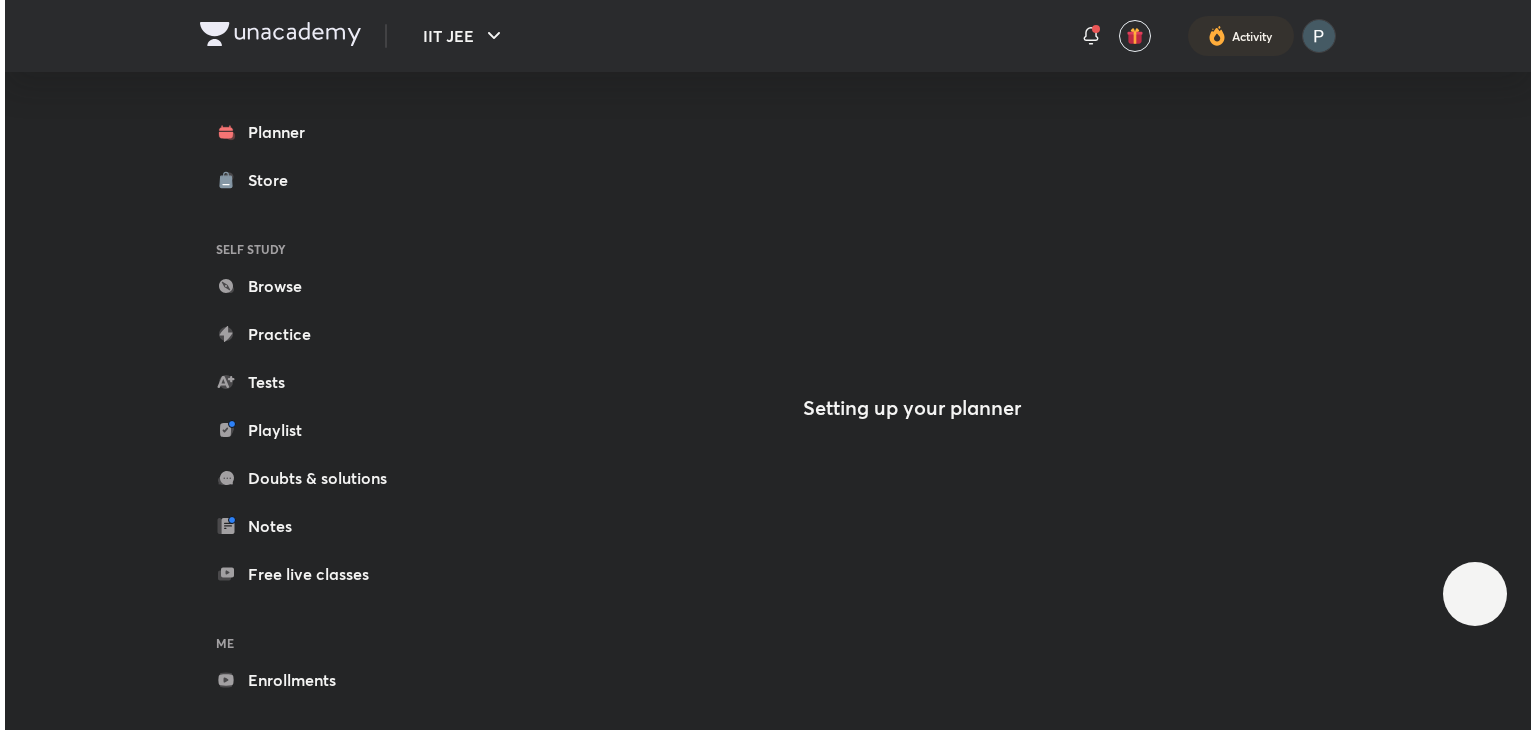 scroll, scrollTop: 0, scrollLeft: 0, axis: both 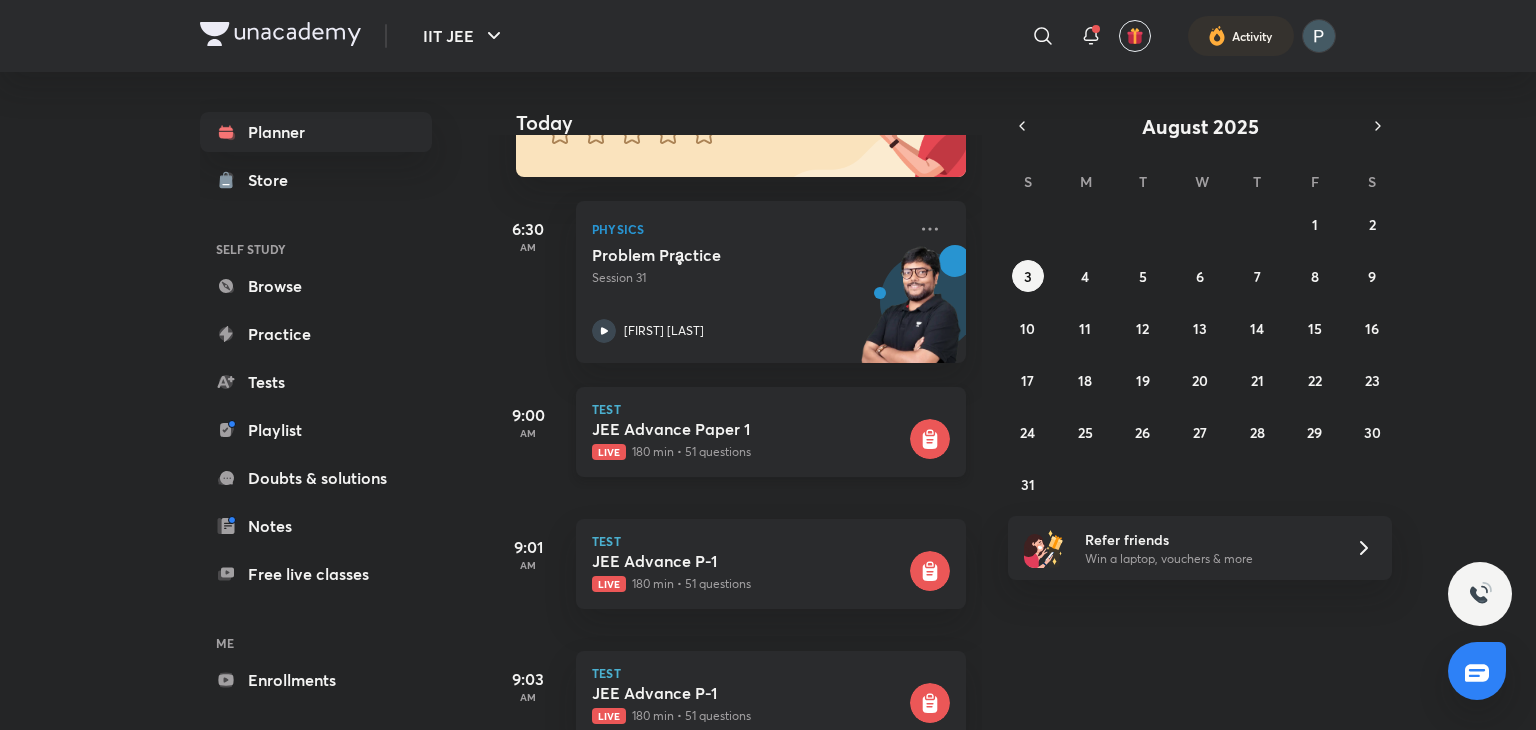 click on "[SUBJECT] [TOPIC] [DURATION] • [NUMBER] questions" at bounding box center [749, 440] 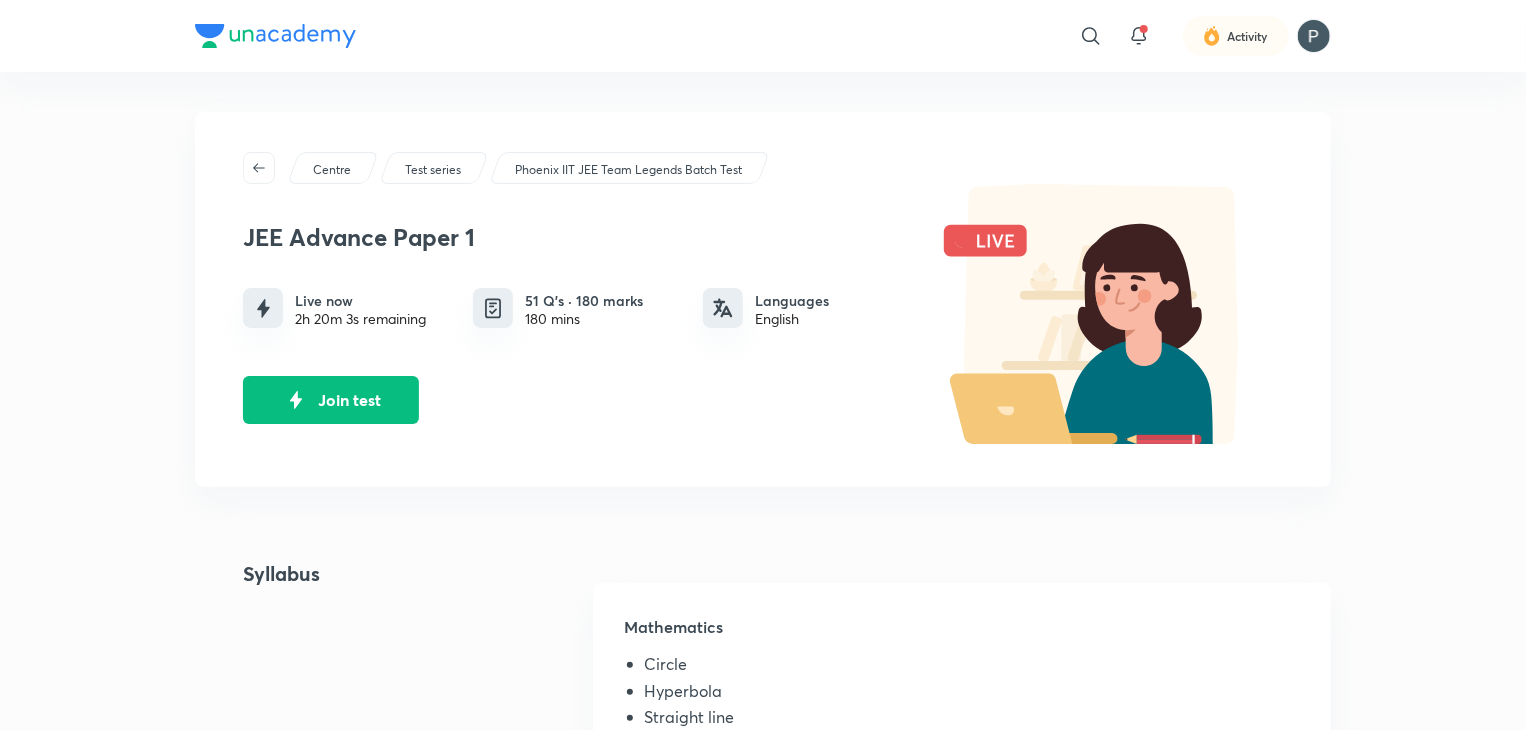 click on "[SUBJECT] [TOPIC] Live now [DURATION] [NUMBER] Q’s • [NUMBER] marks [DURATION] Languages English Join test" at bounding box center (763, 315) 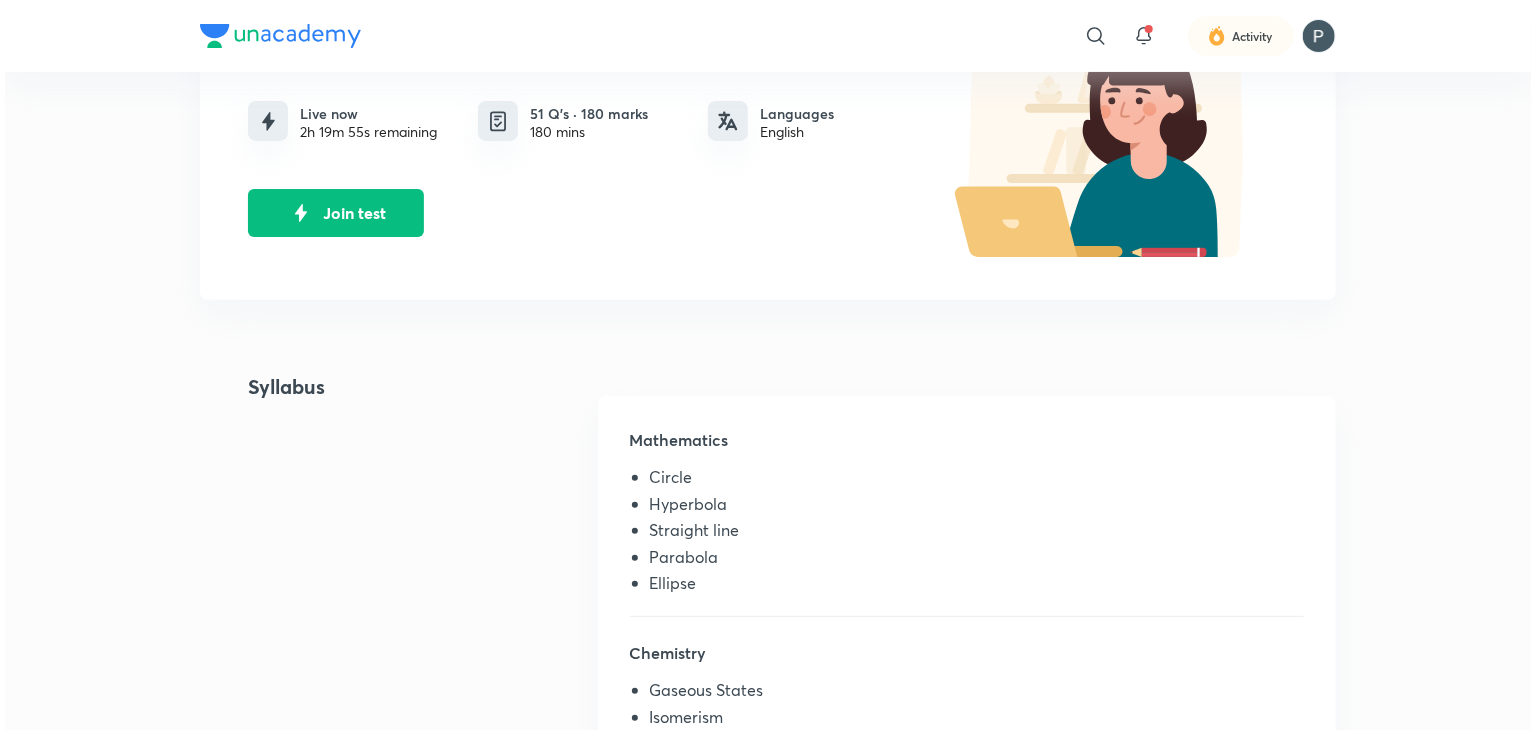 scroll, scrollTop: 0, scrollLeft: 0, axis: both 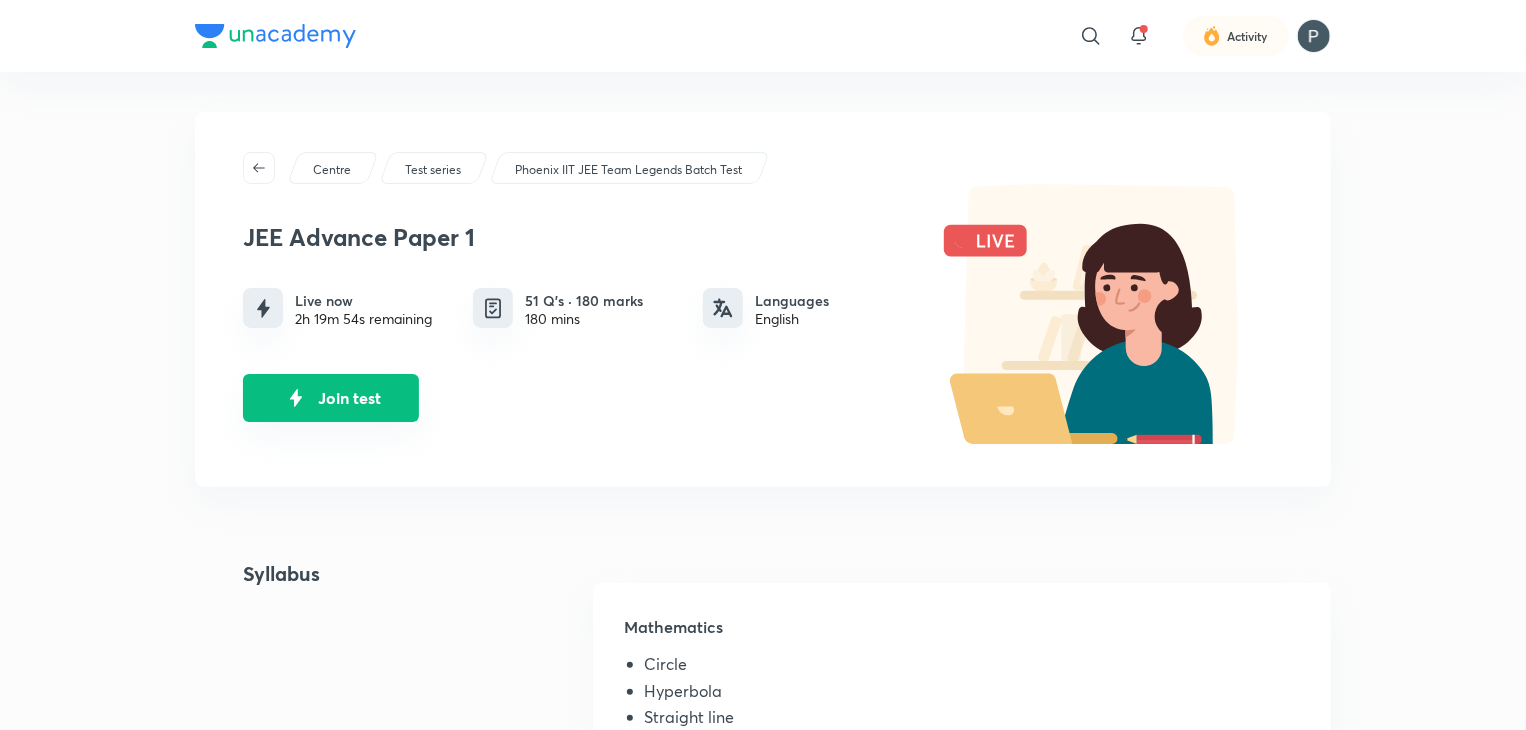 click on "Join test" at bounding box center [331, 398] 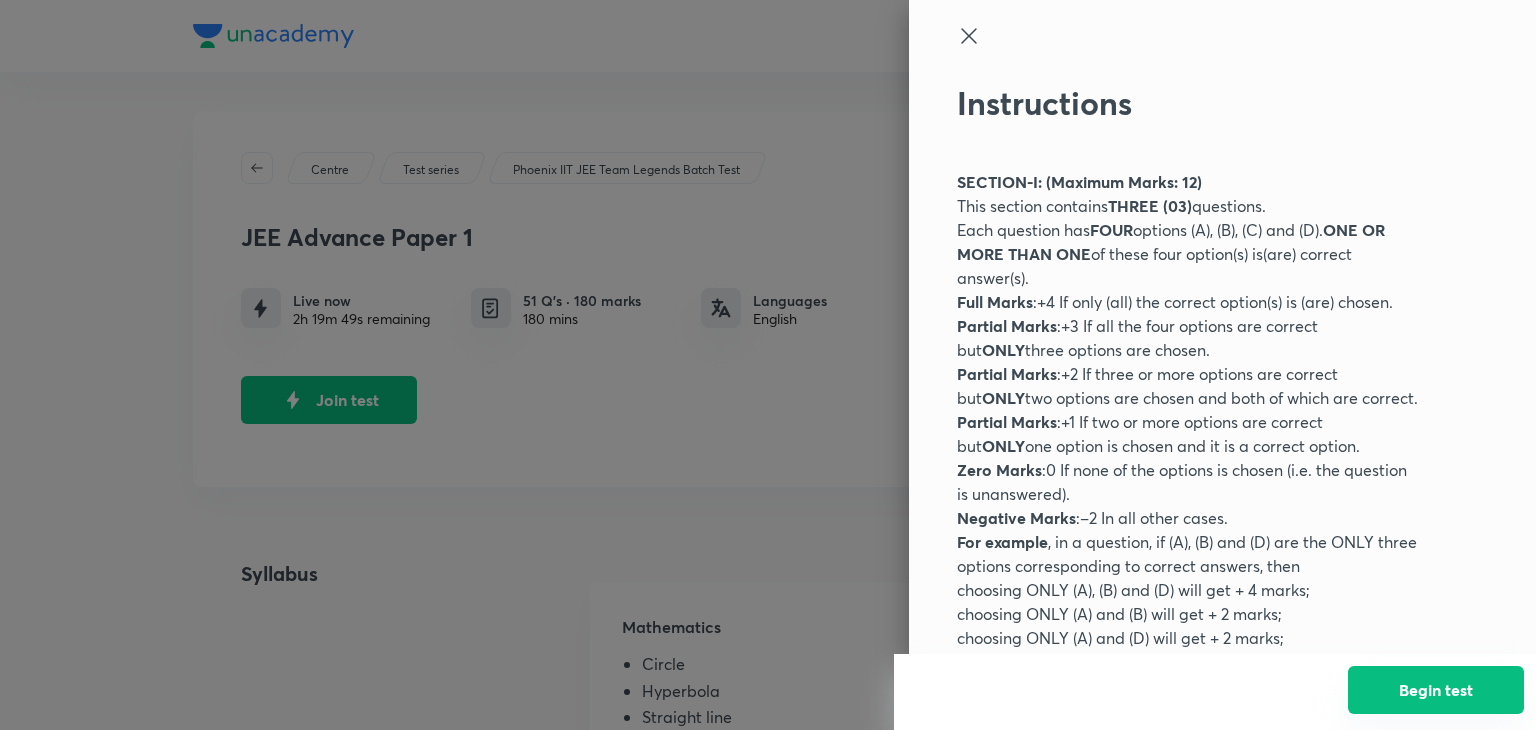 click on "Begin test" at bounding box center (1436, 690) 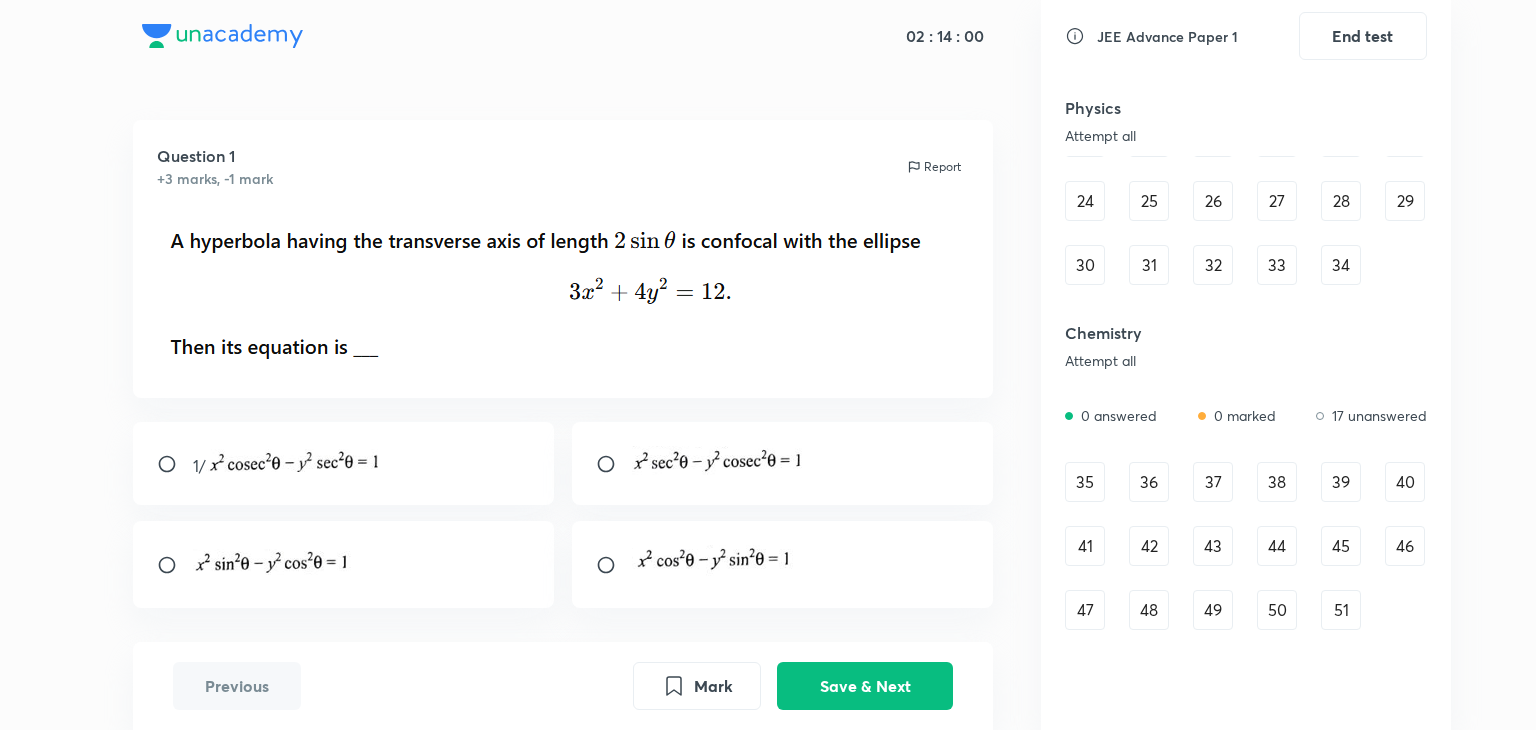 scroll, scrollTop: 445, scrollLeft: 0, axis: vertical 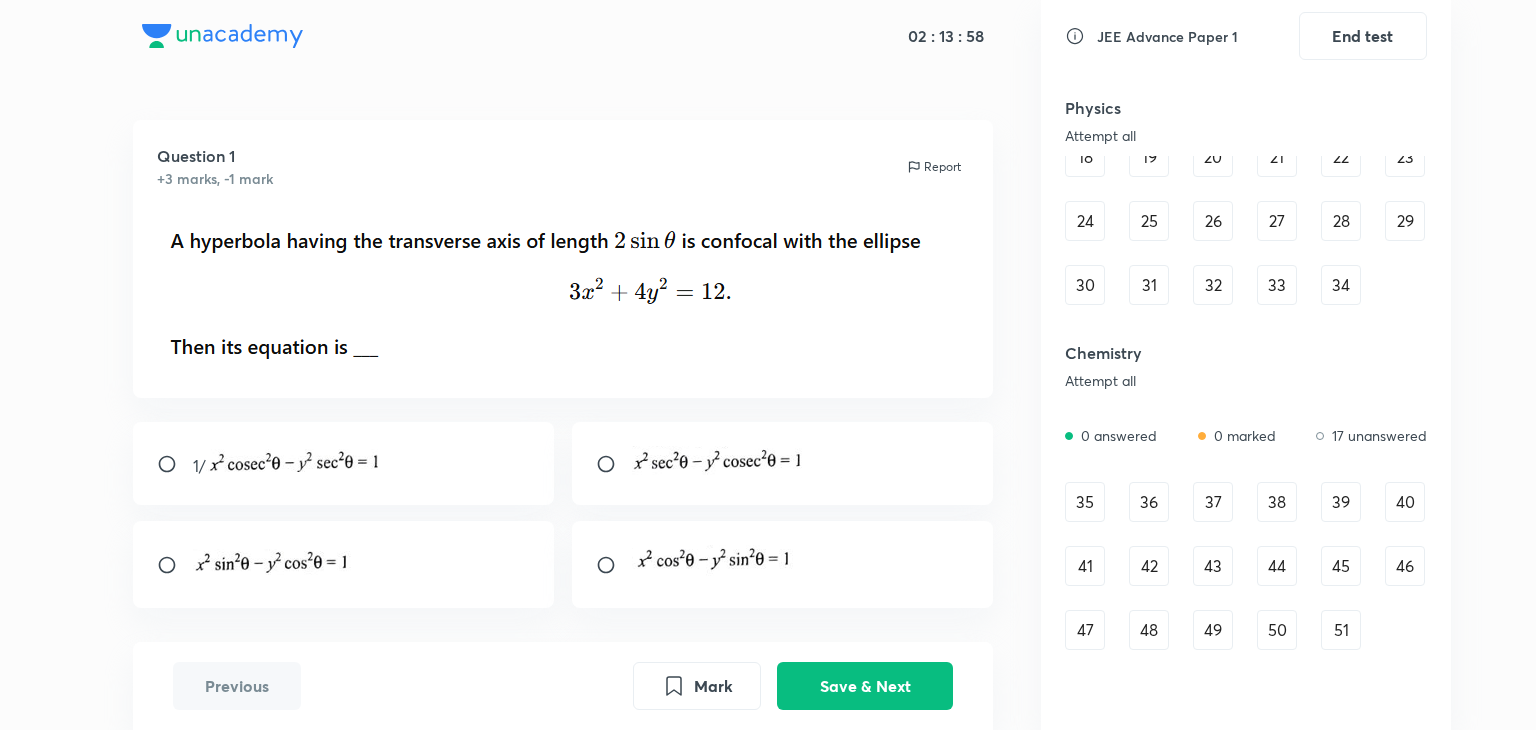 click on "35" at bounding box center (1085, 502) 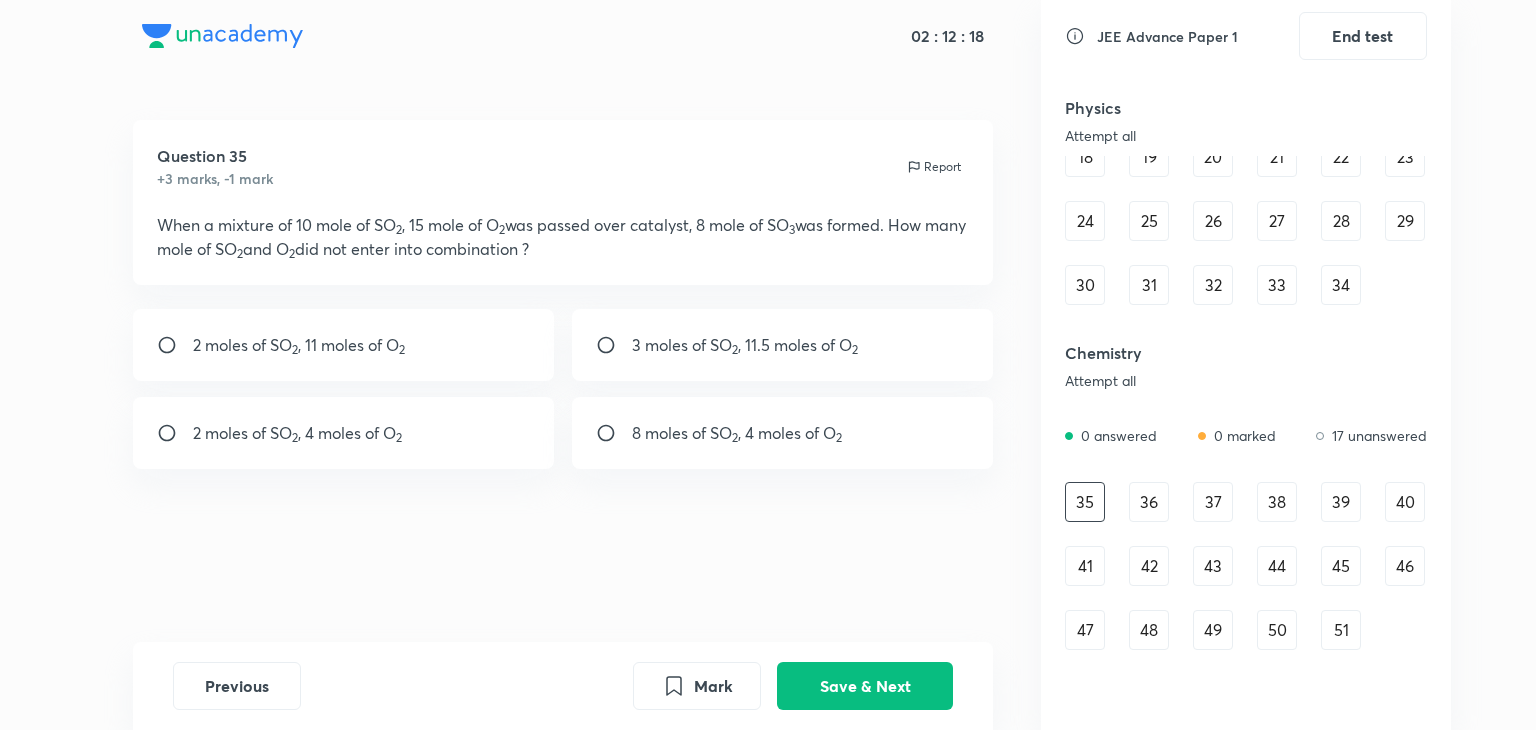click on "36" at bounding box center [1149, 502] 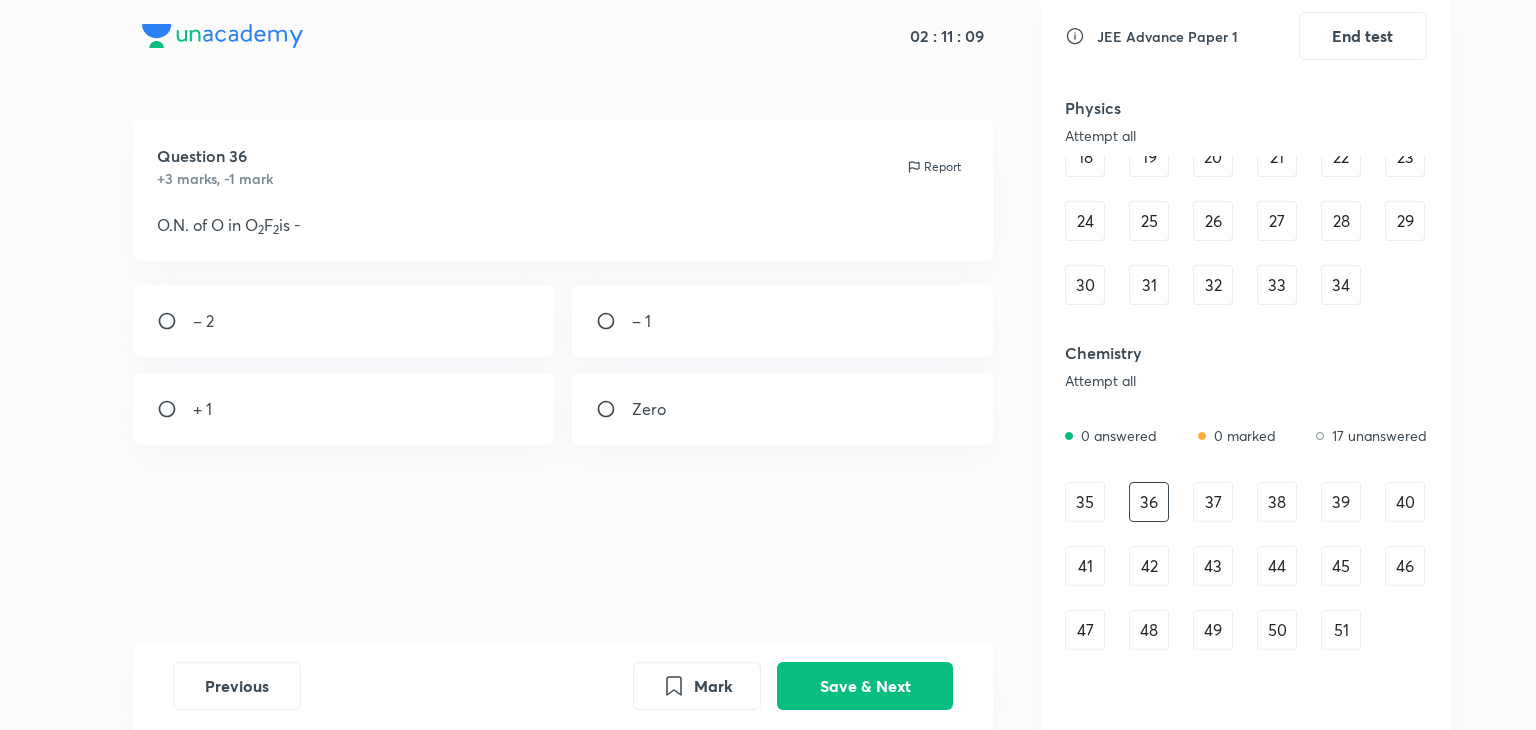 click at bounding box center [175, 409] 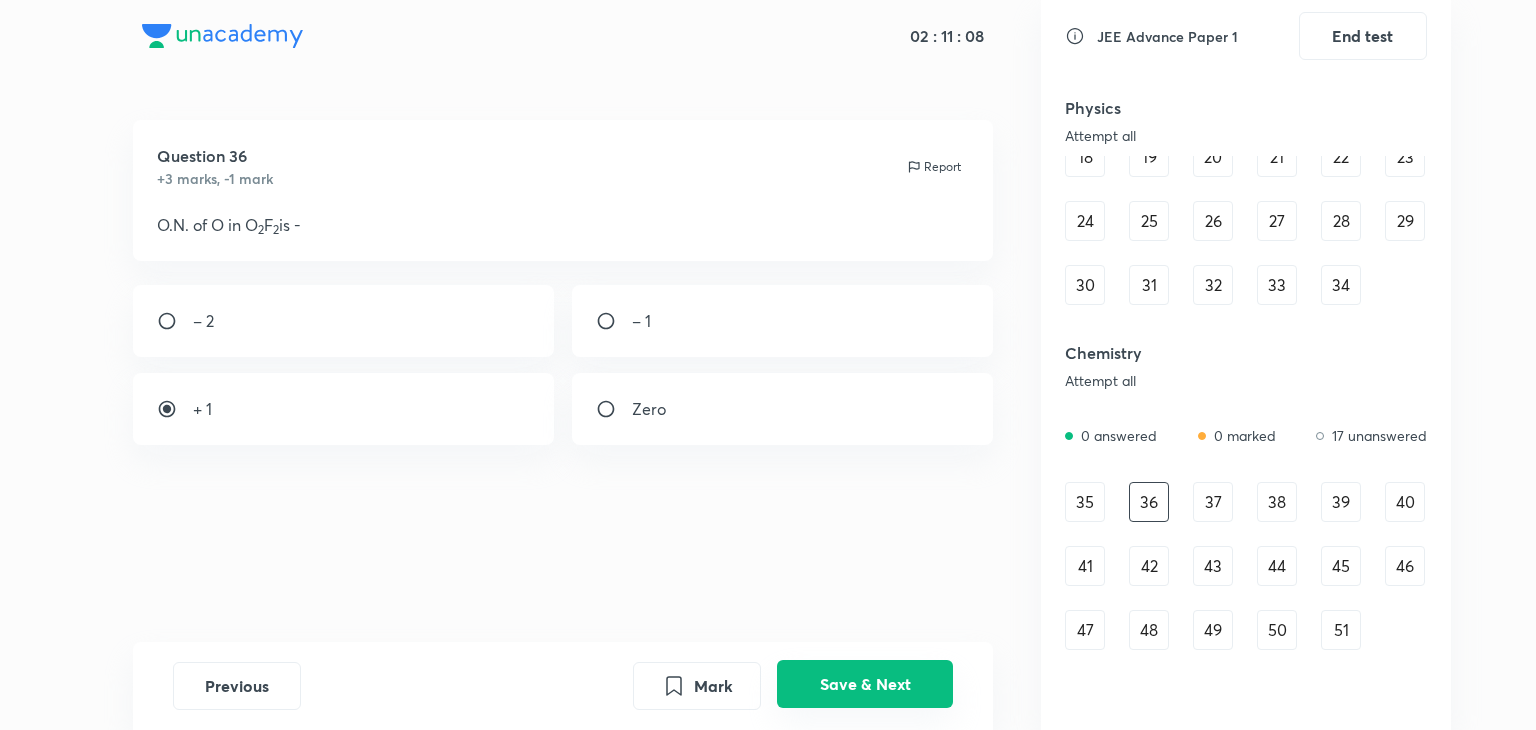 click on "Save & Next" at bounding box center (865, 684) 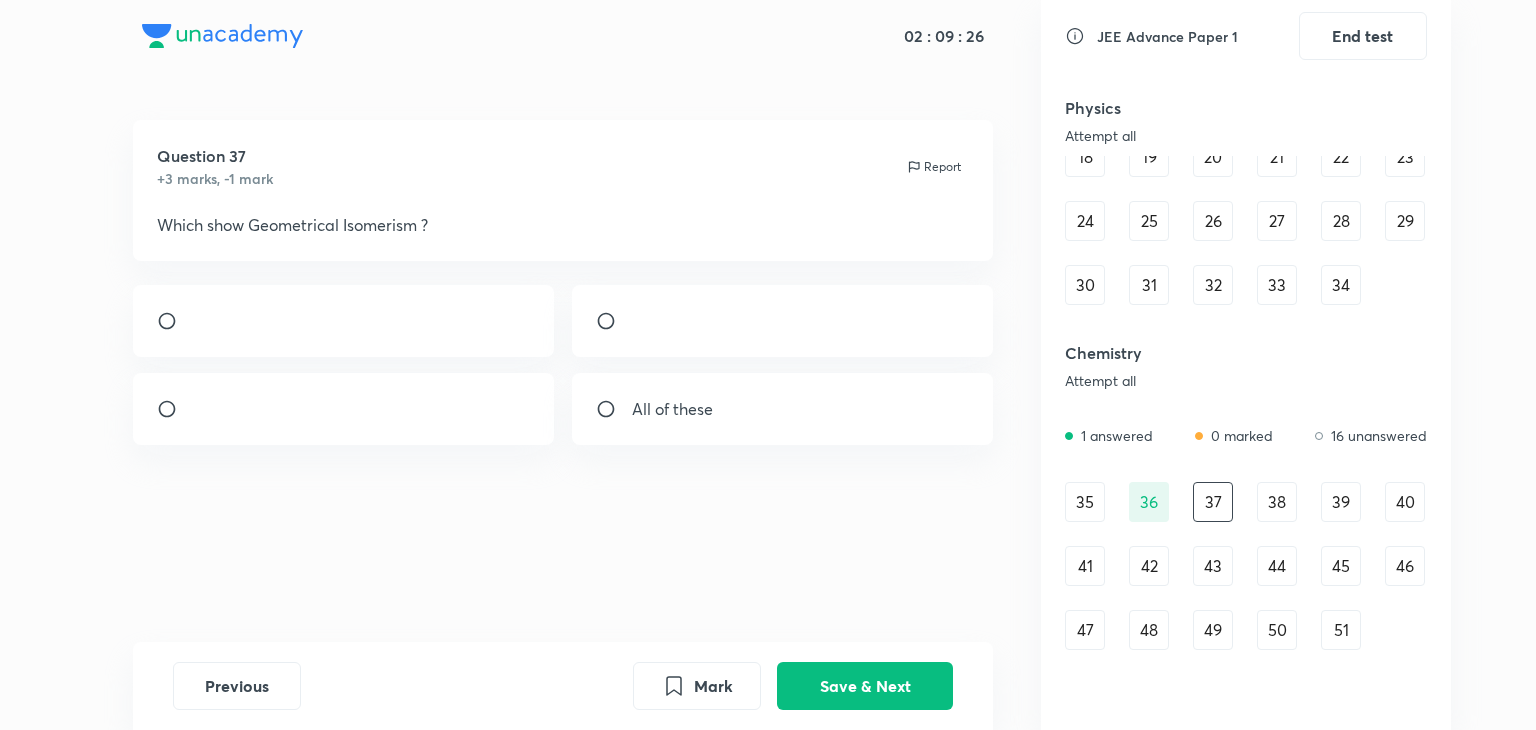 click at bounding box center (175, 321) 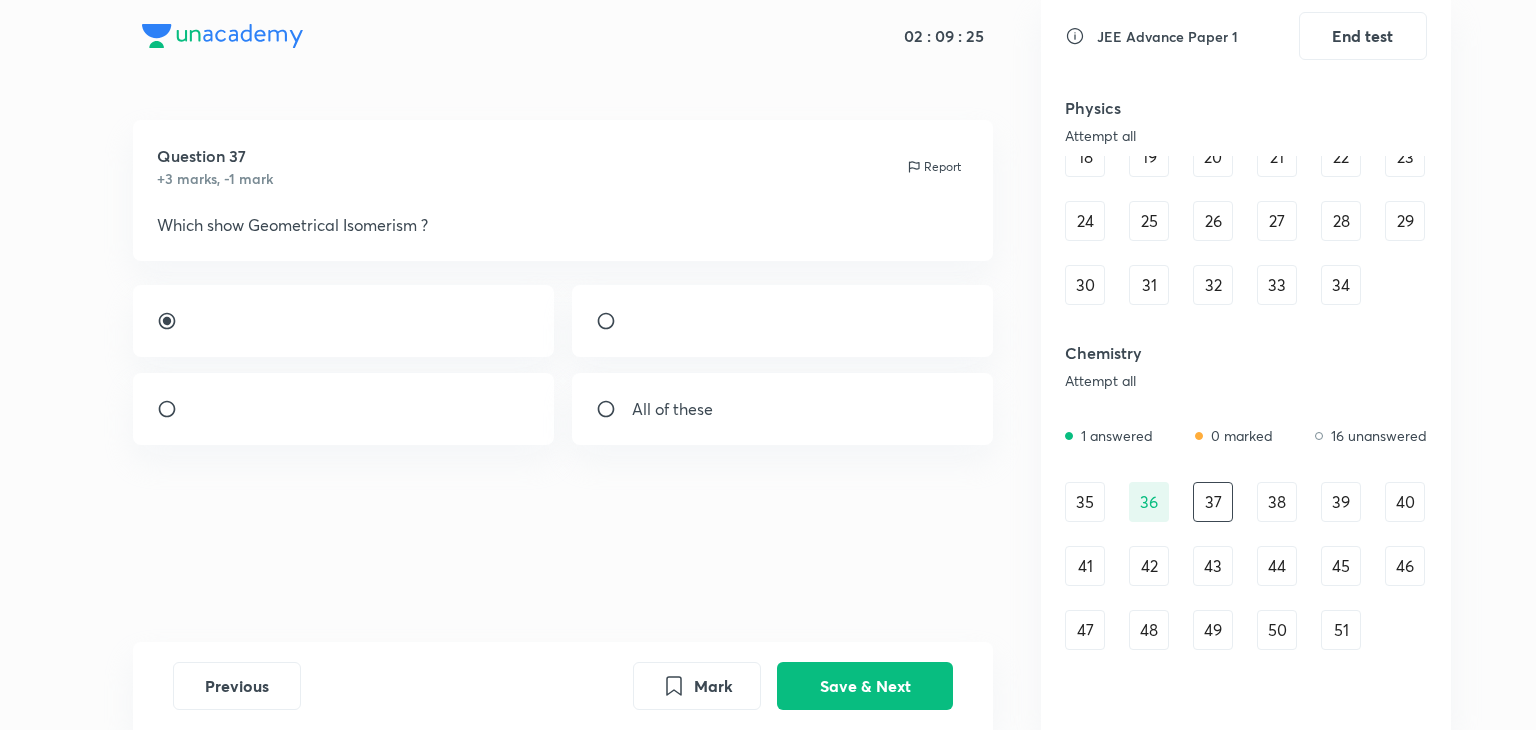 click at bounding box center [175, 409] 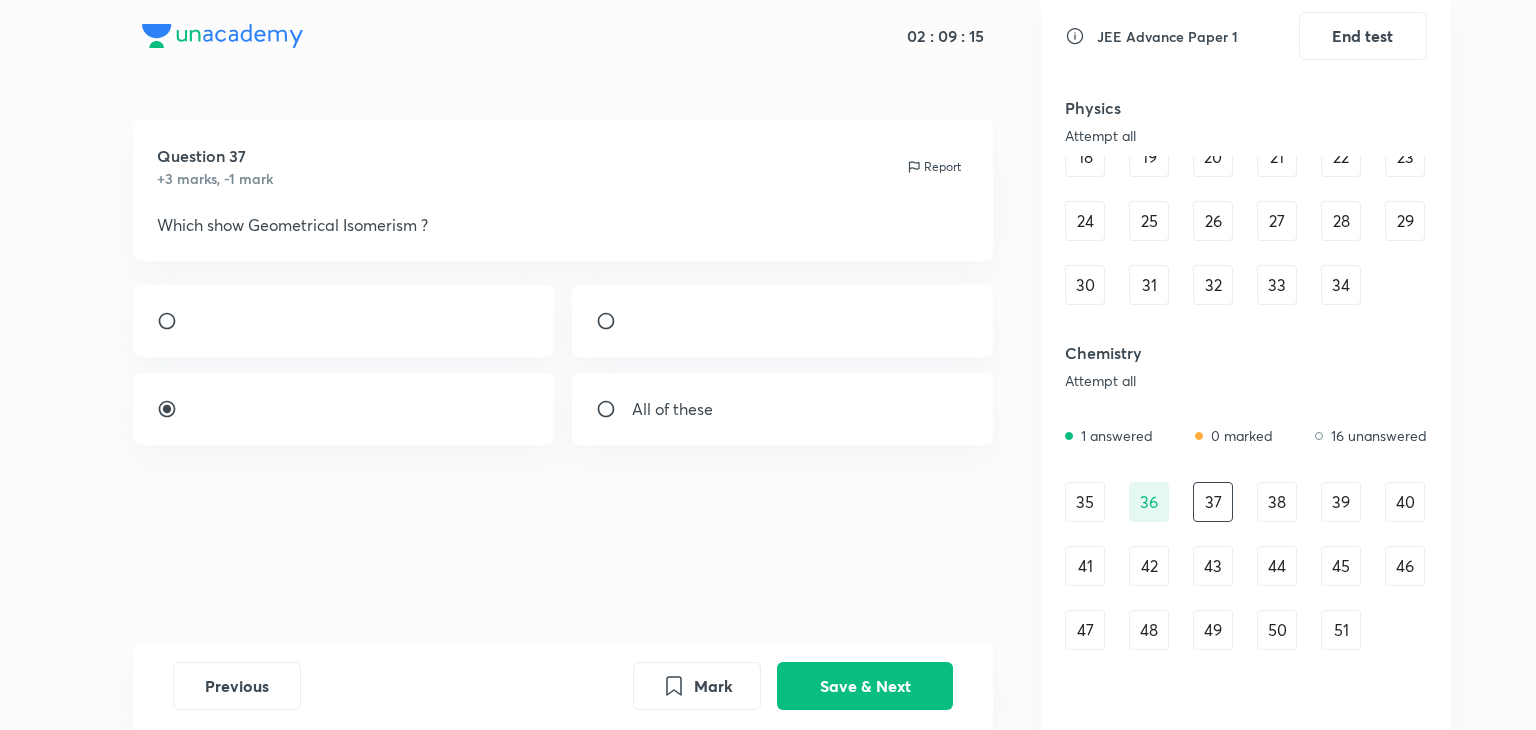 click at bounding box center (614, 409) 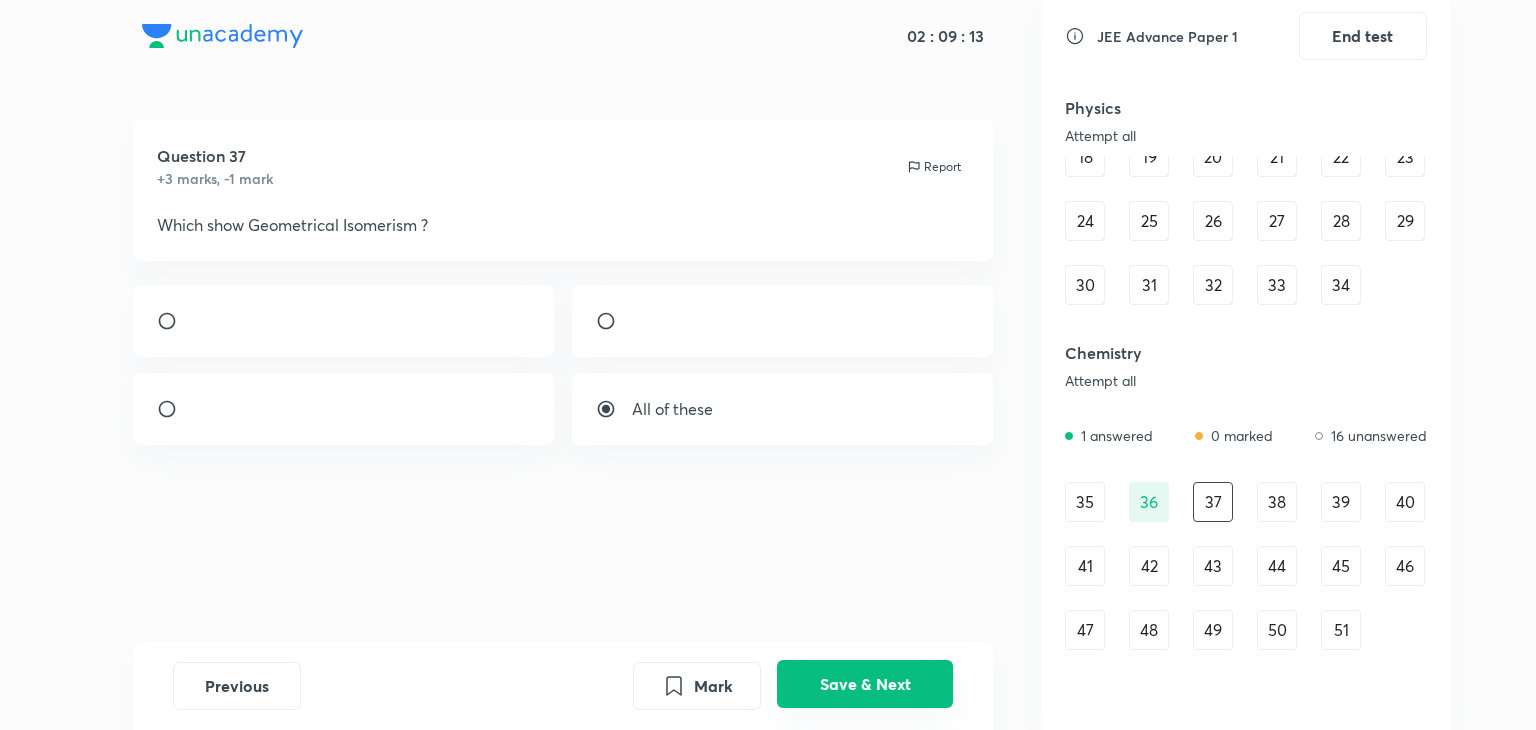 click on "Save & Next" at bounding box center [865, 684] 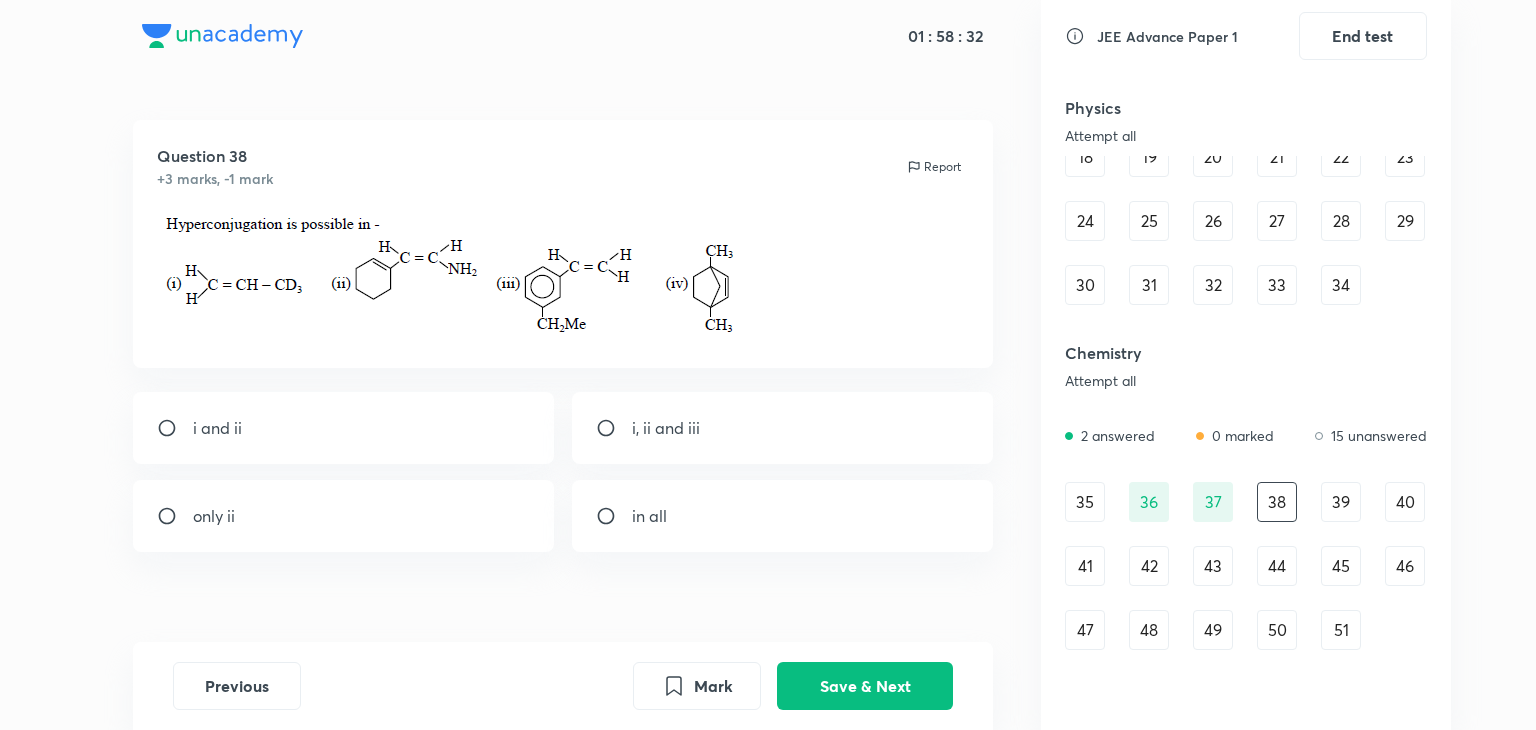 click at bounding box center [614, 516] 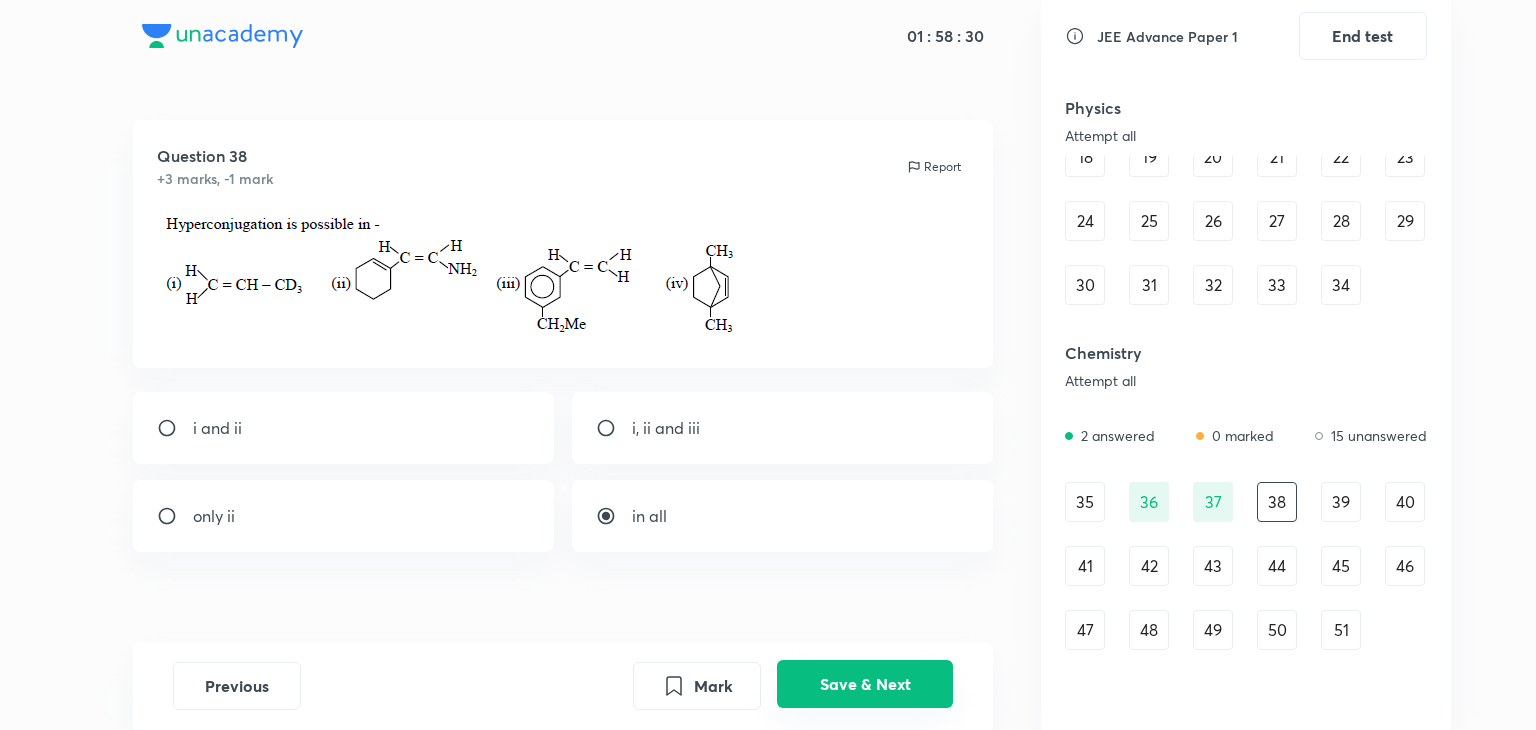 click on "Save & Next" at bounding box center (865, 684) 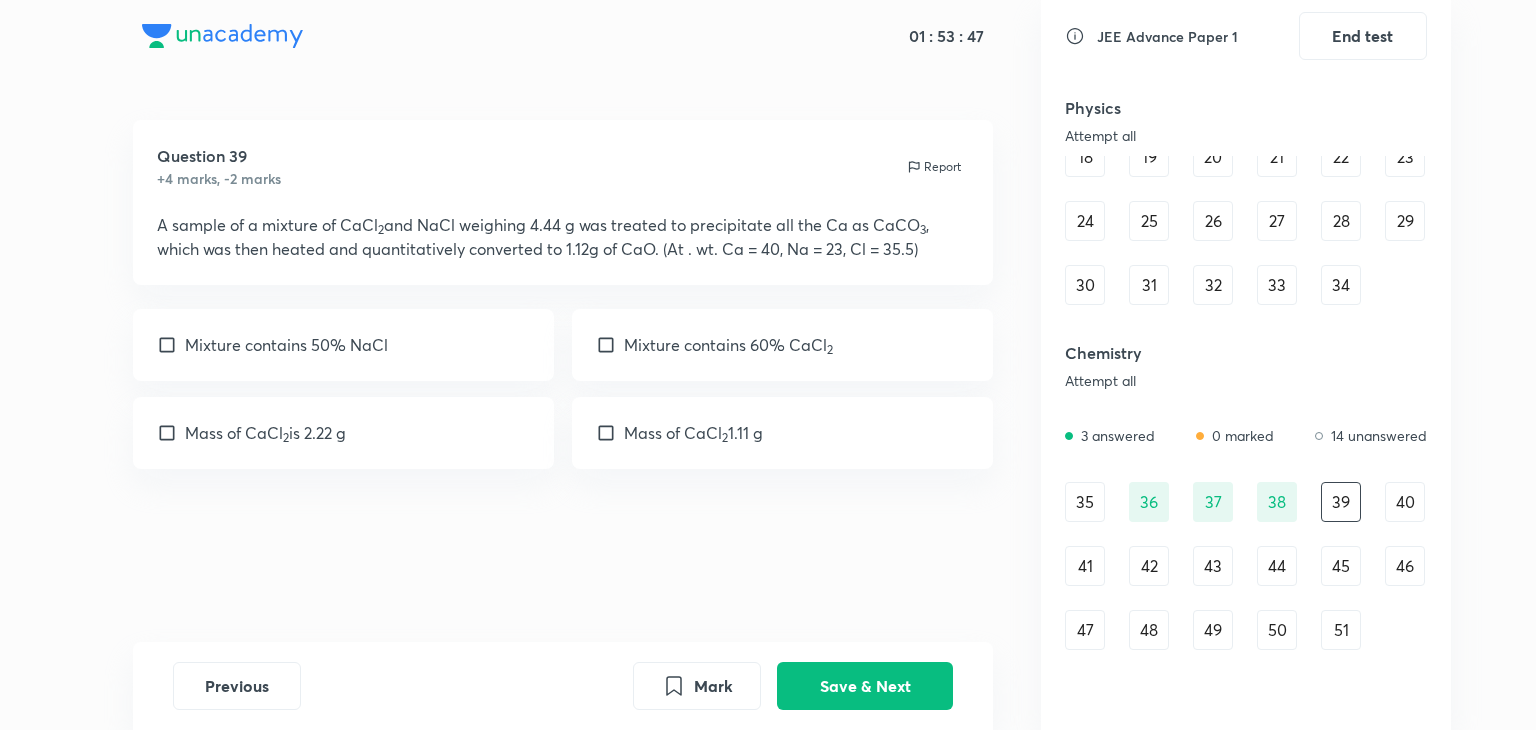 click at bounding box center (171, 345) 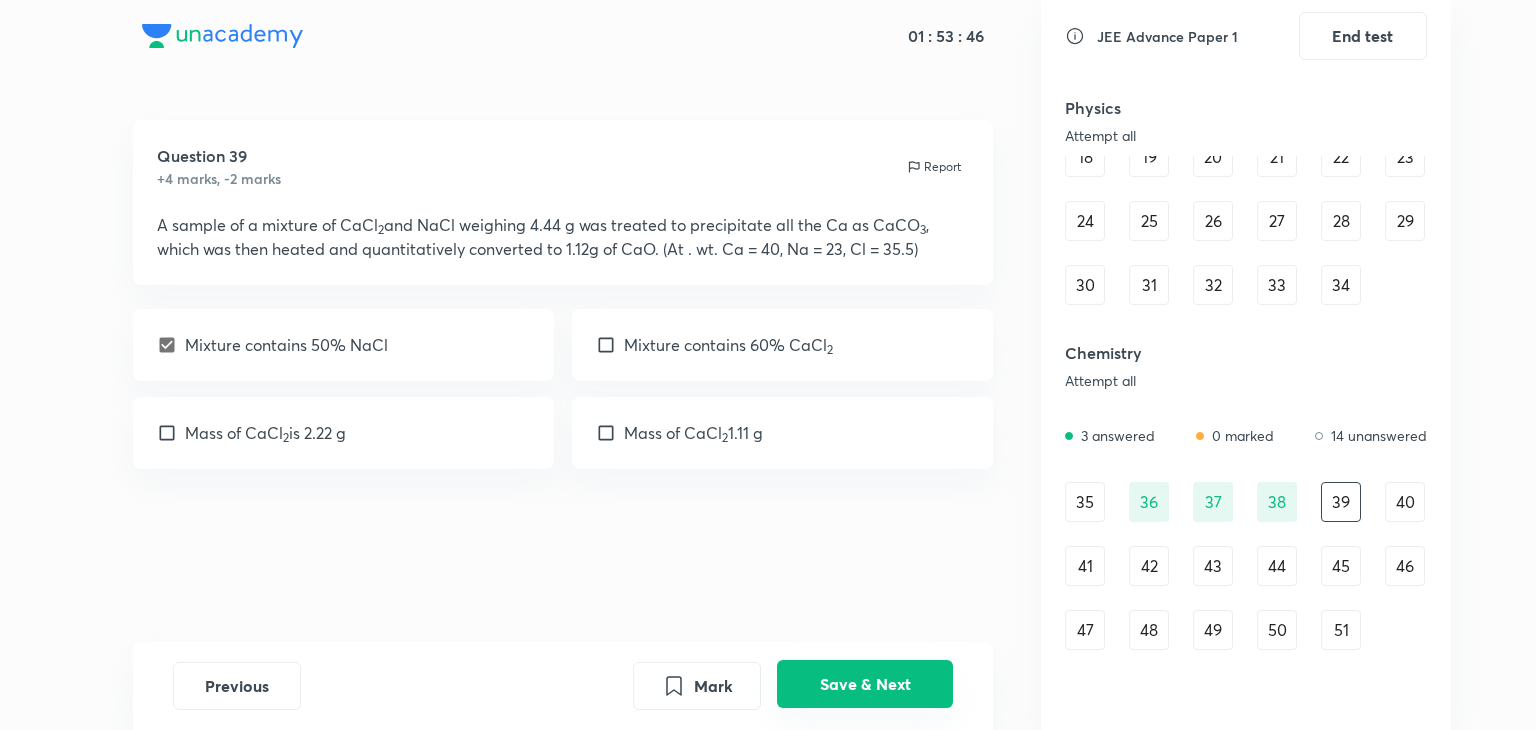 click on "Save & Next" at bounding box center [865, 684] 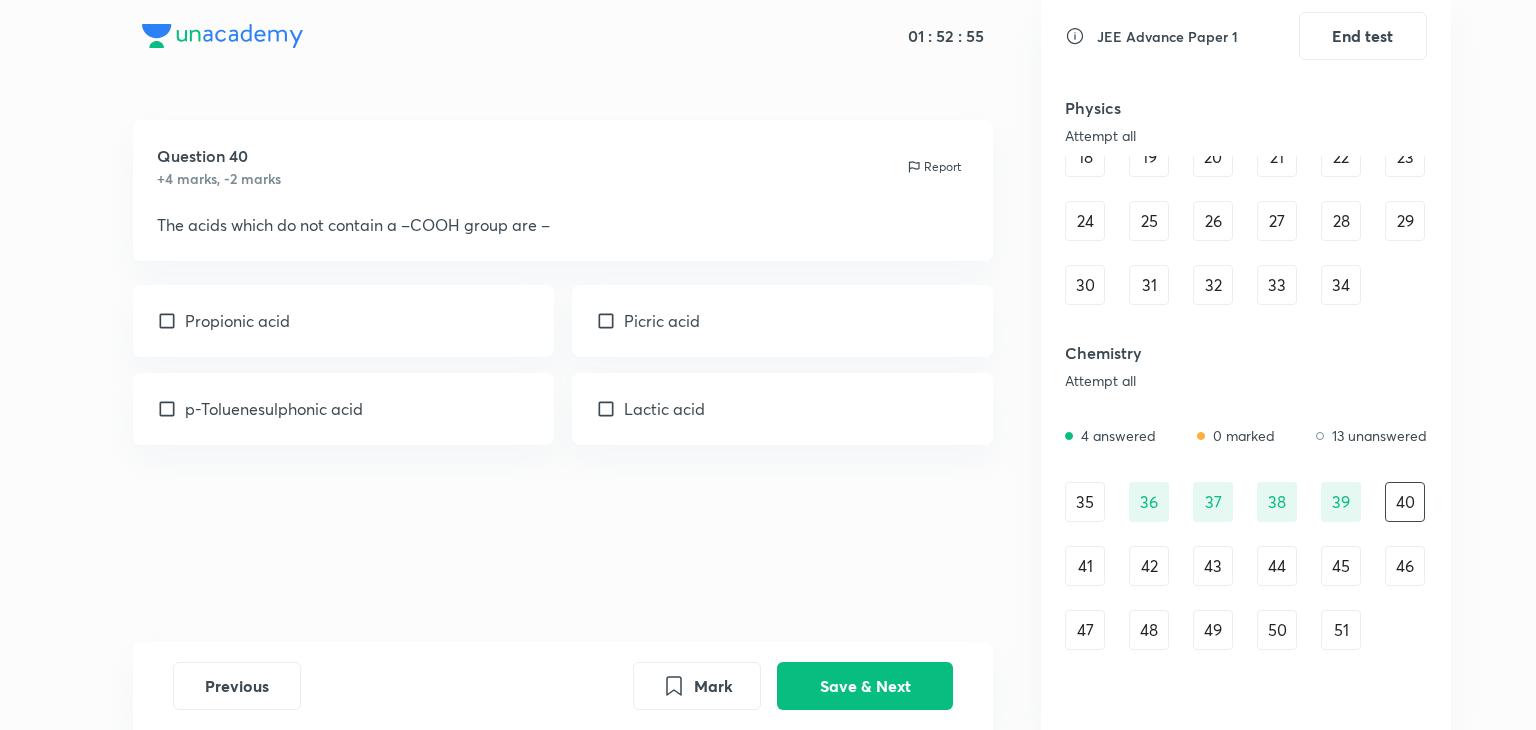 click at bounding box center (610, 409) 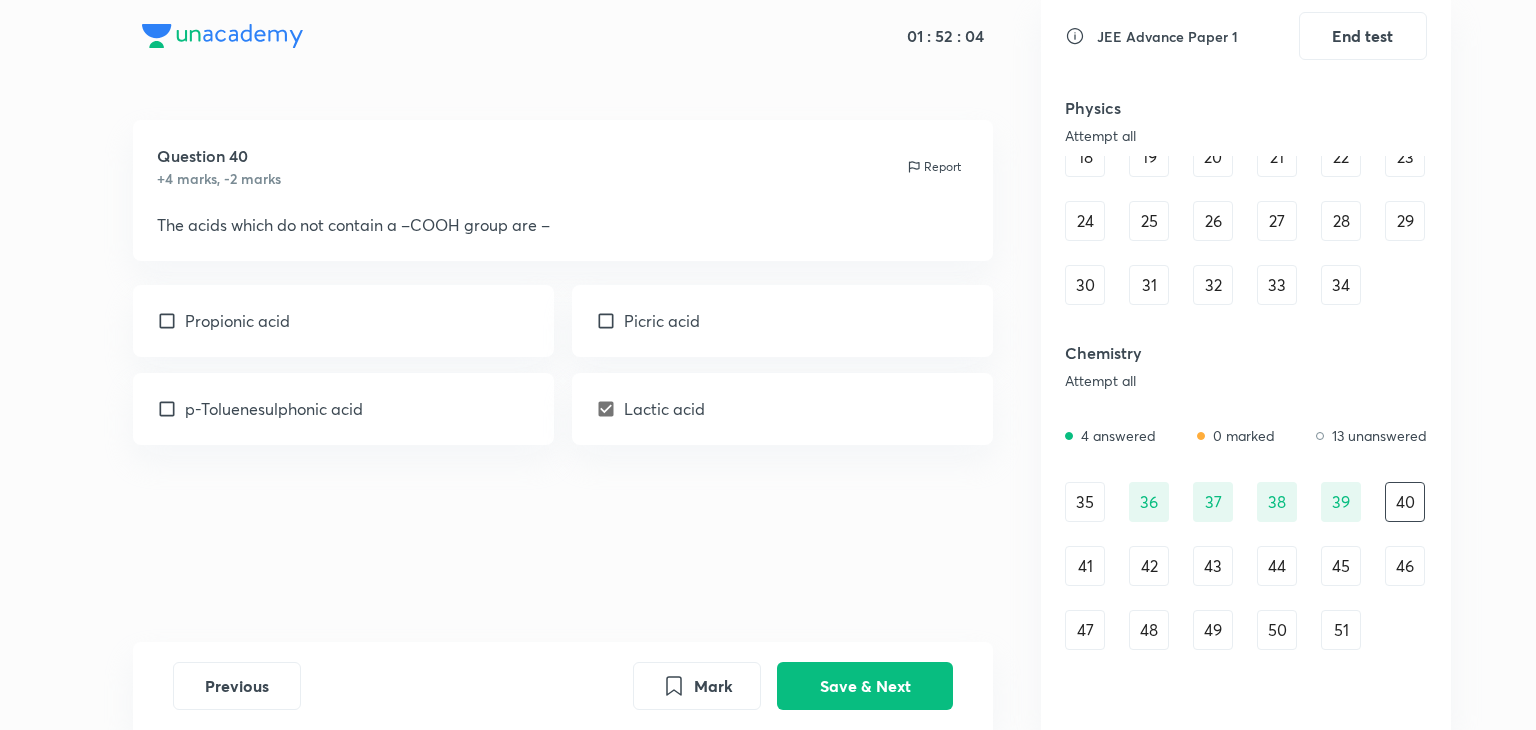 click on "Previous Mark Save & Next" at bounding box center [563, 686] 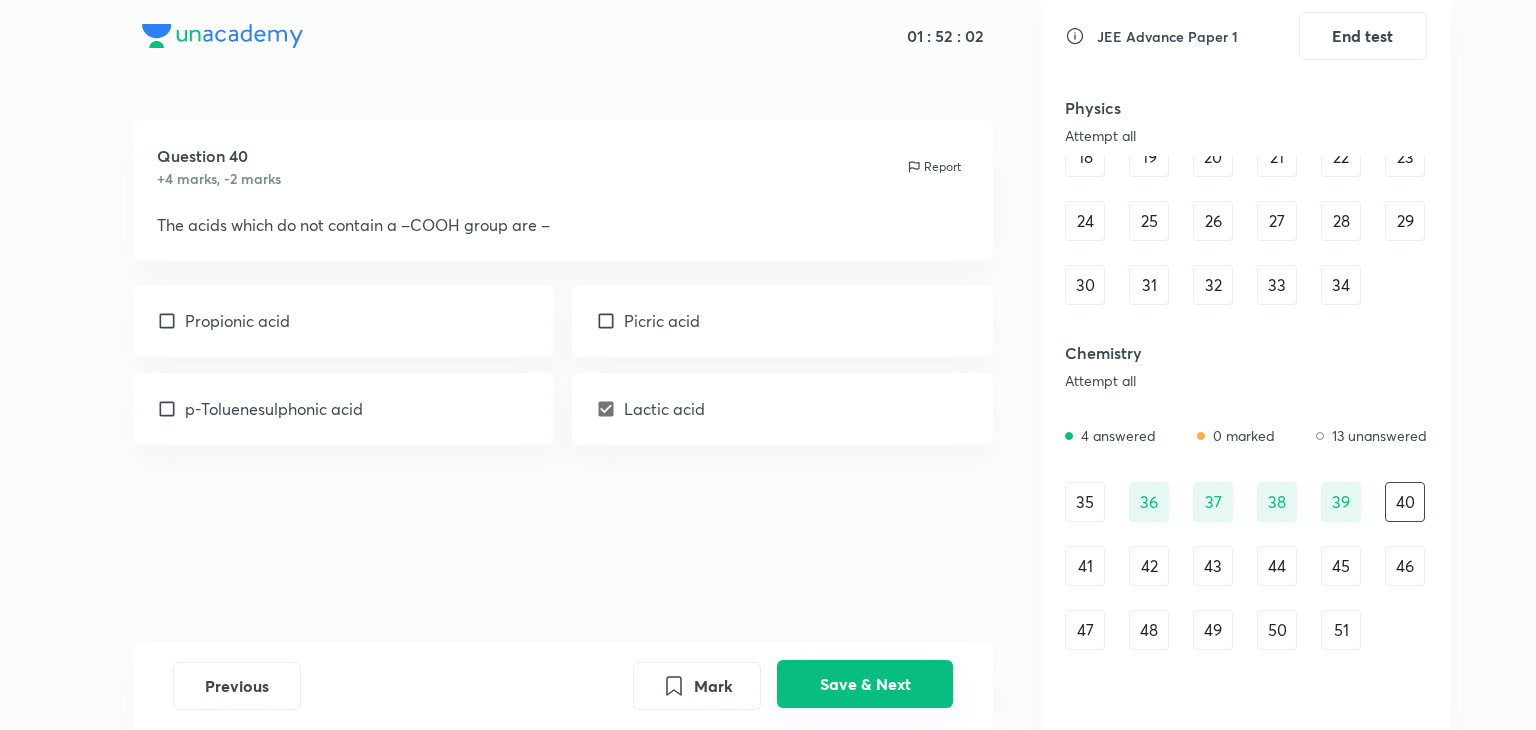 click on "Save & Next" at bounding box center (865, 684) 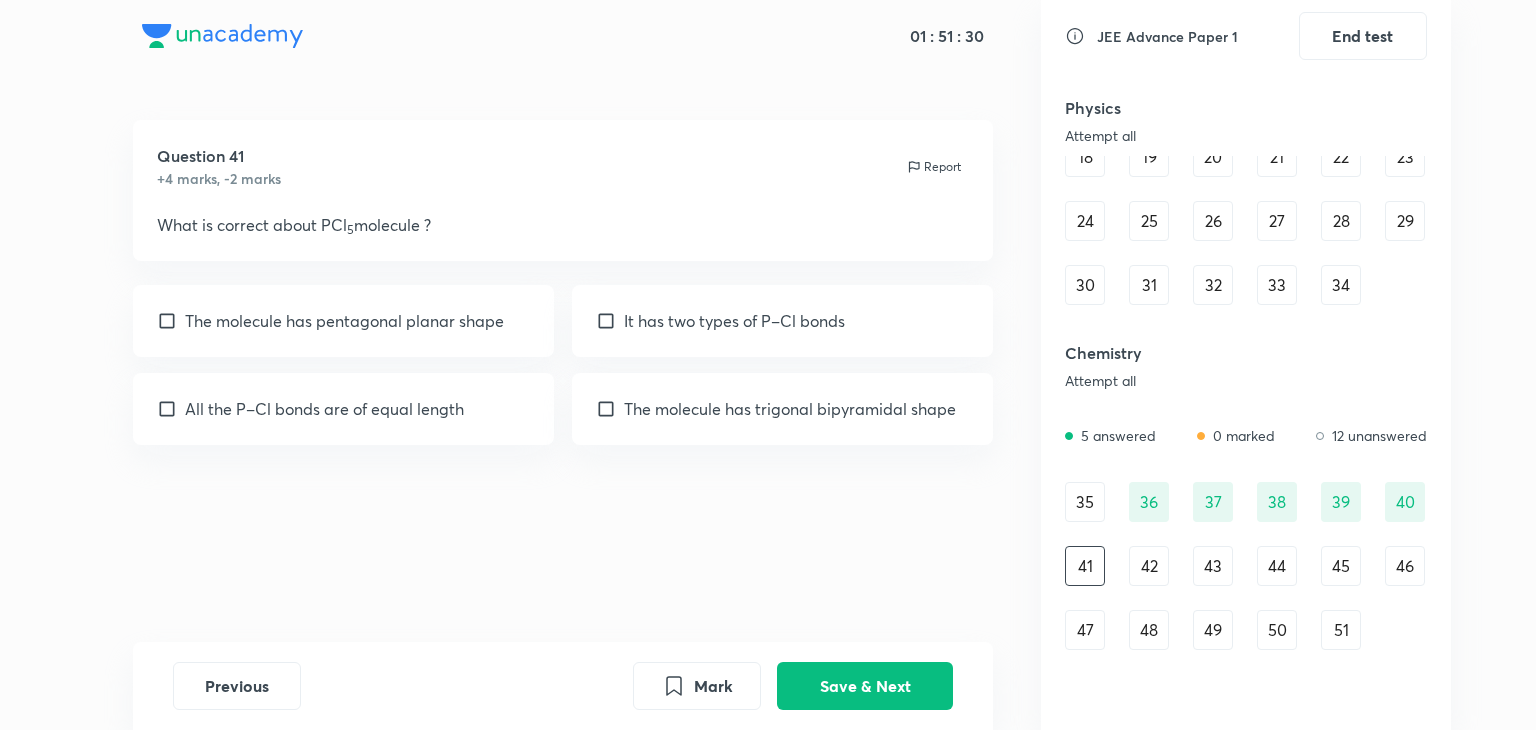 click at bounding box center [610, 409] 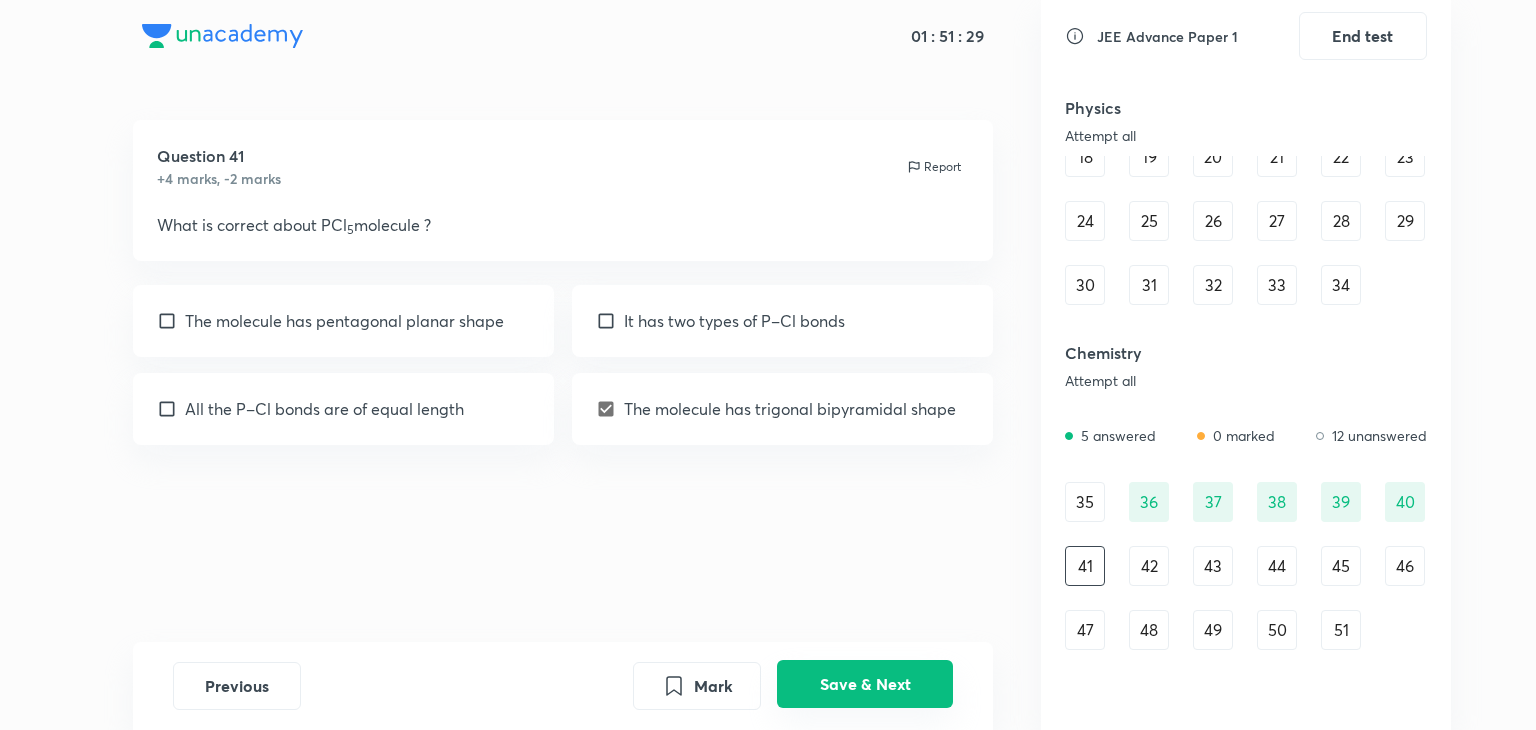 click on "Save & Next" at bounding box center [865, 684] 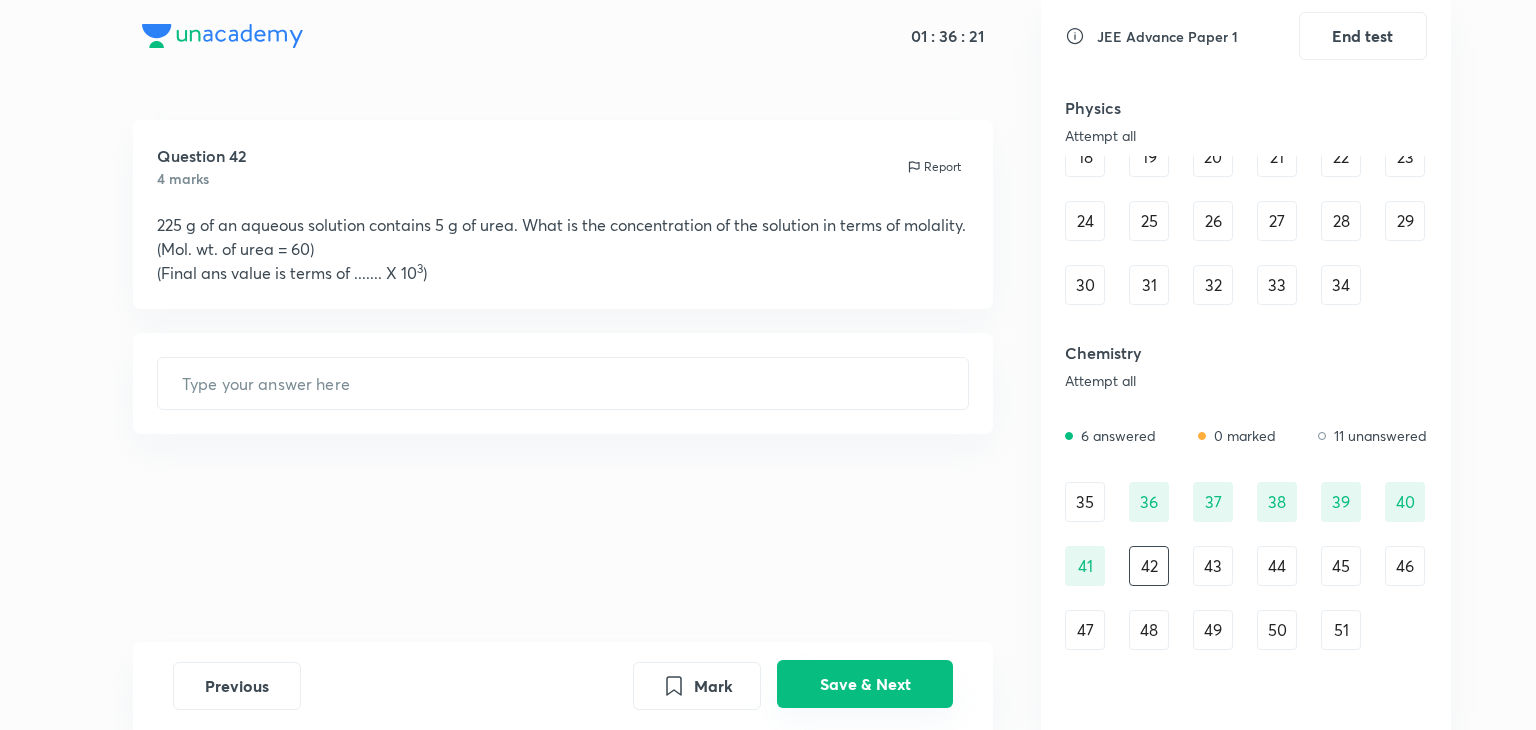click on "Save & Next" at bounding box center [865, 684] 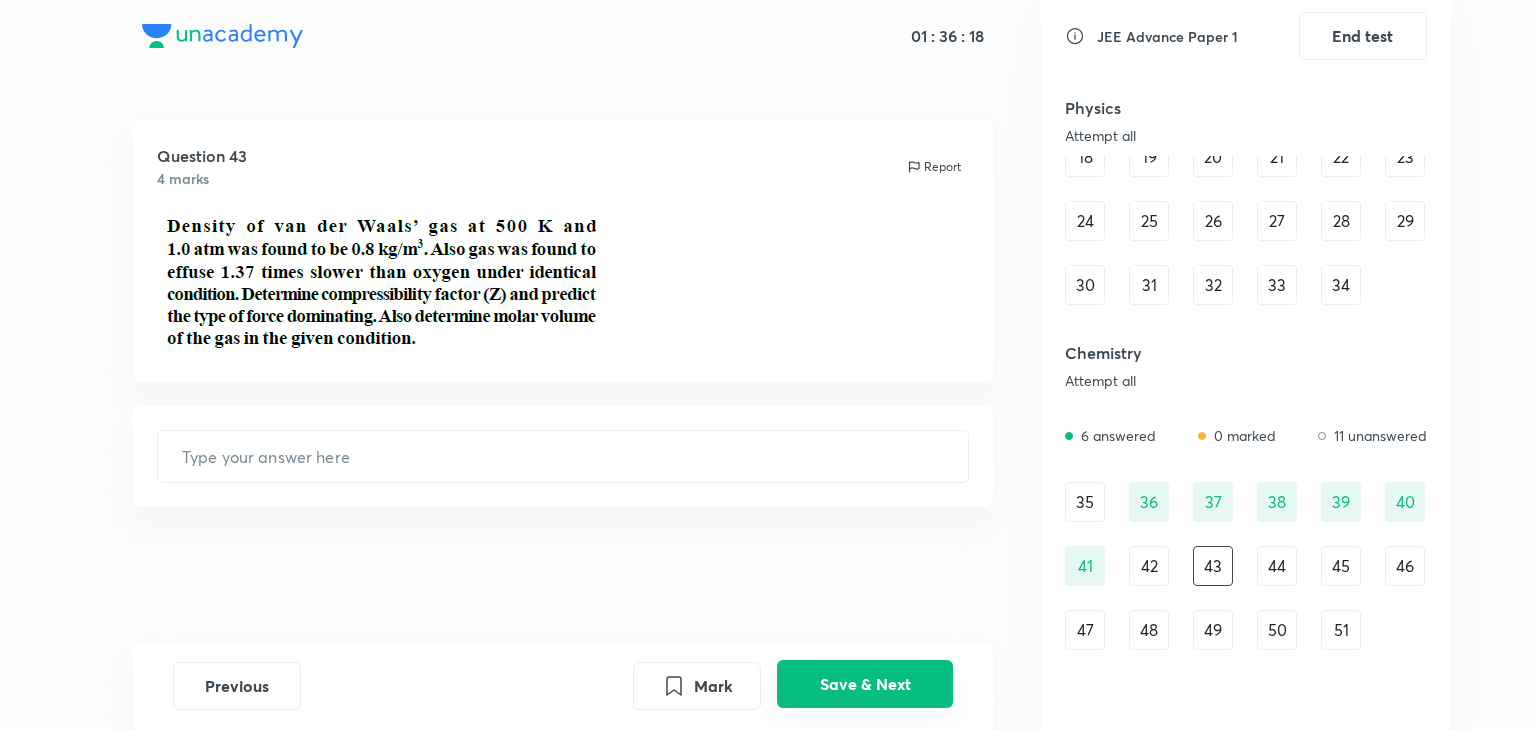 click on "Save & Next" at bounding box center [865, 684] 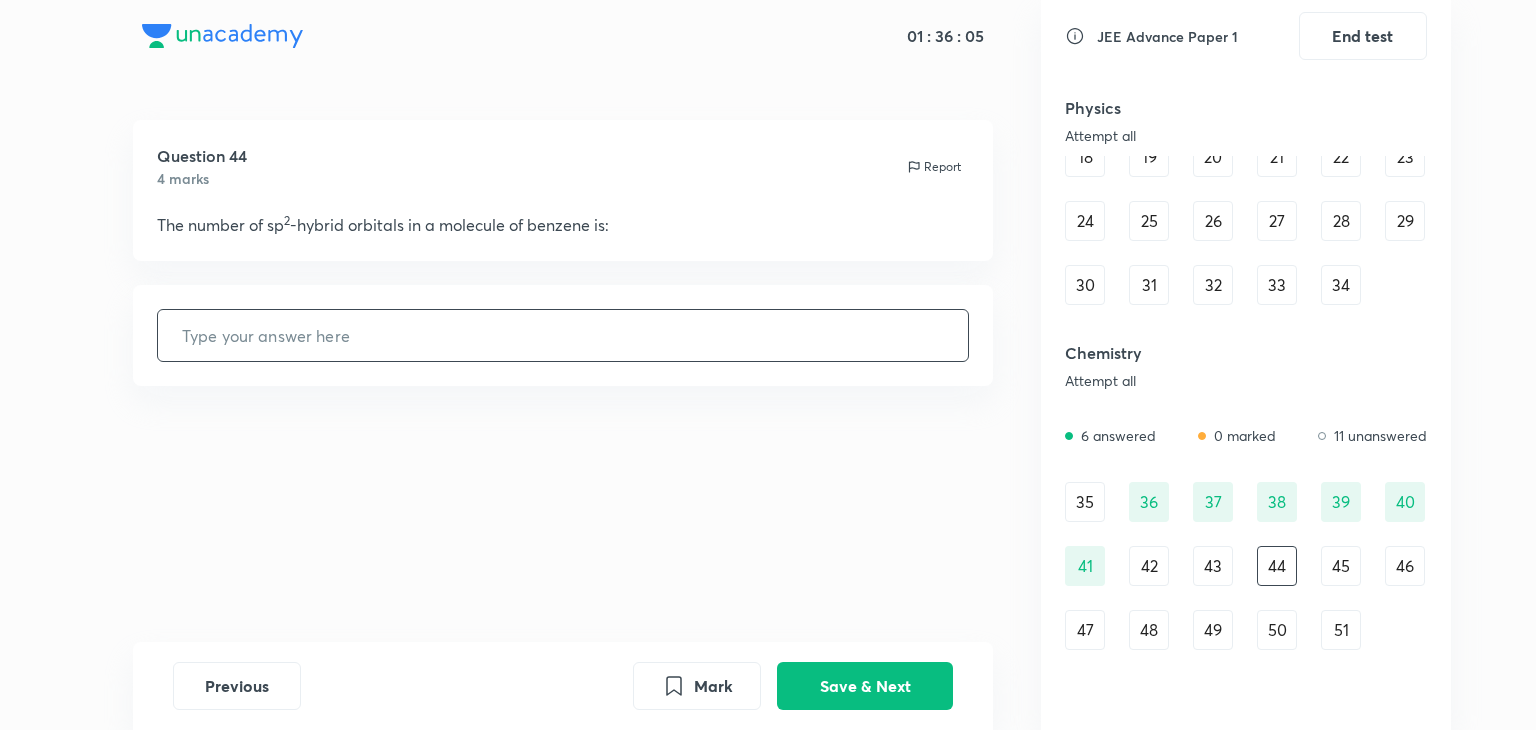 click at bounding box center [563, 335] 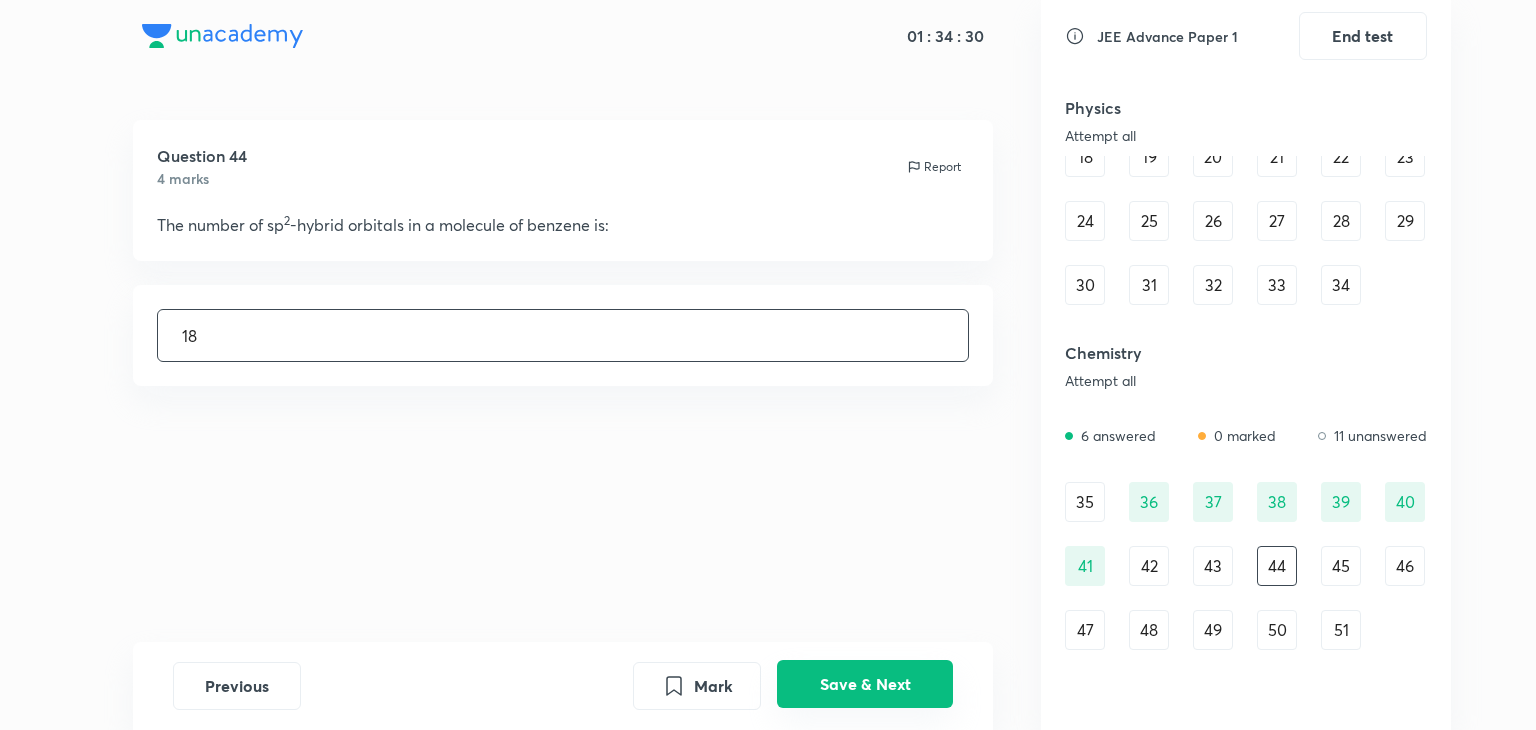 type on "18" 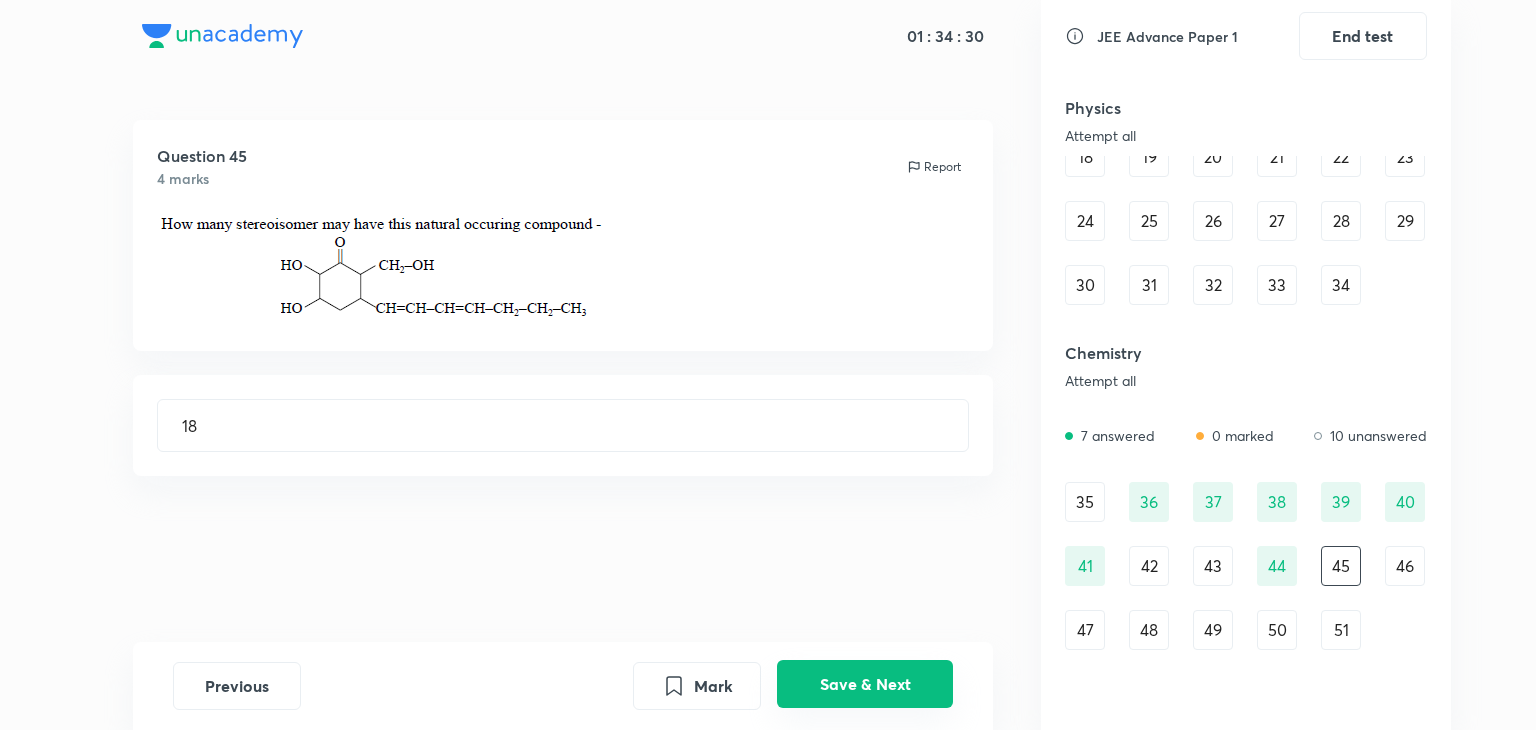 type 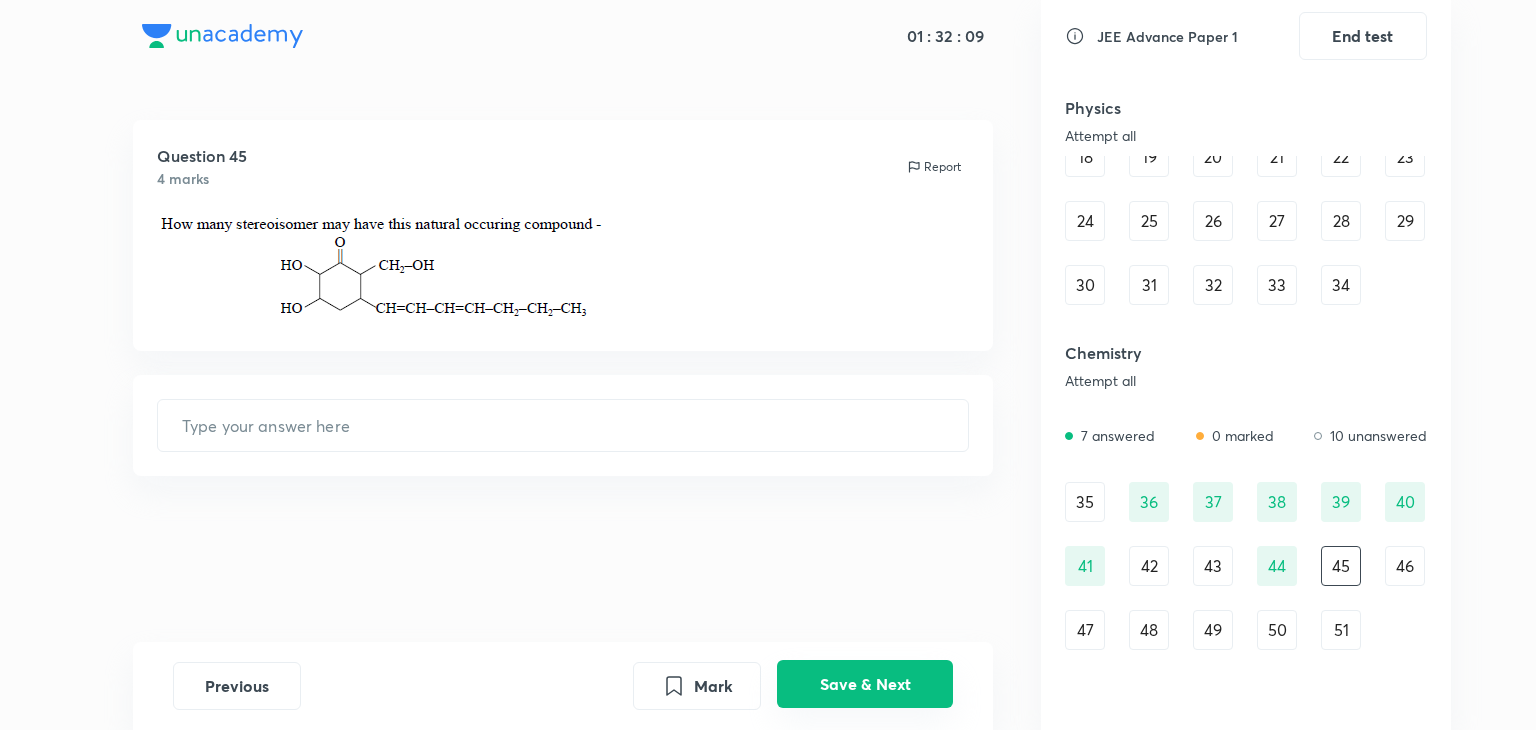 click on "Save & Next" at bounding box center (865, 684) 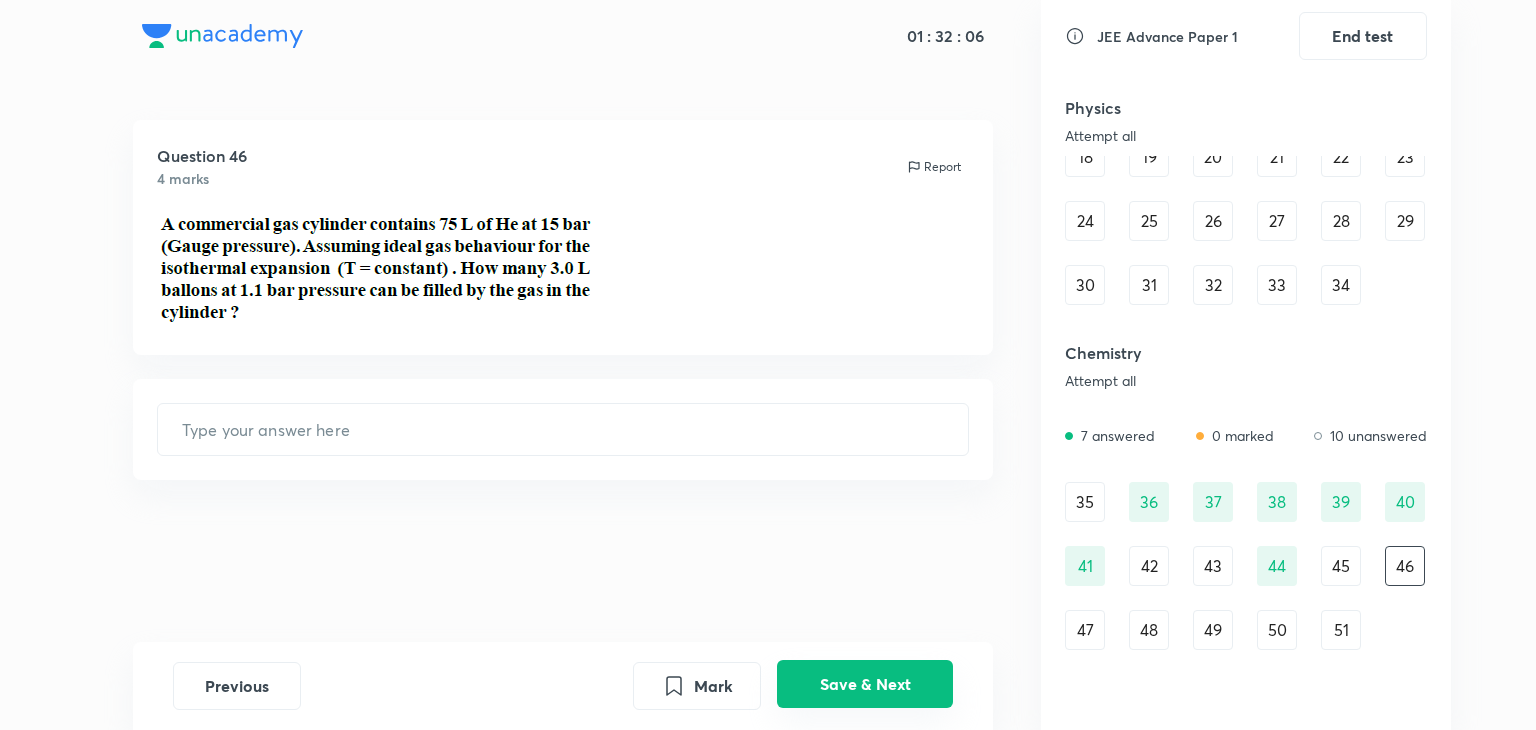 click on "Save & Next" at bounding box center (865, 684) 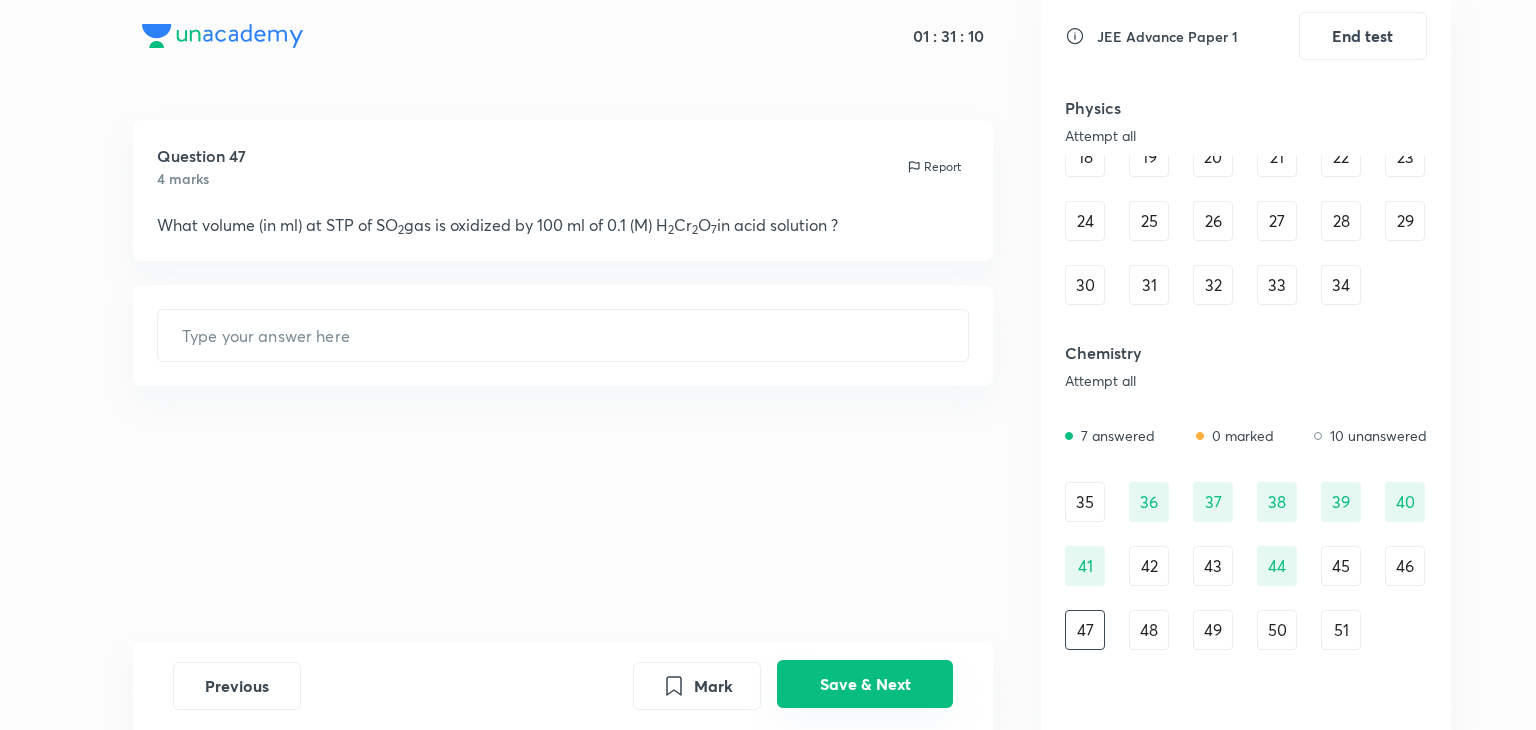 click on "Save & Next" at bounding box center (865, 684) 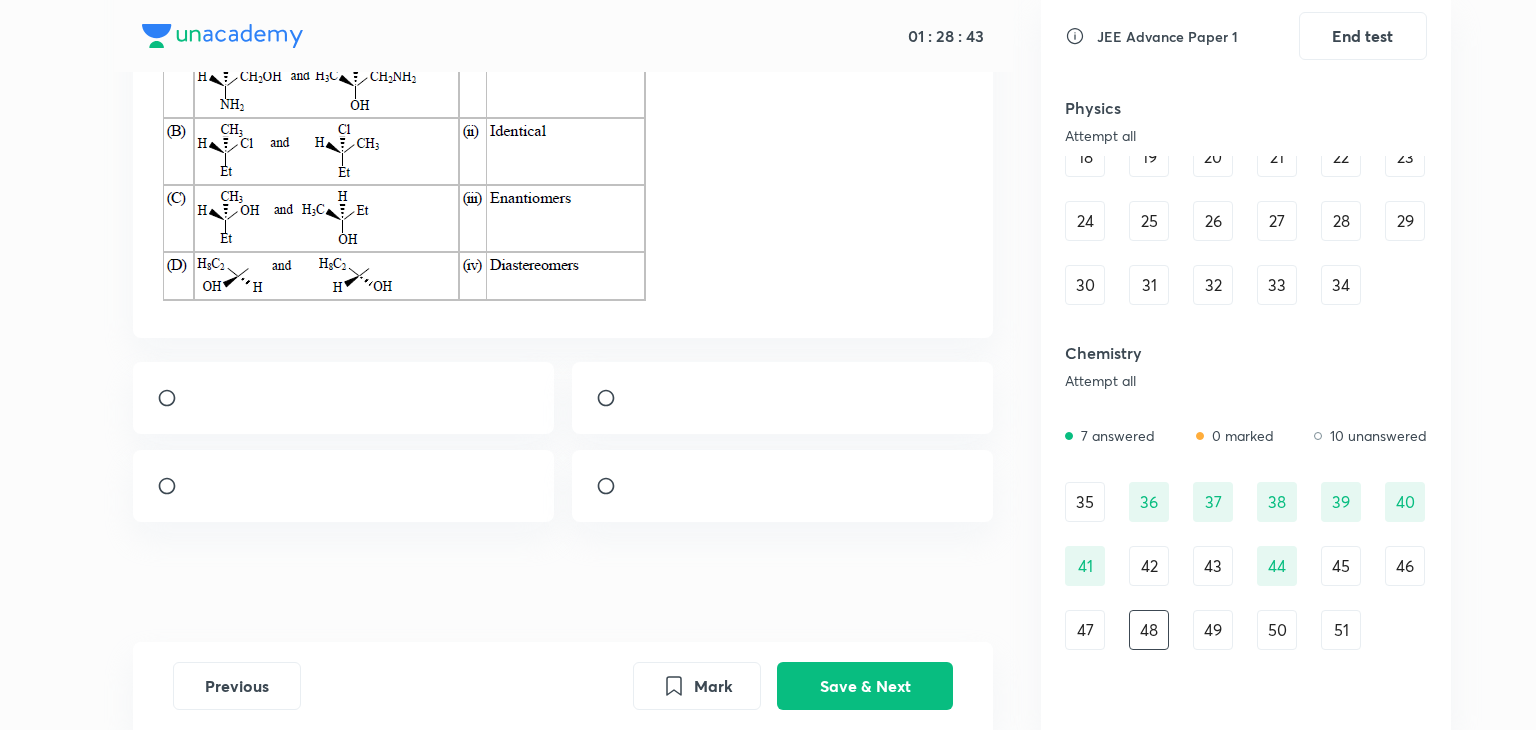 scroll, scrollTop: 248, scrollLeft: 0, axis: vertical 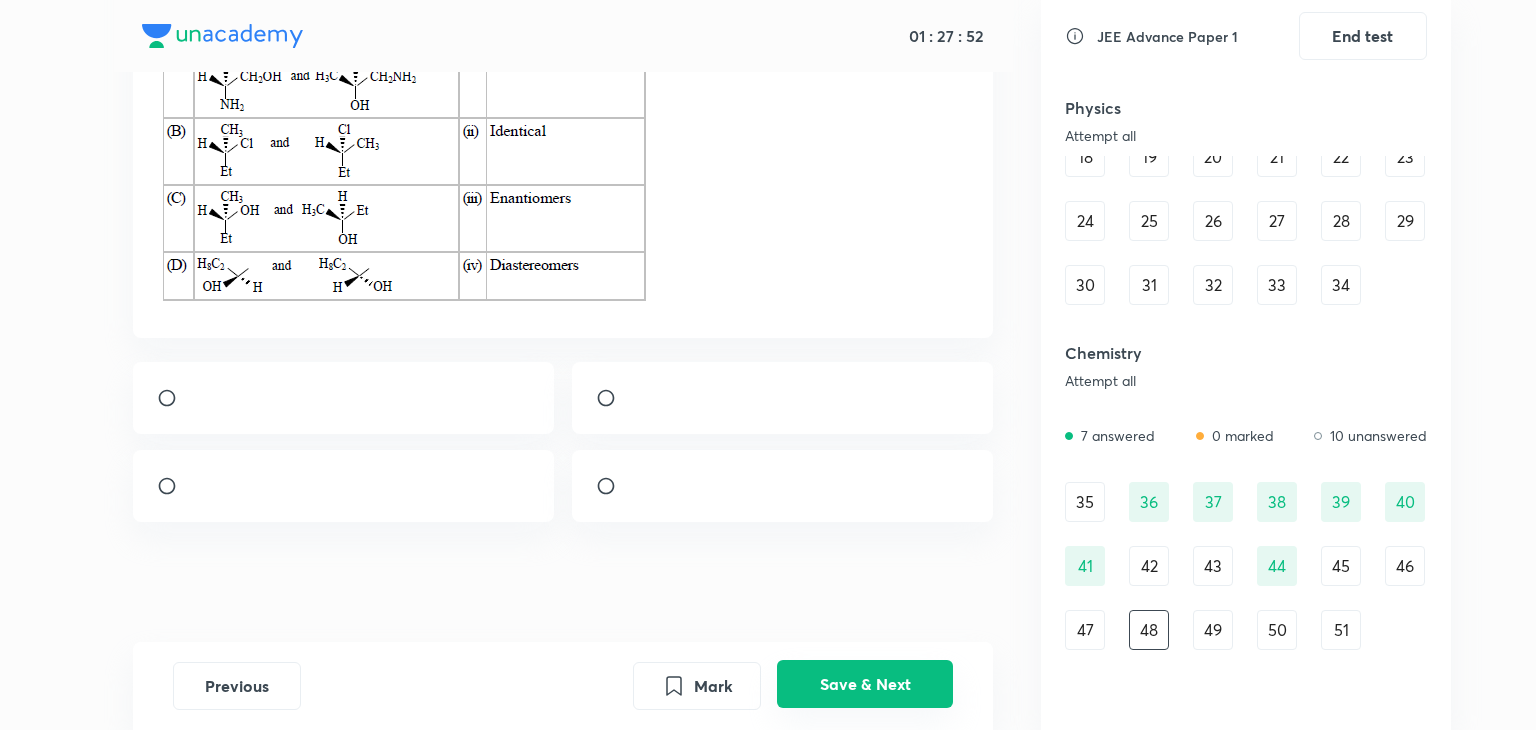 click on "Save & Next" at bounding box center (865, 684) 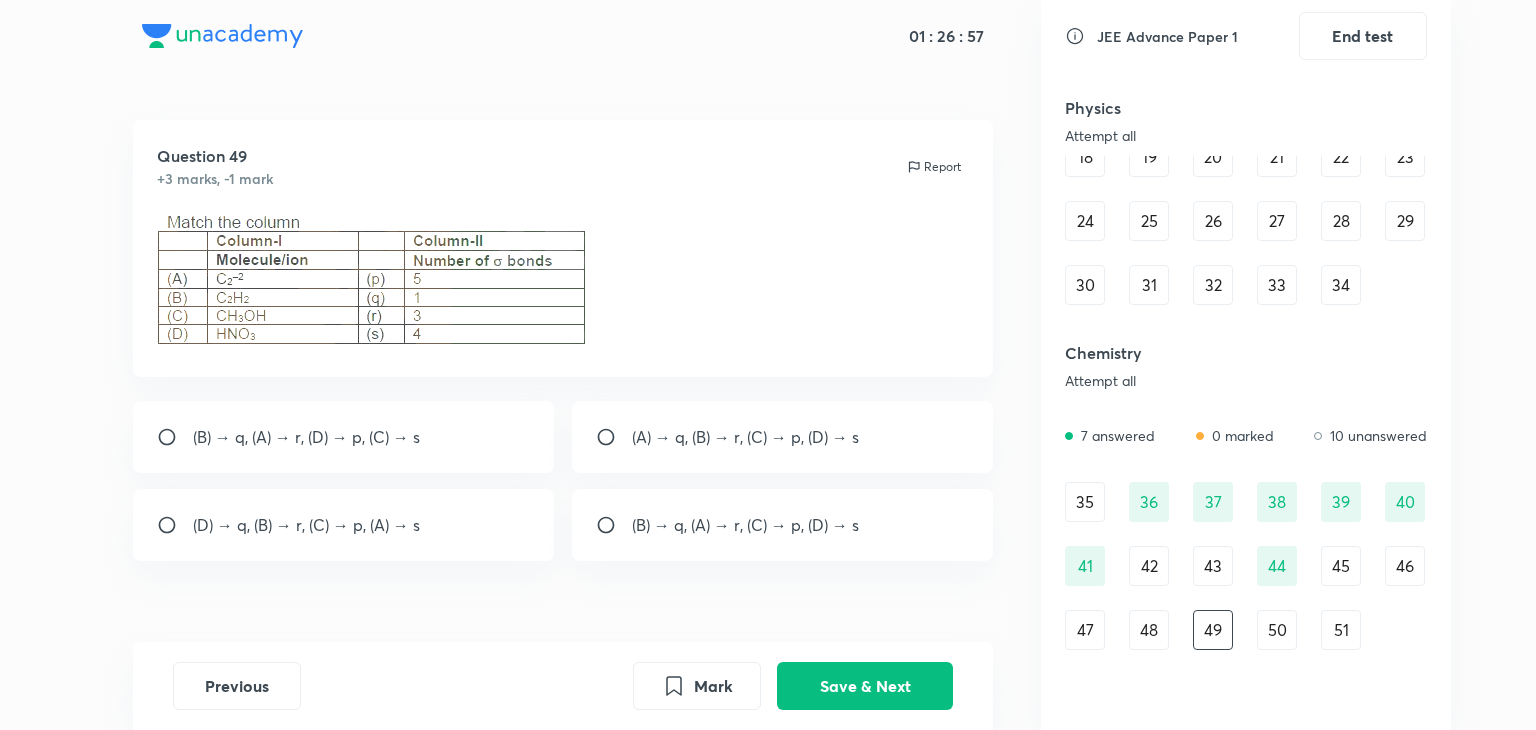 click at bounding box center [614, 437] 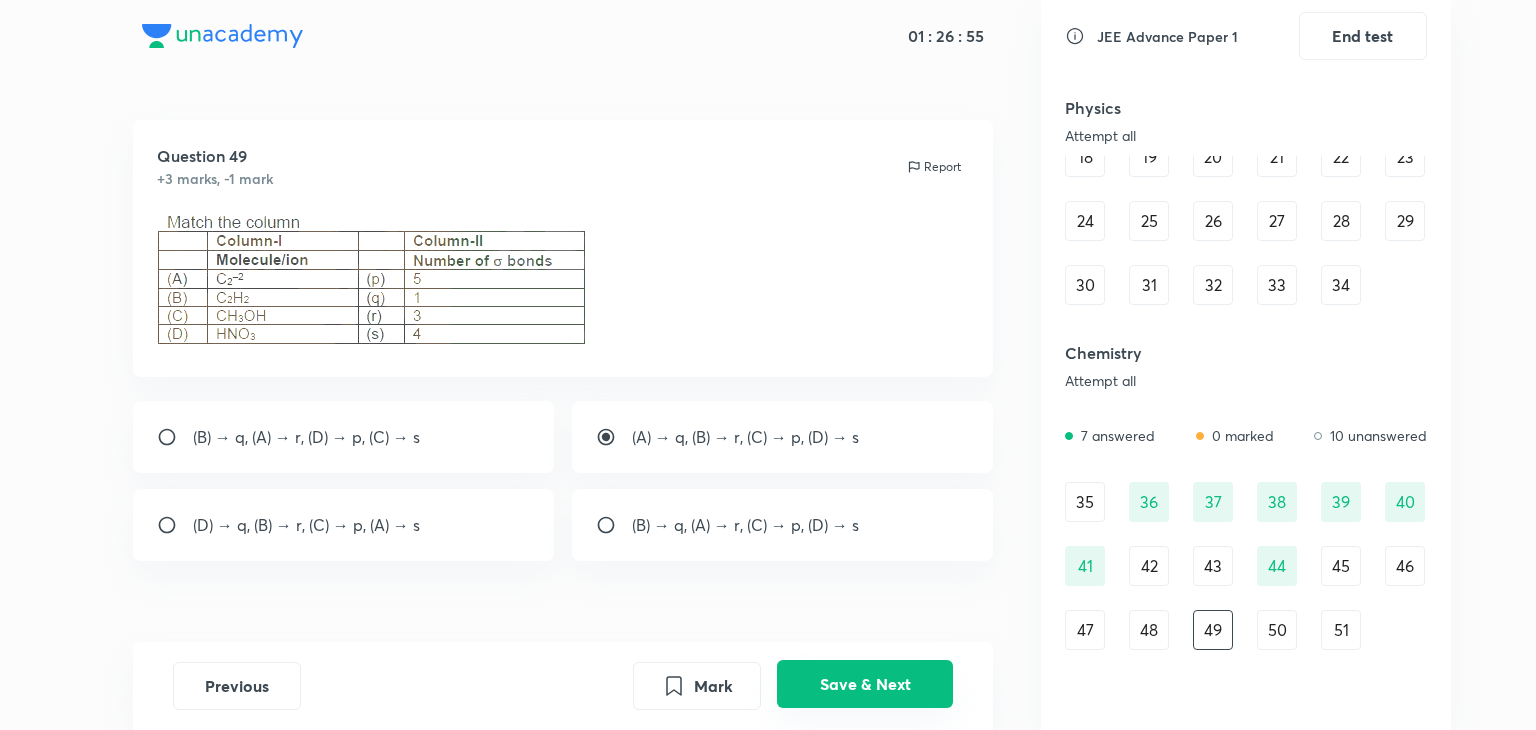 click on "Save & Next" at bounding box center (865, 684) 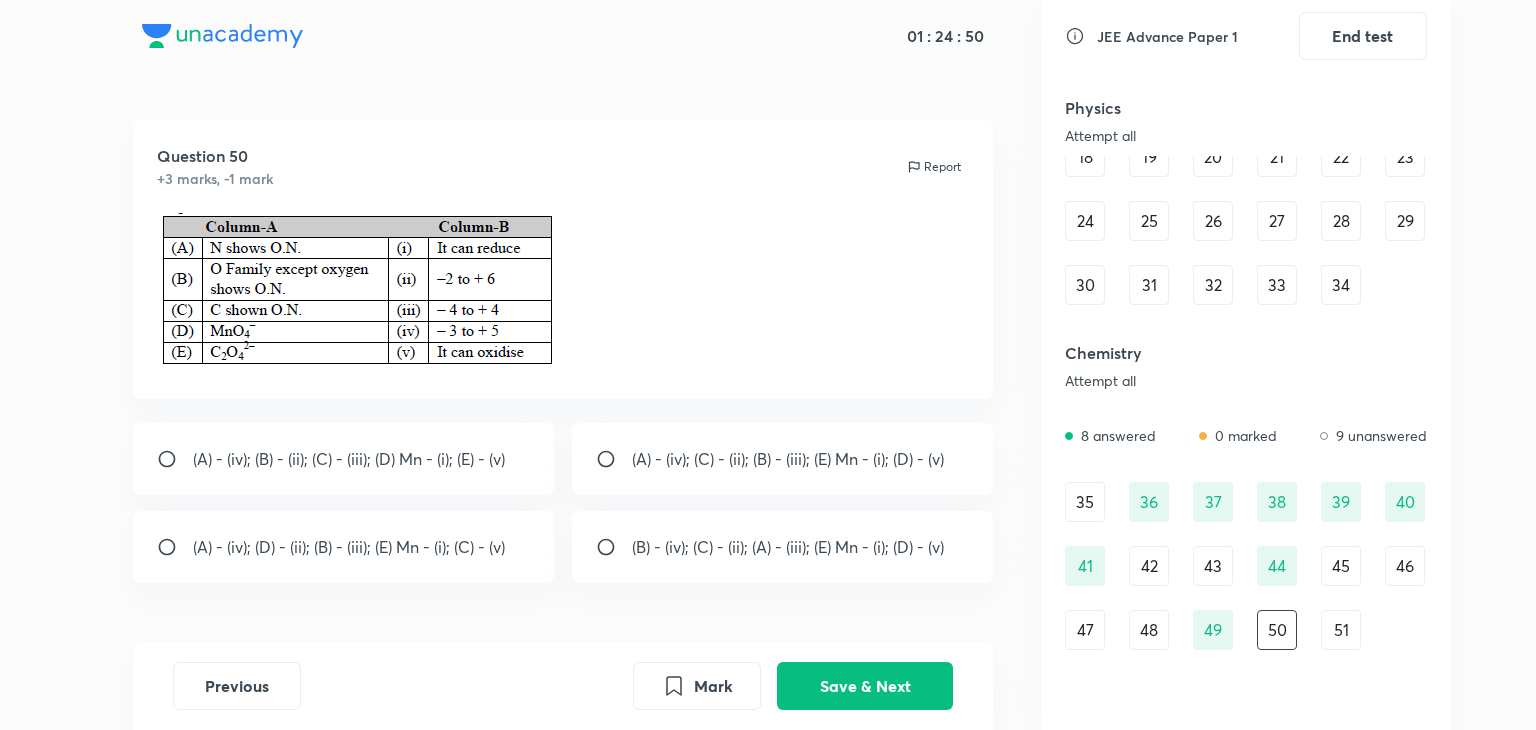 click at bounding box center (175, 459) 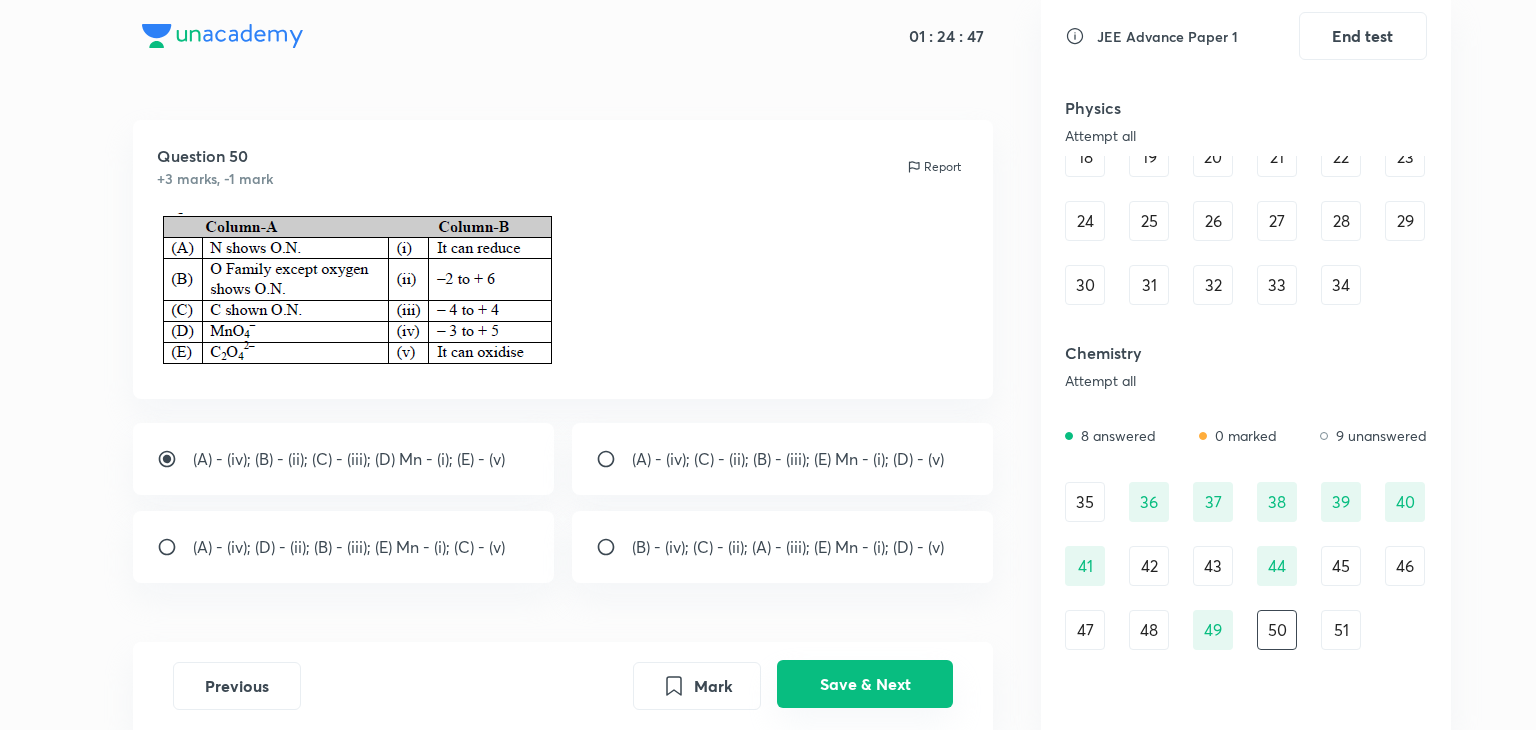 click on "Save & Next" at bounding box center (865, 684) 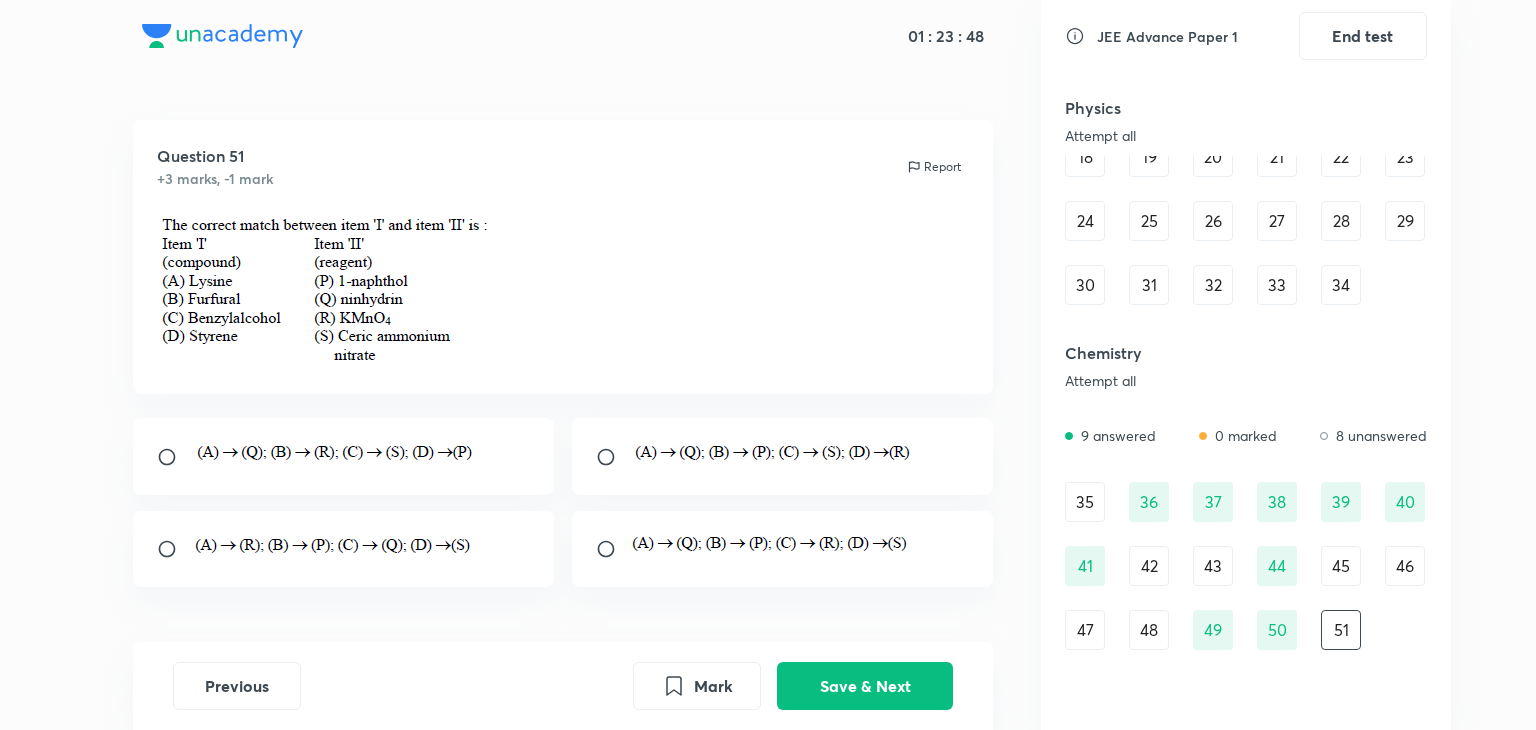click at bounding box center (175, 457) 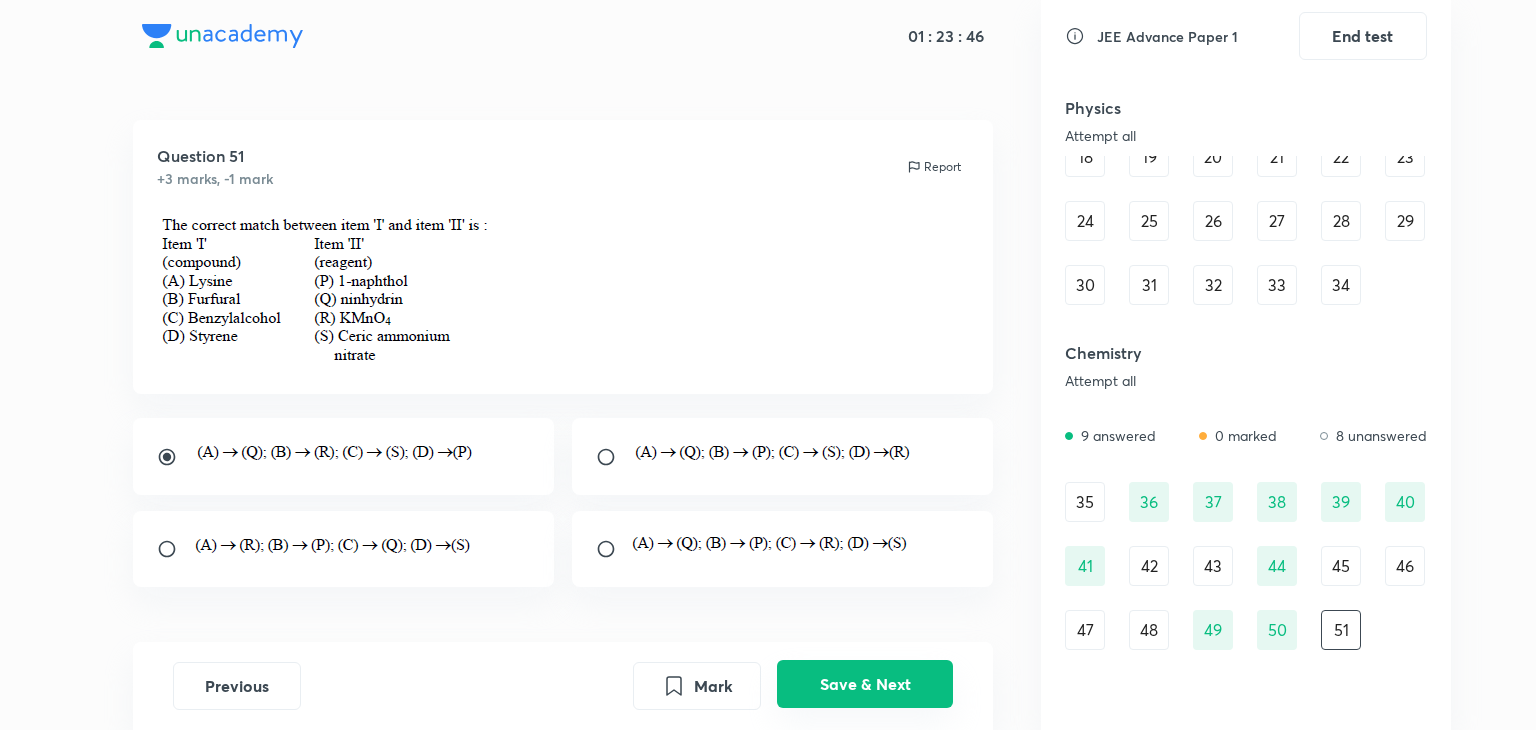 click on "Save & Next" at bounding box center (865, 684) 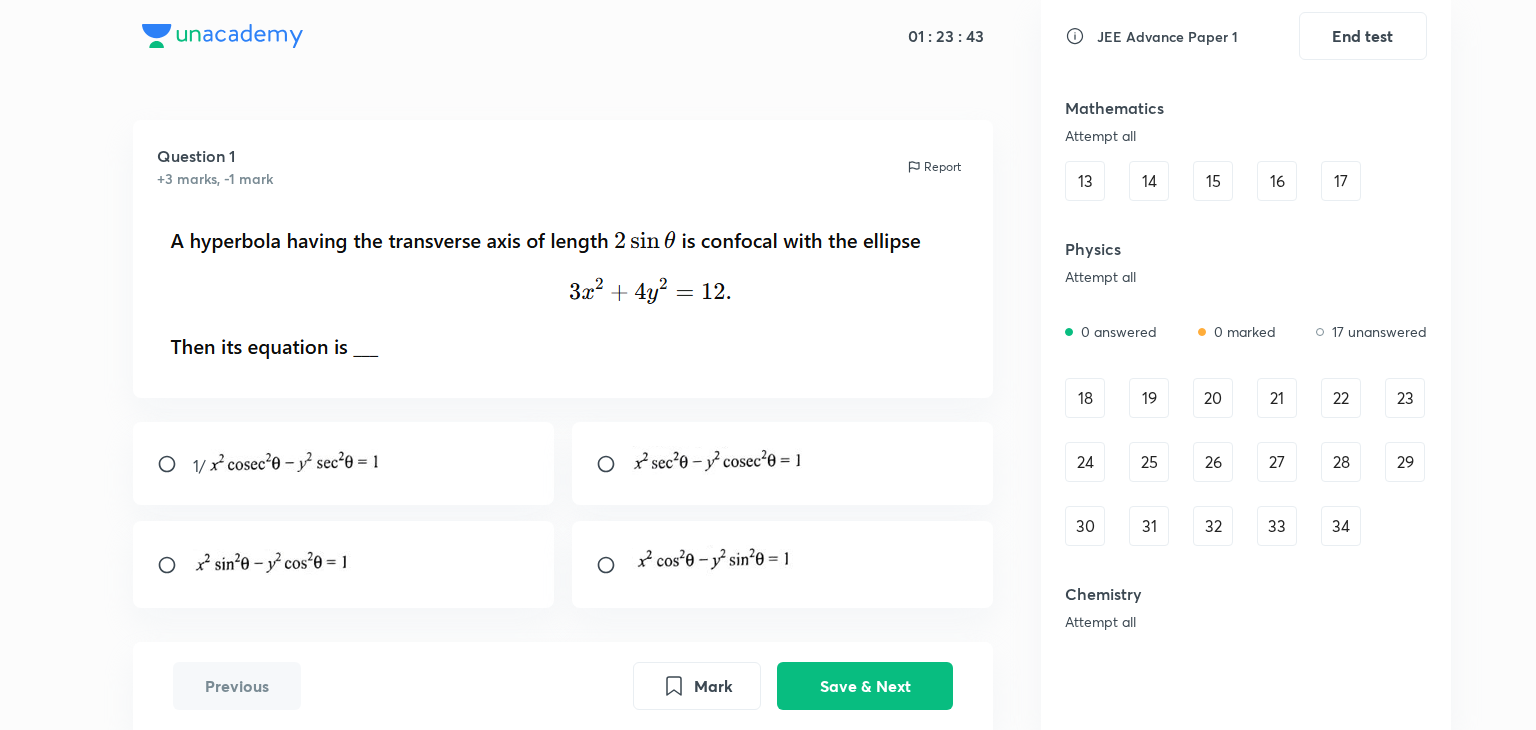 scroll, scrollTop: 332, scrollLeft: 0, axis: vertical 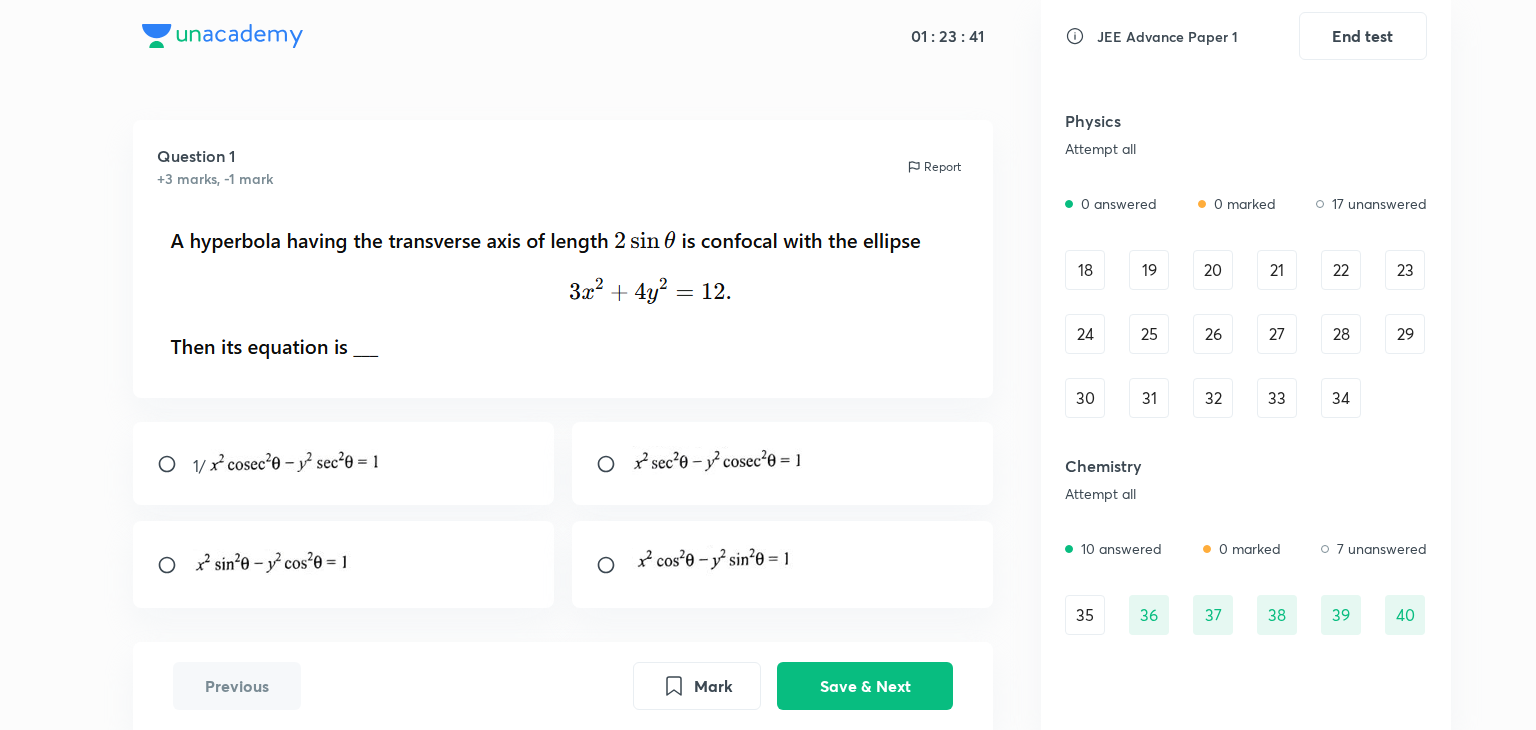 click on "18" at bounding box center (1085, 270) 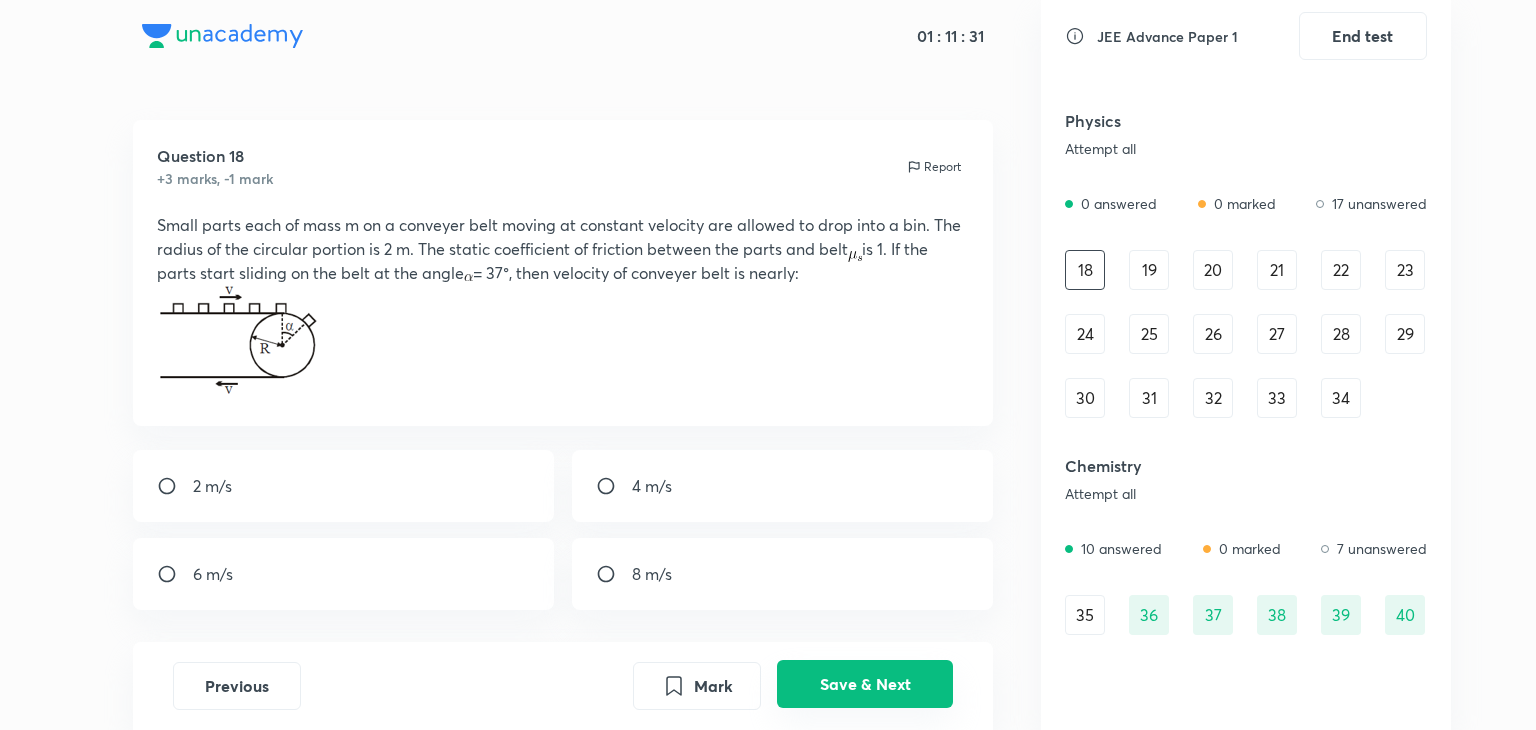 click on "Save & Next" at bounding box center [865, 684] 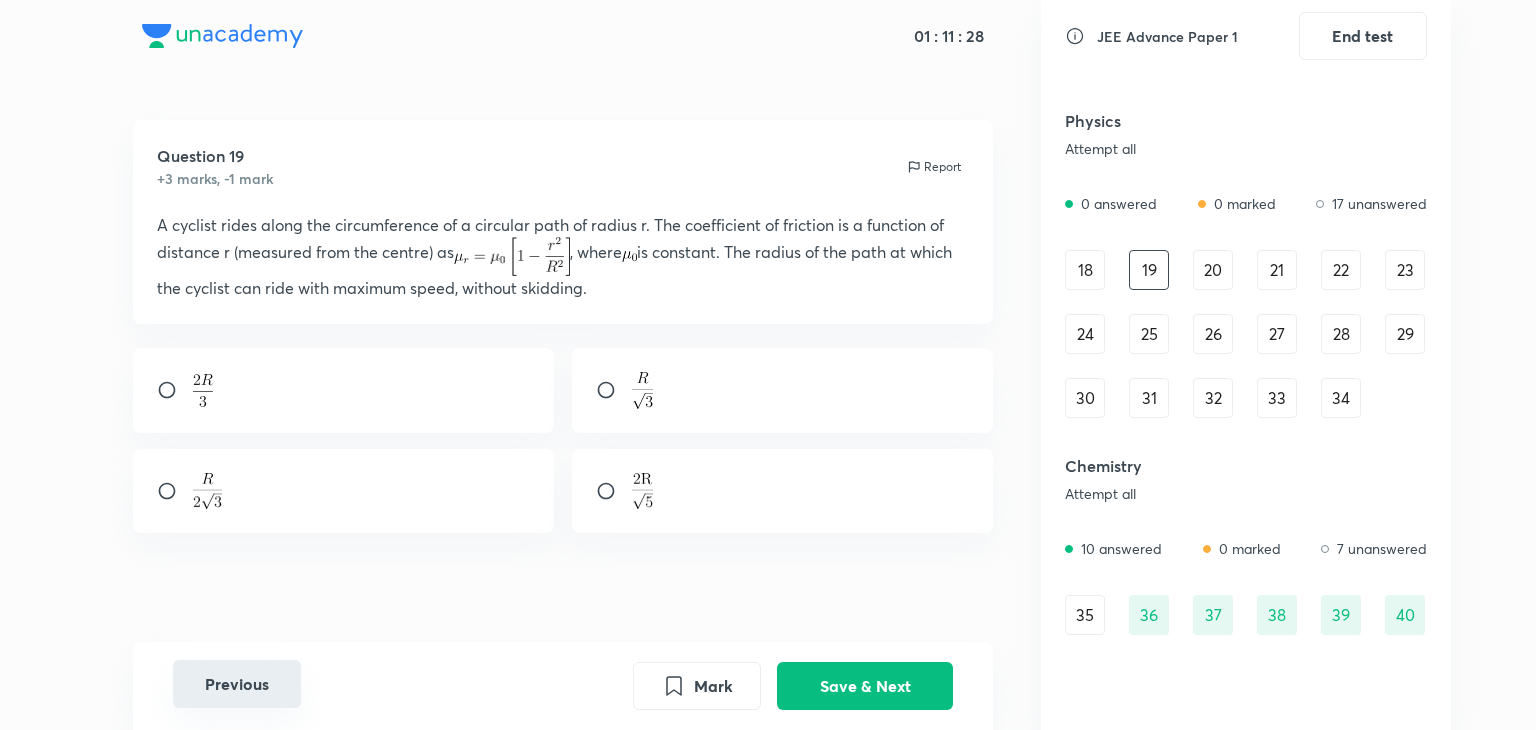 click on "Previous" at bounding box center (237, 684) 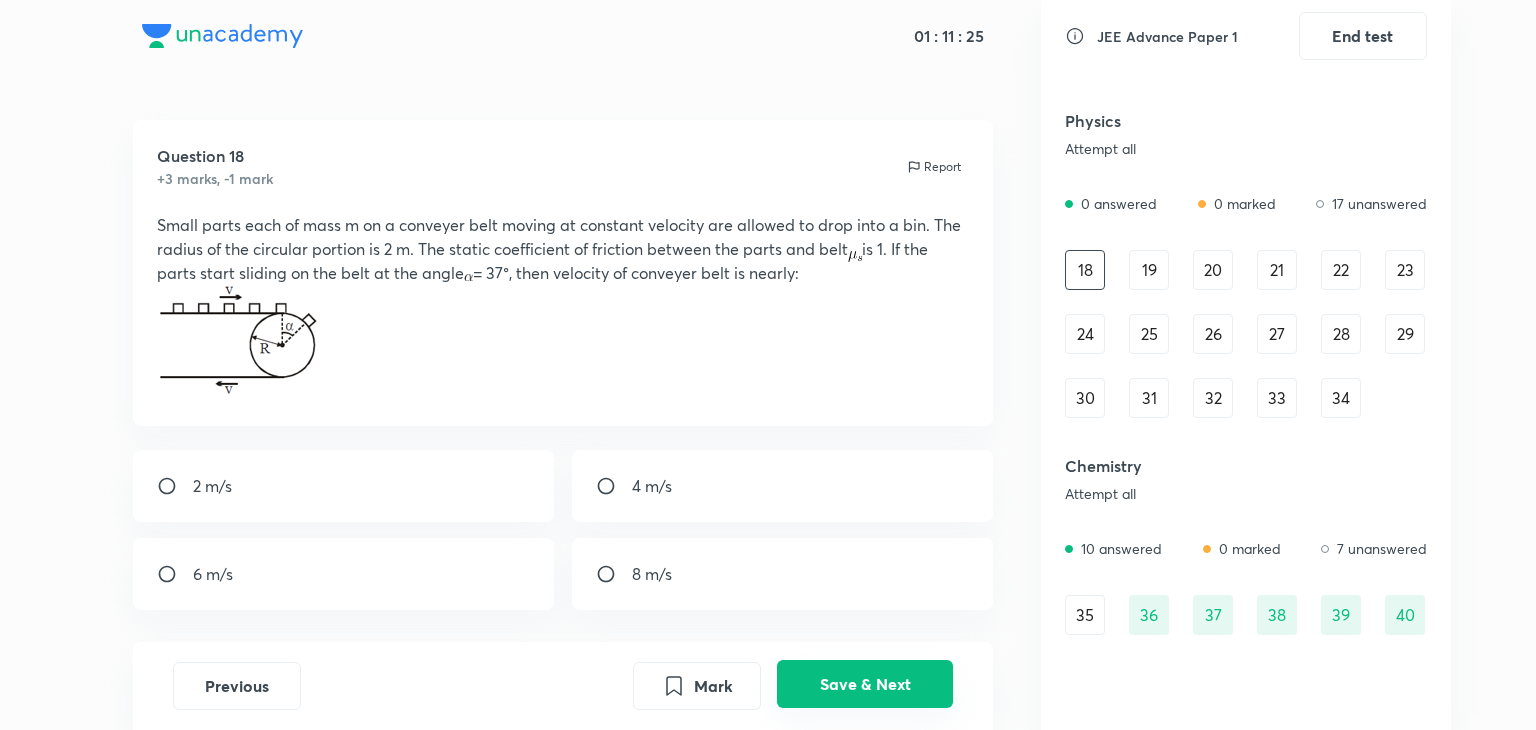 click on "Save & Next" at bounding box center [865, 684] 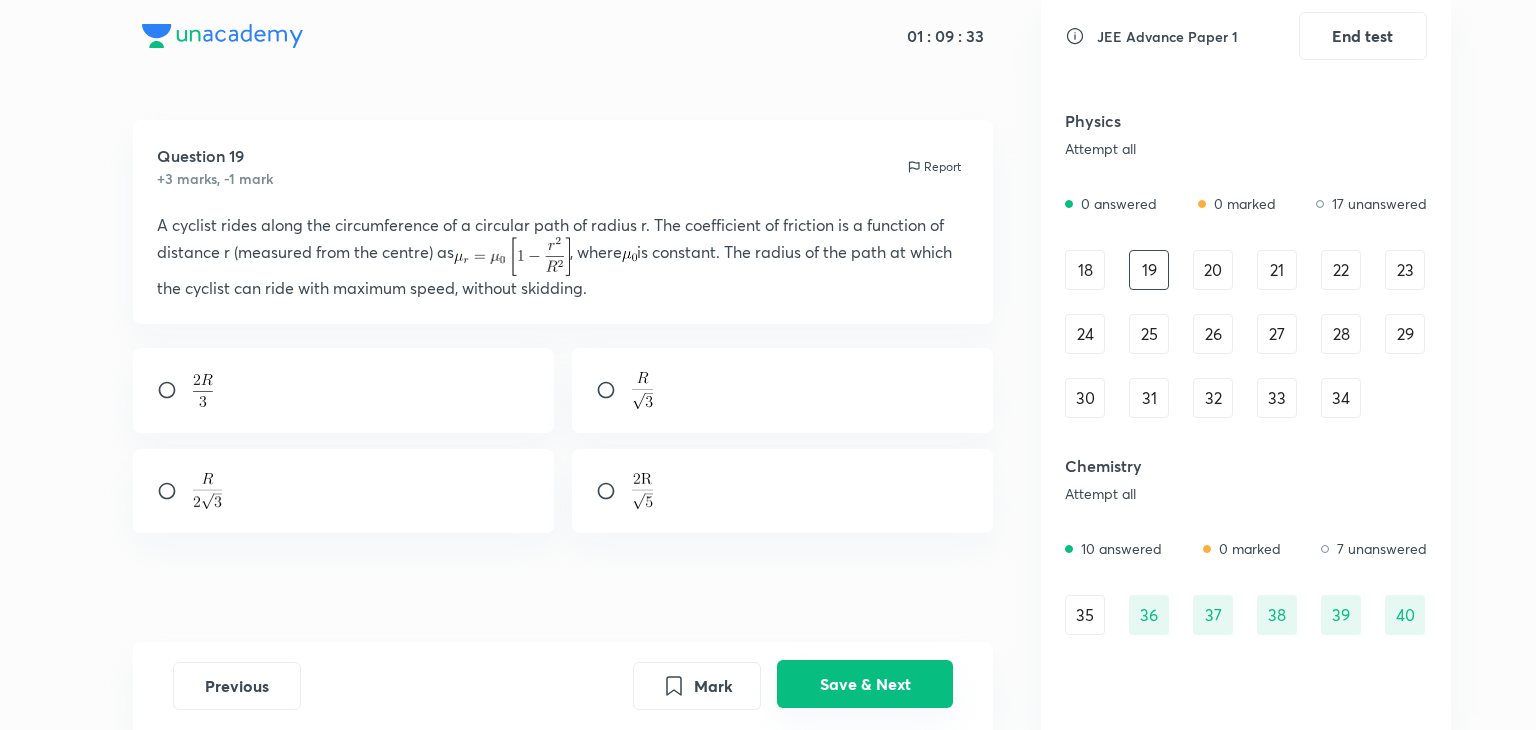 click on "Save & Next" at bounding box center [865, 684] 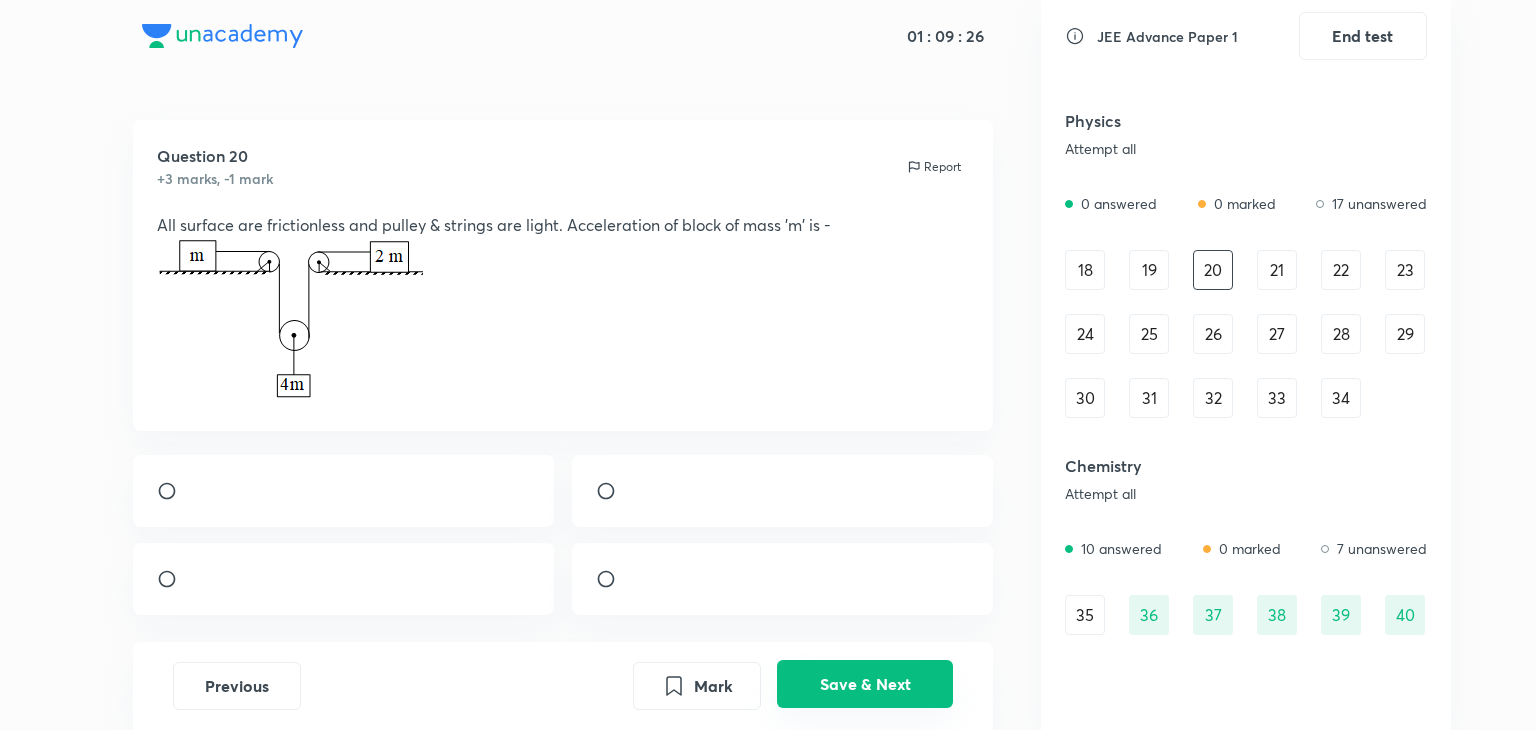 click on "Save & Next" at bounding box center [865, 684] 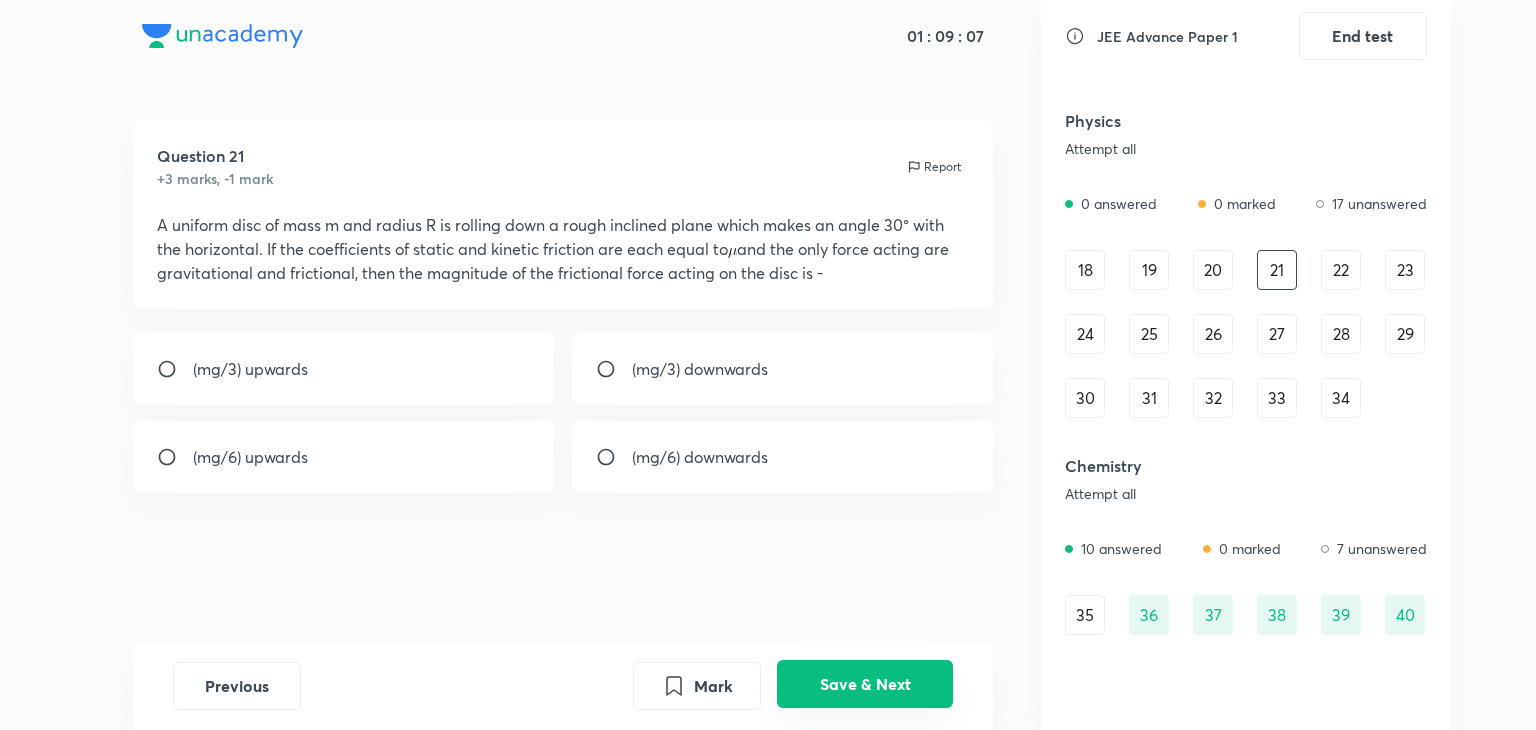 click on "Save & Next" at bounding box center (865, 684) 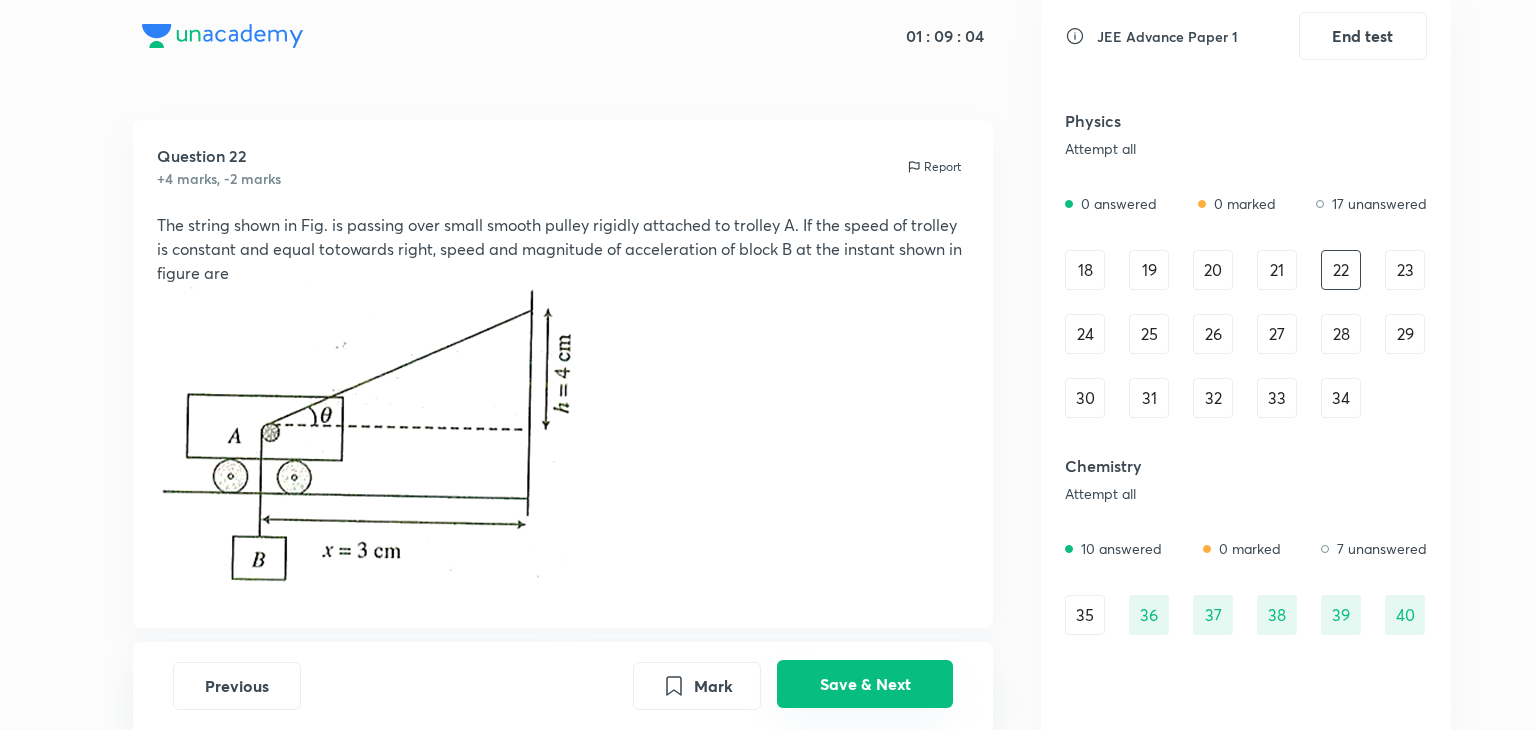 click on "Save & Next" at bounding box center [865, 684] 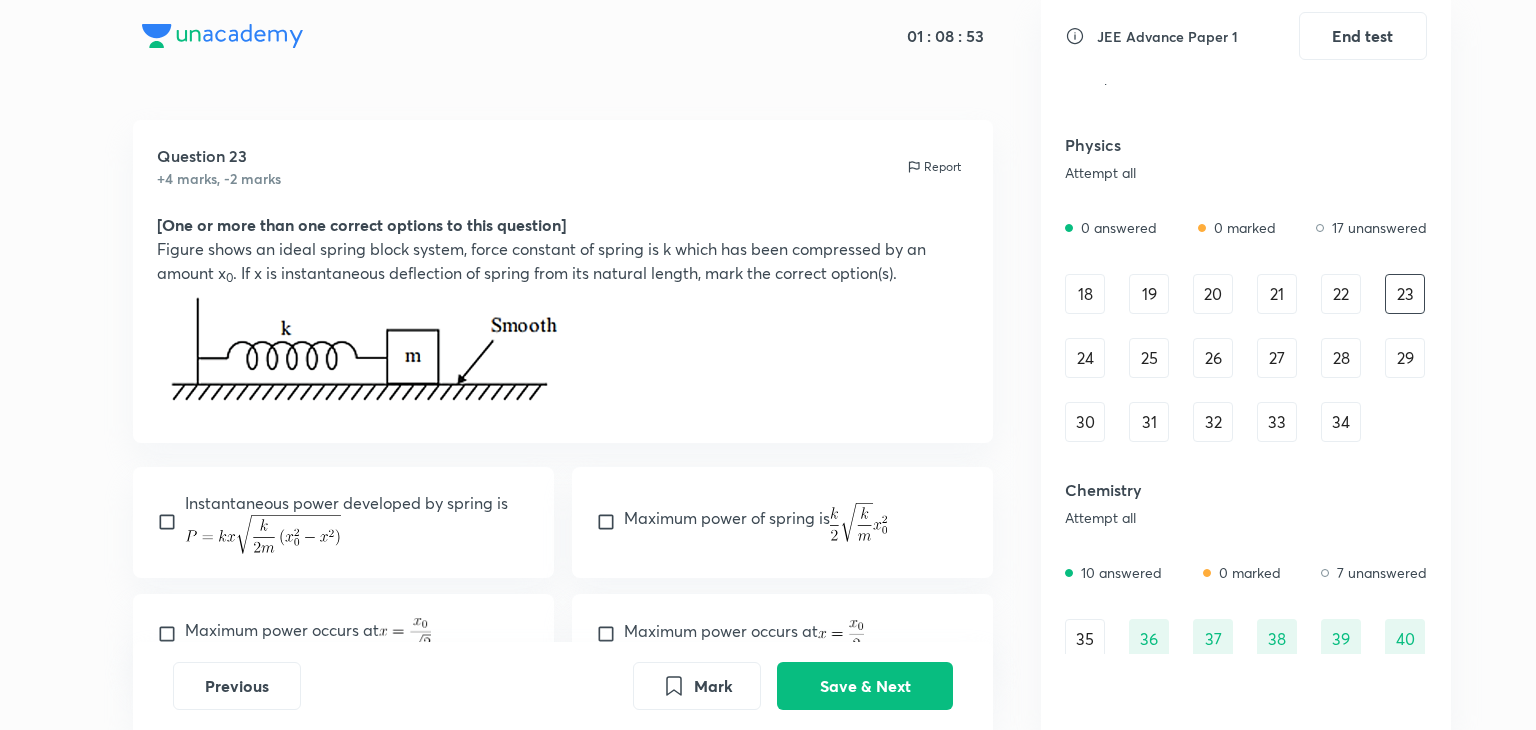 scroll, scrollTop: 309, scrollLeft: 0, axis: vertical 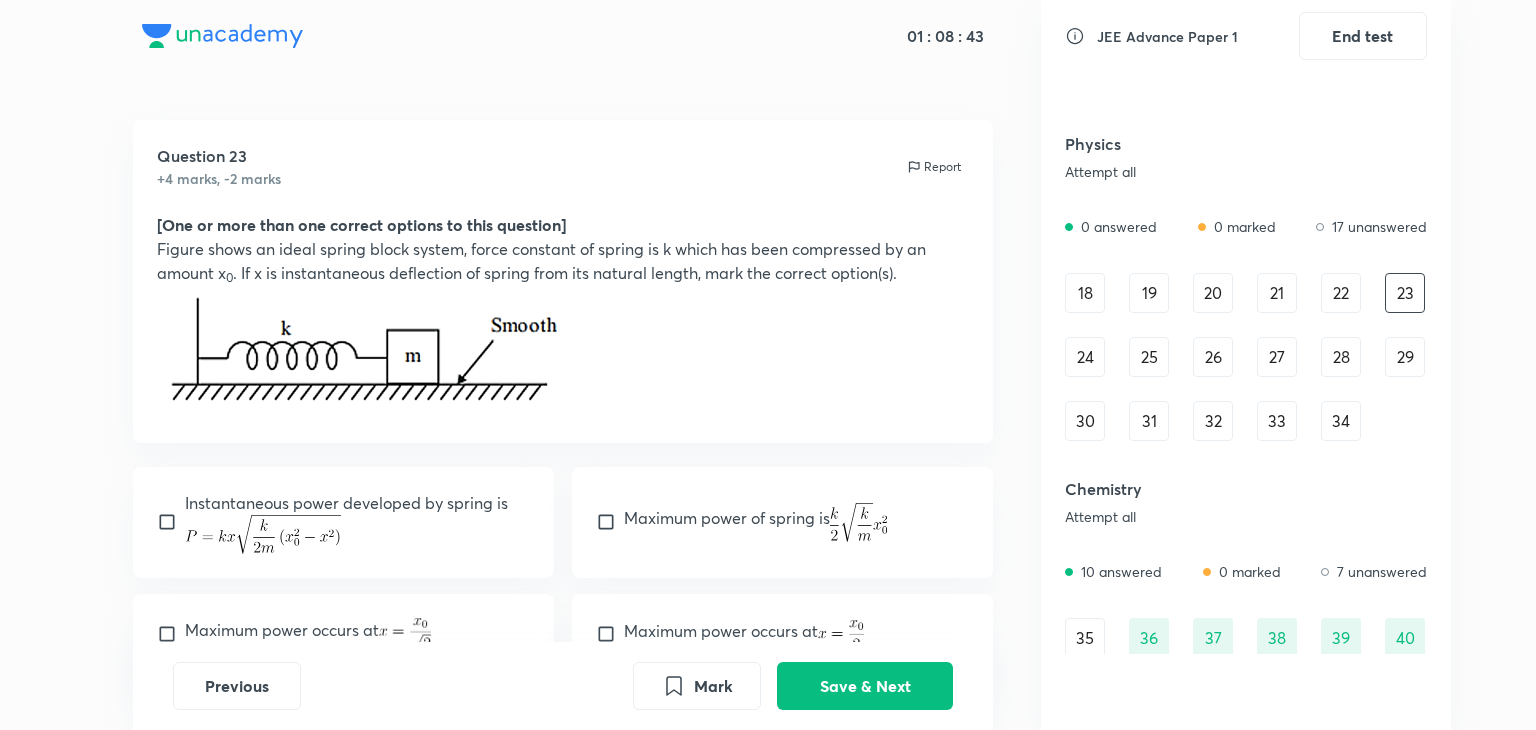 click on "19" at bounding box center [1149, 293] 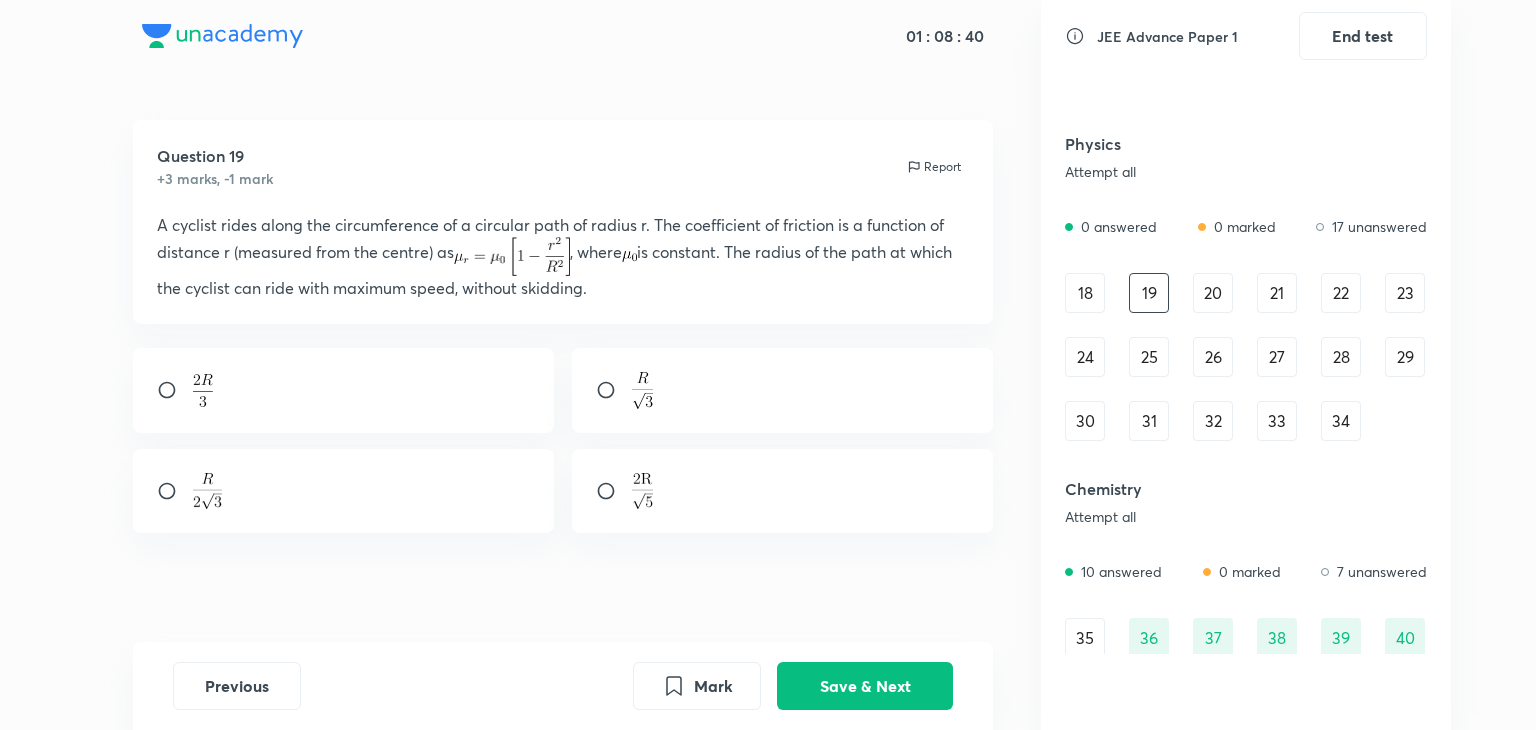 click on "20" at bounding box center (1213, 293) 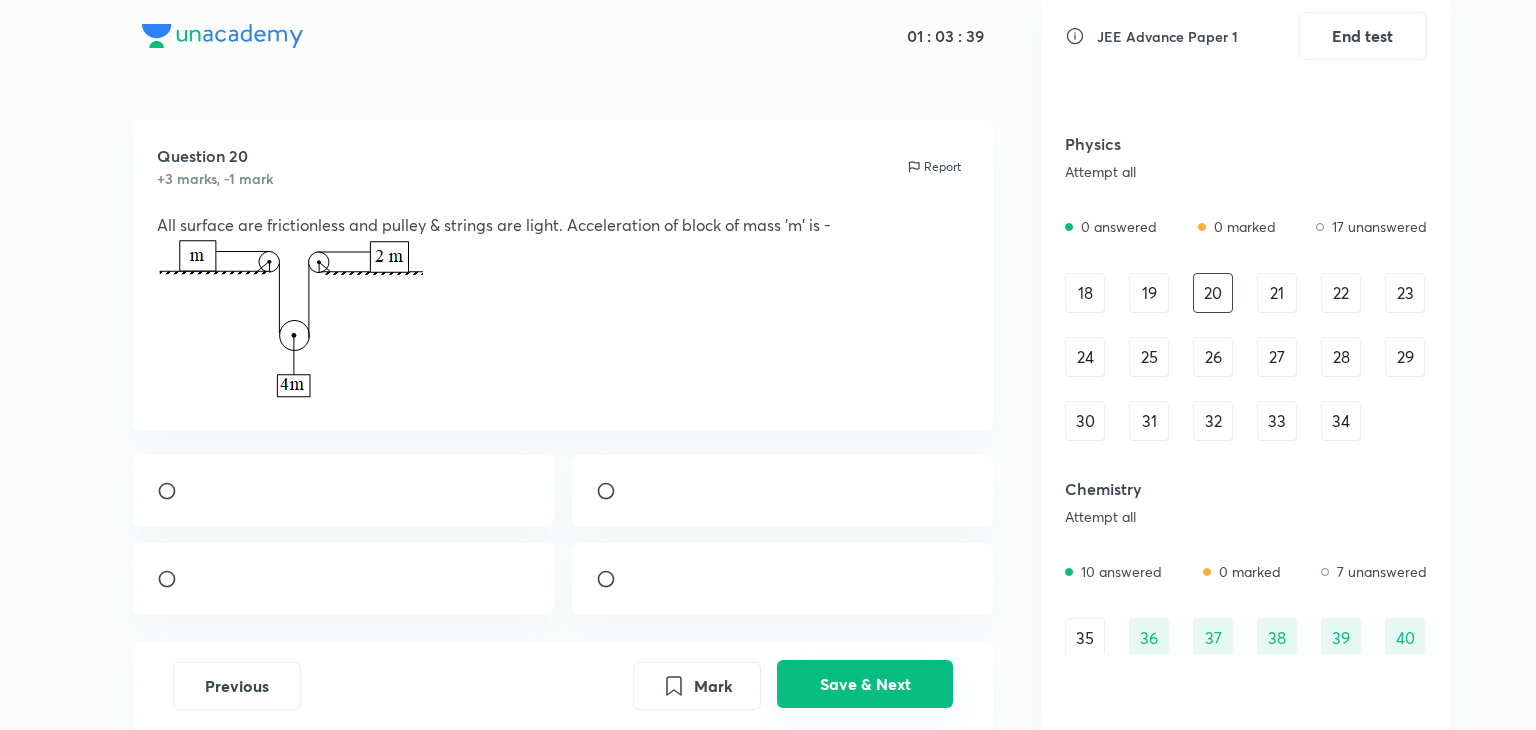 click on "Save & Next" at bounding box center (865, 684) 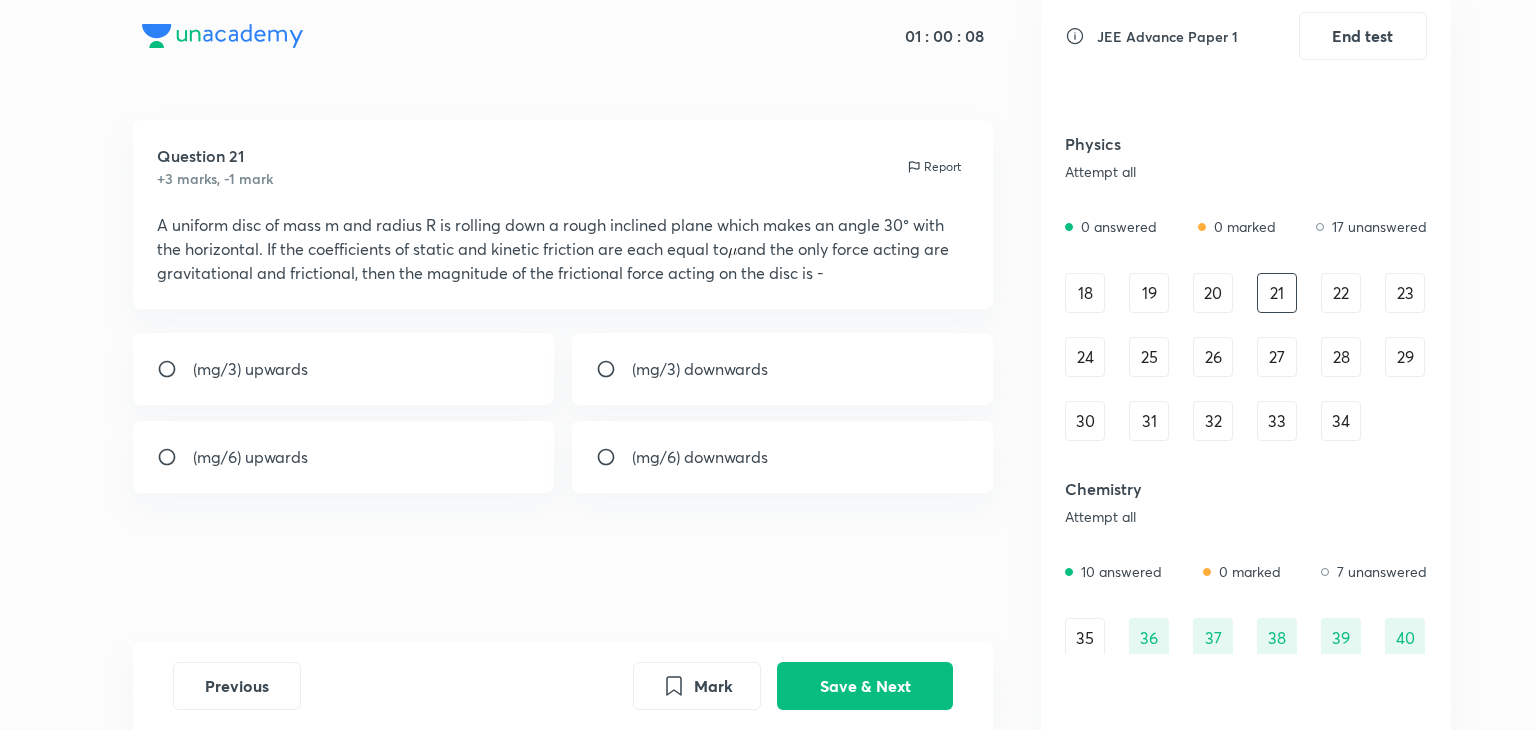 click at bounding box center (175, 457) 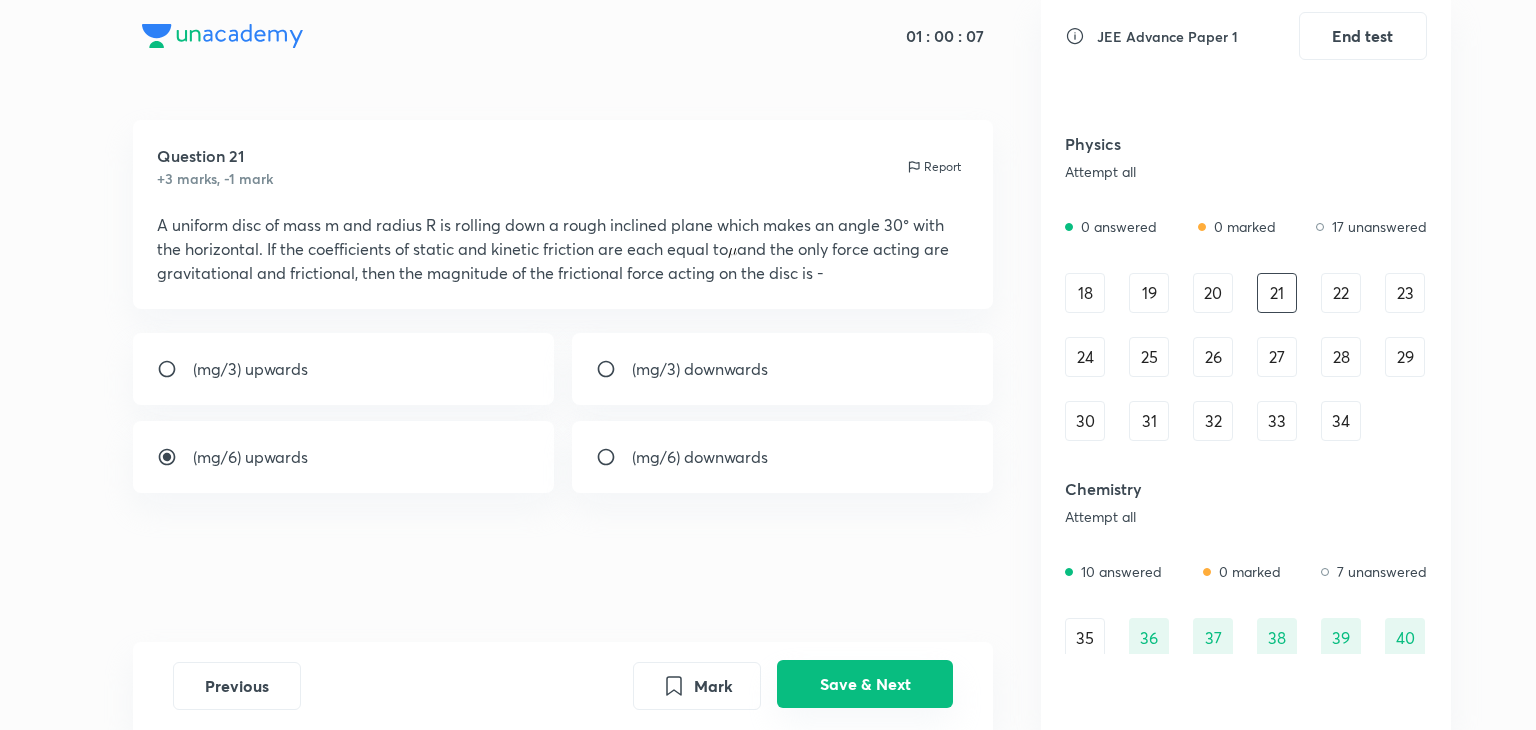 click on "Save & Next" at bounding box center [865, 684] 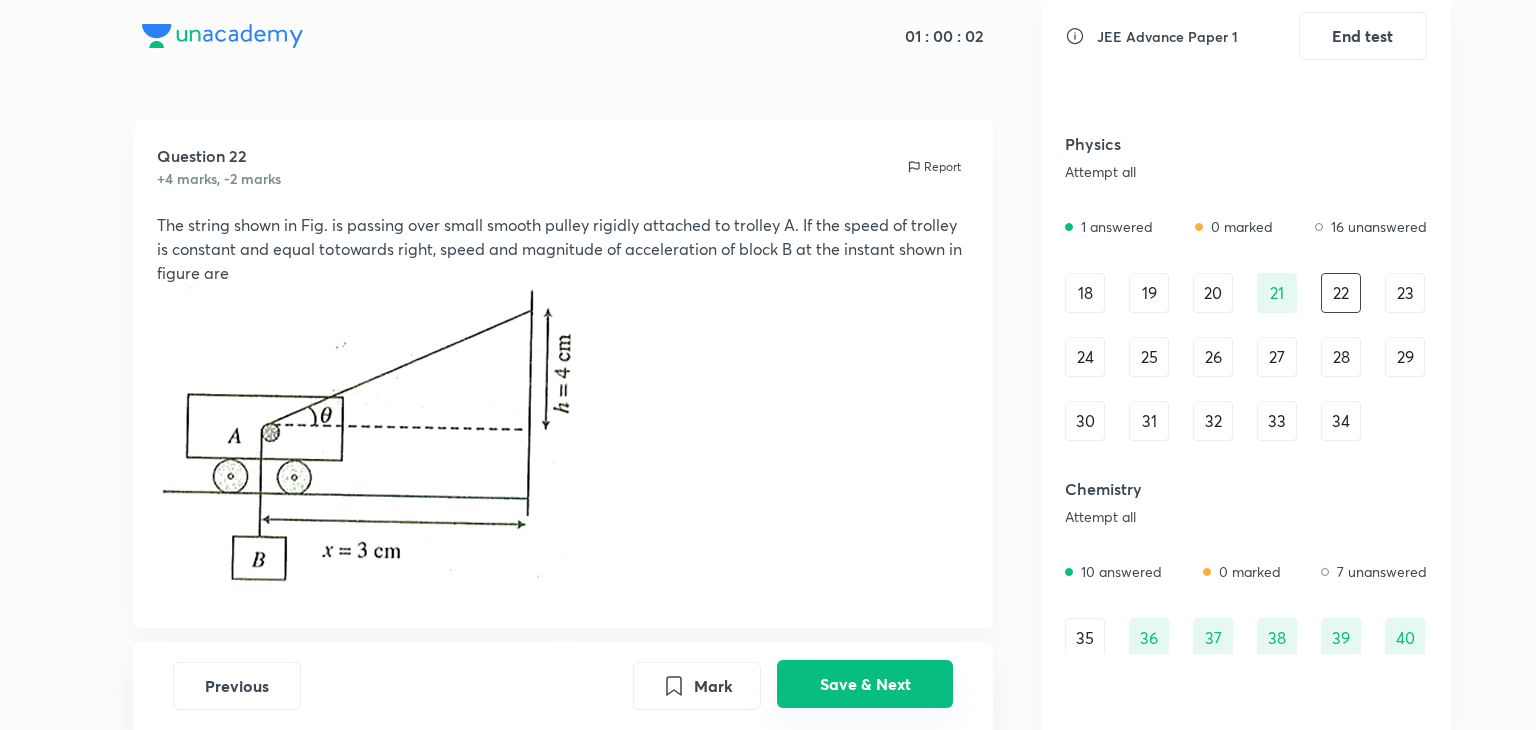 click on "Save & Next" at bounding box center [865, 684] 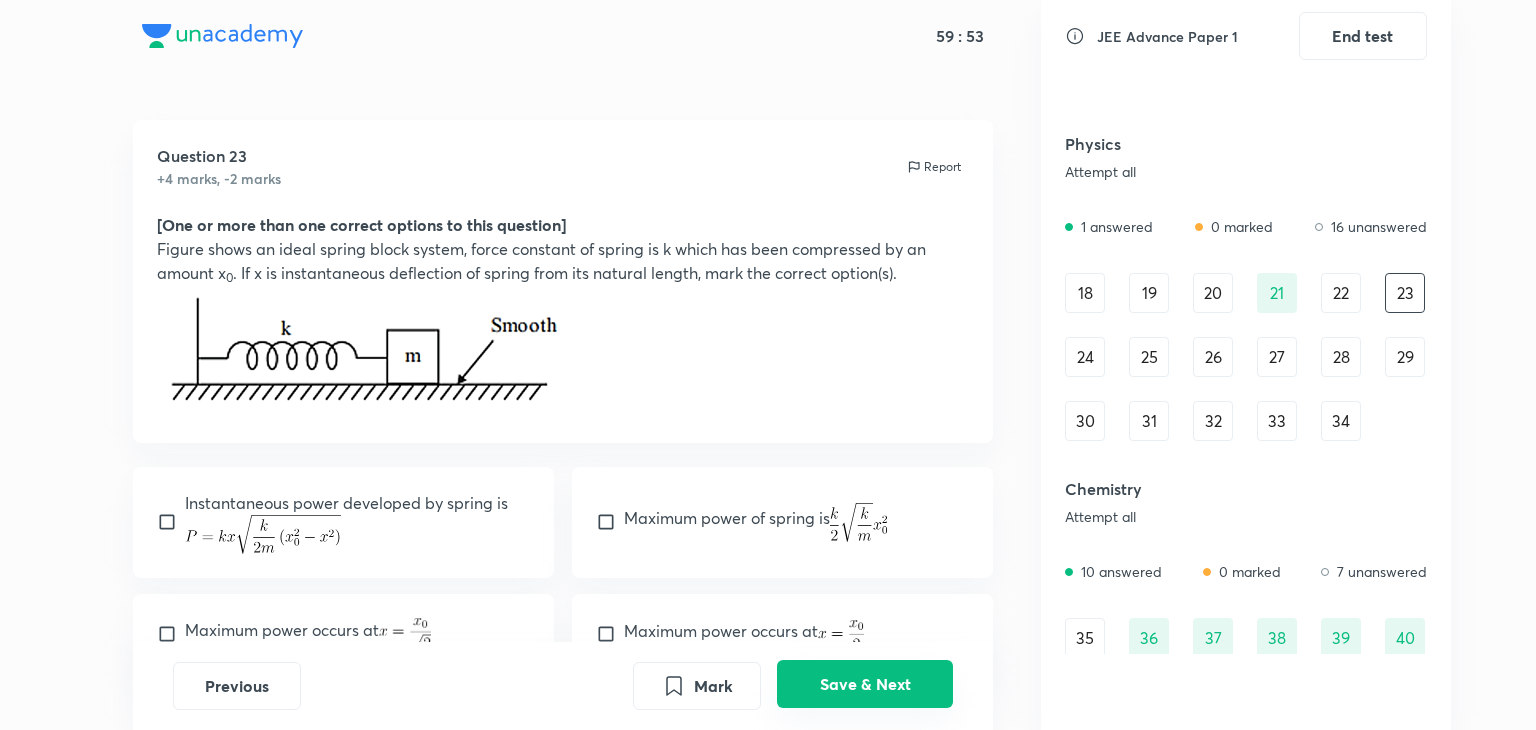 click on "Save & Next" at bounding box center (865, 684) 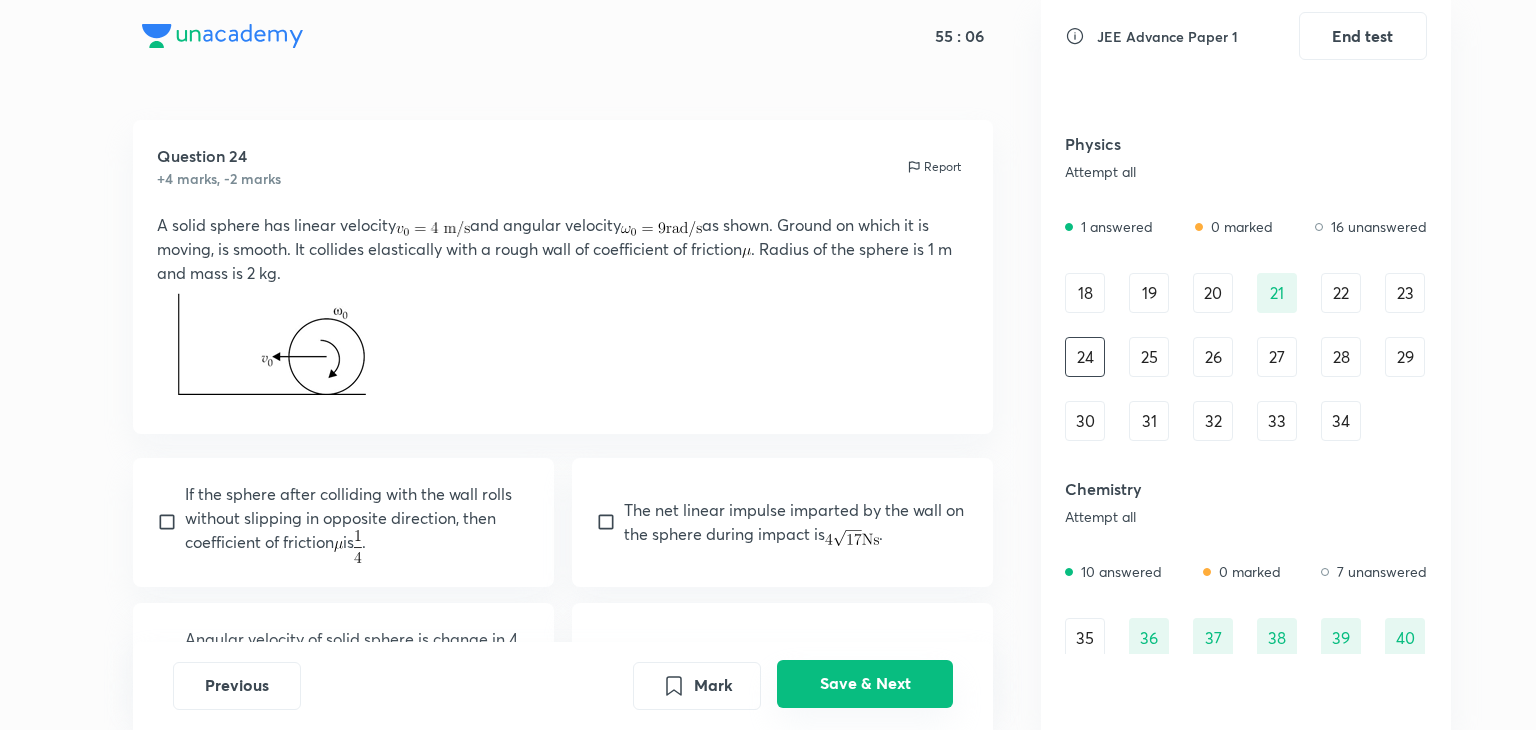 click on "Save & Next" at bounding box center (865, 684) 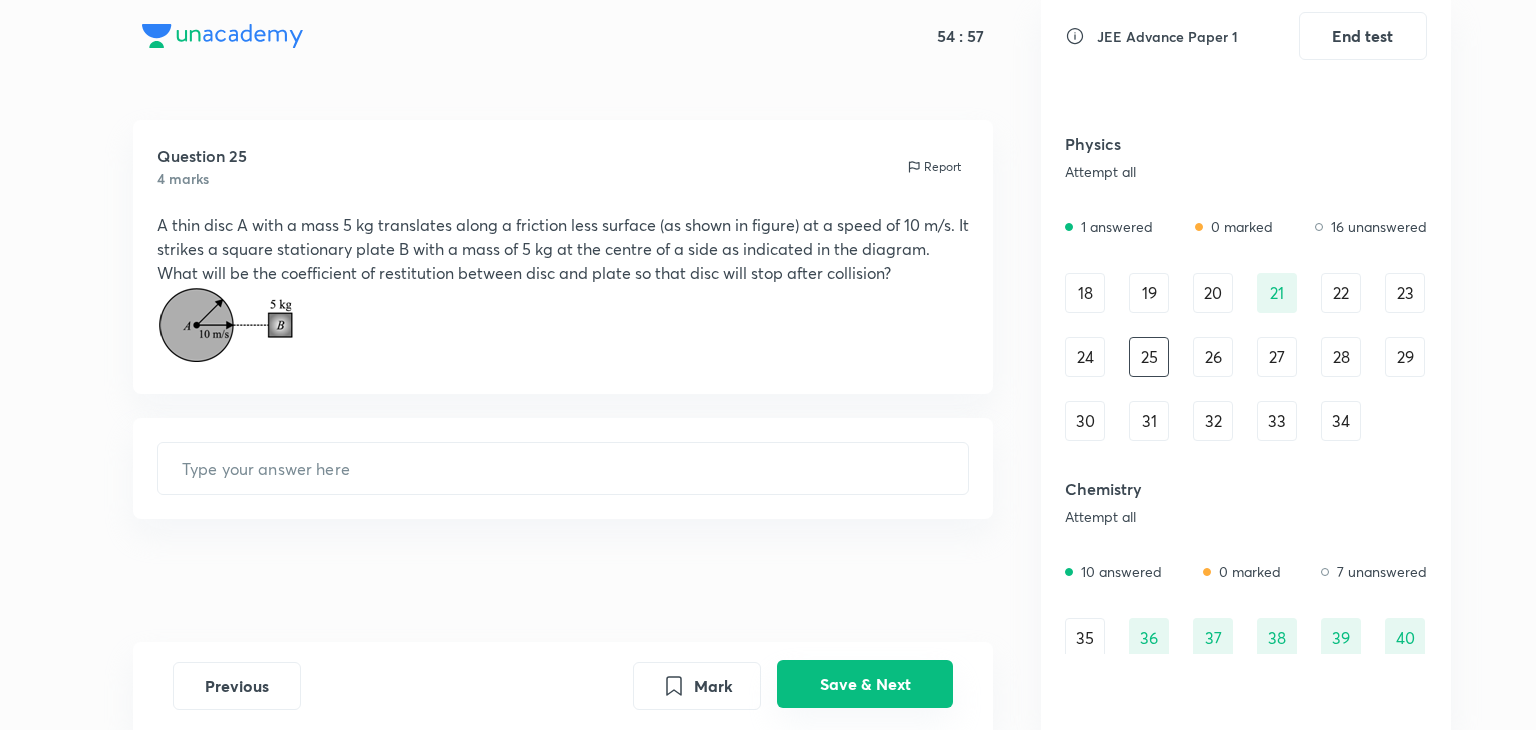 click on "Save & Next" at bounding box center (865, 684) 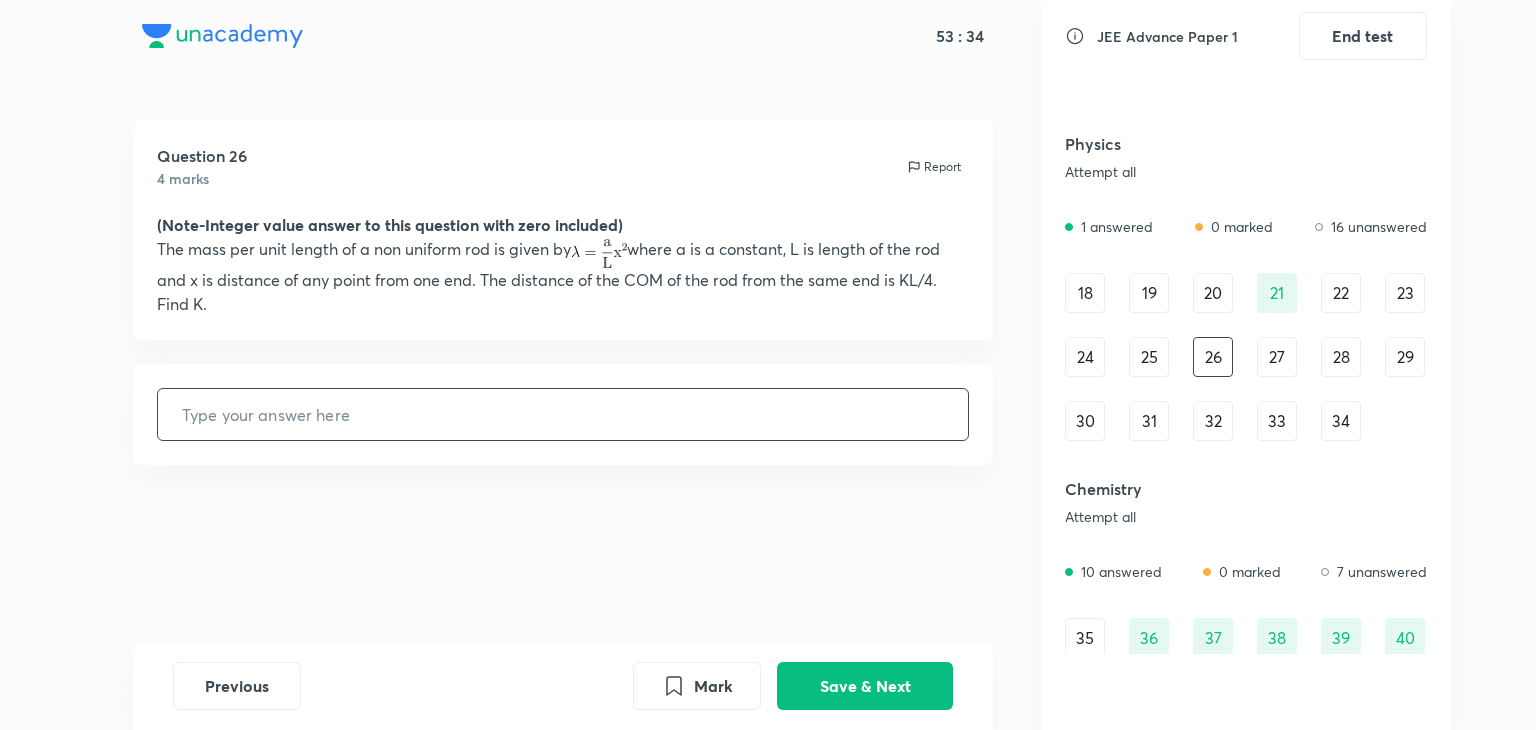 click at bounding box center (563, 414) 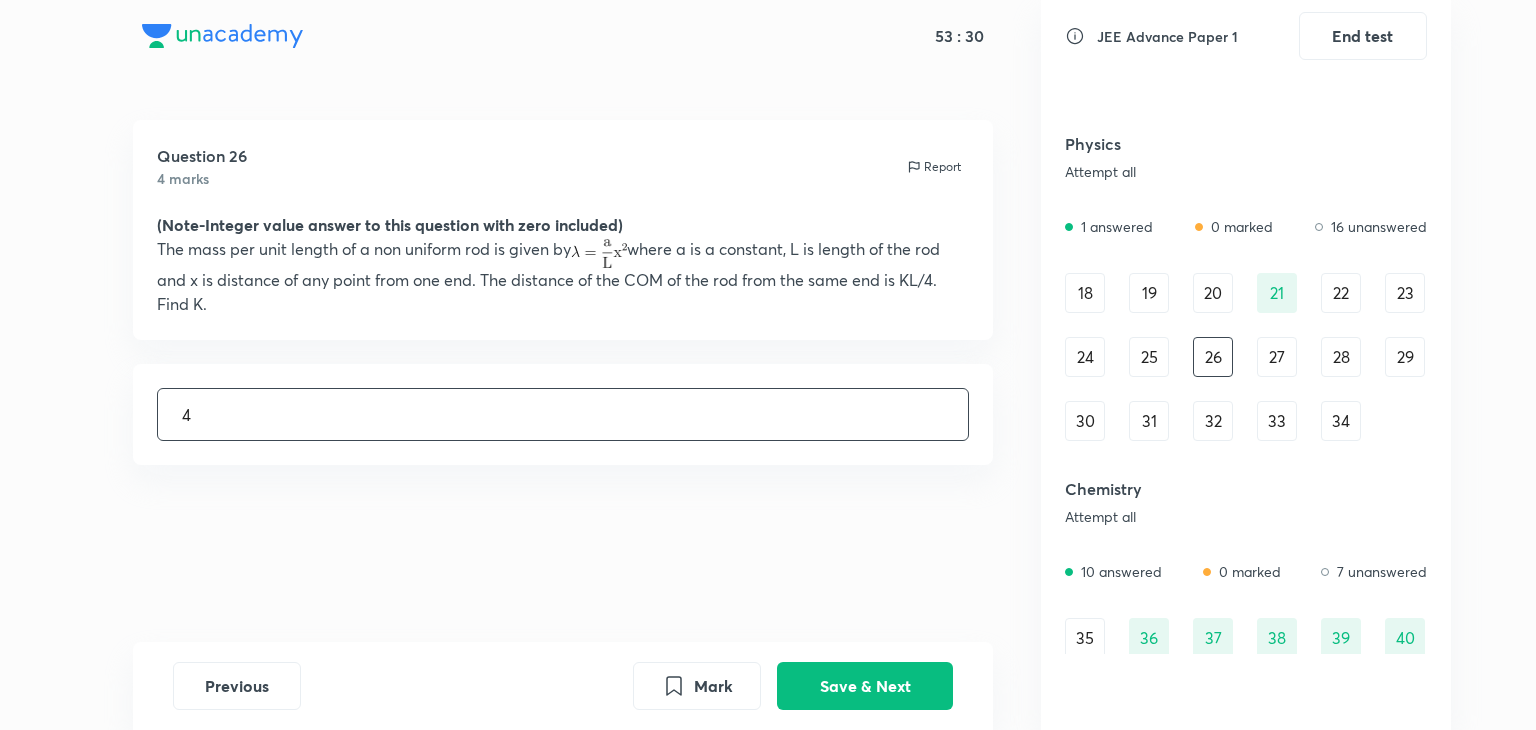 type on "4" 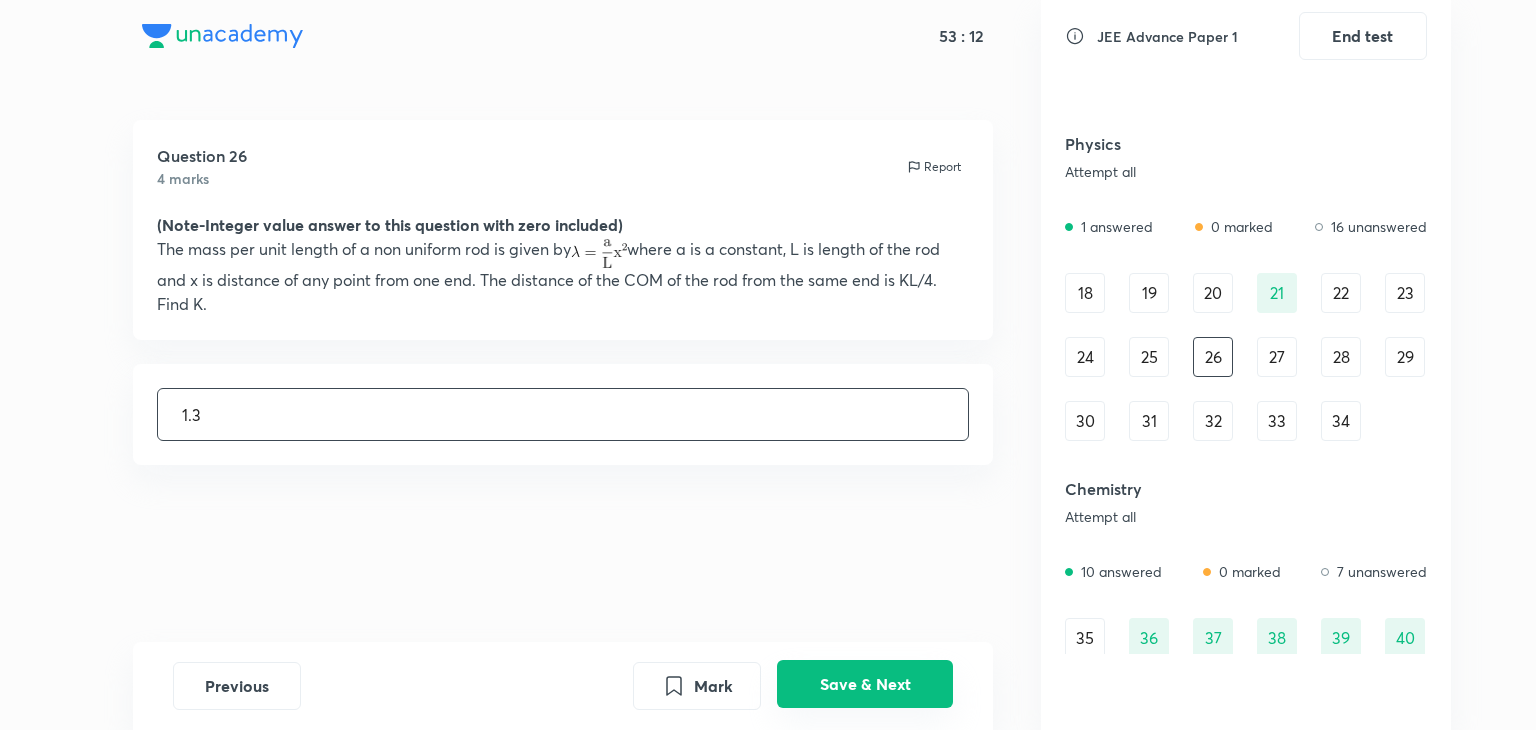 type on "1.3" 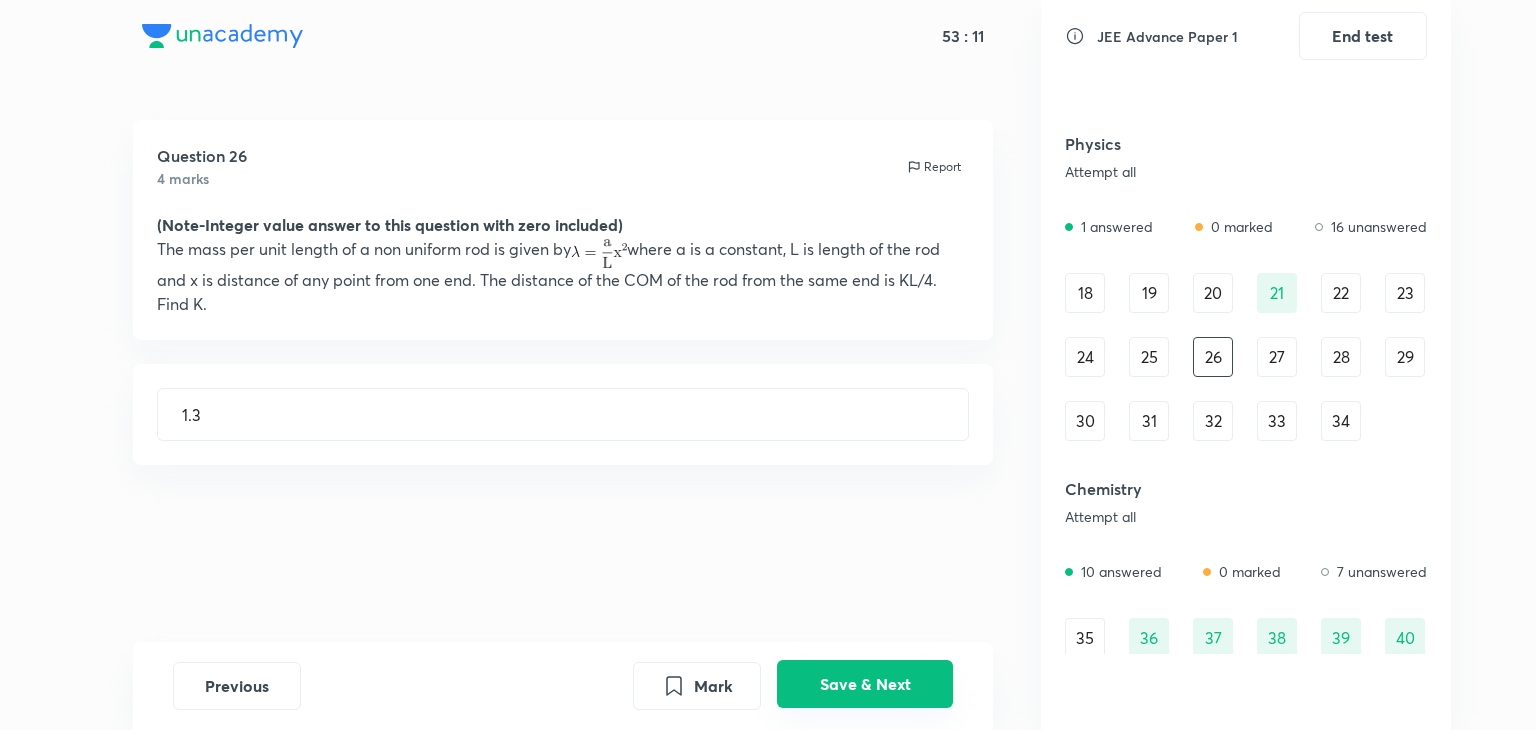 click on "Save & Next" at bounding box center [865, 684] 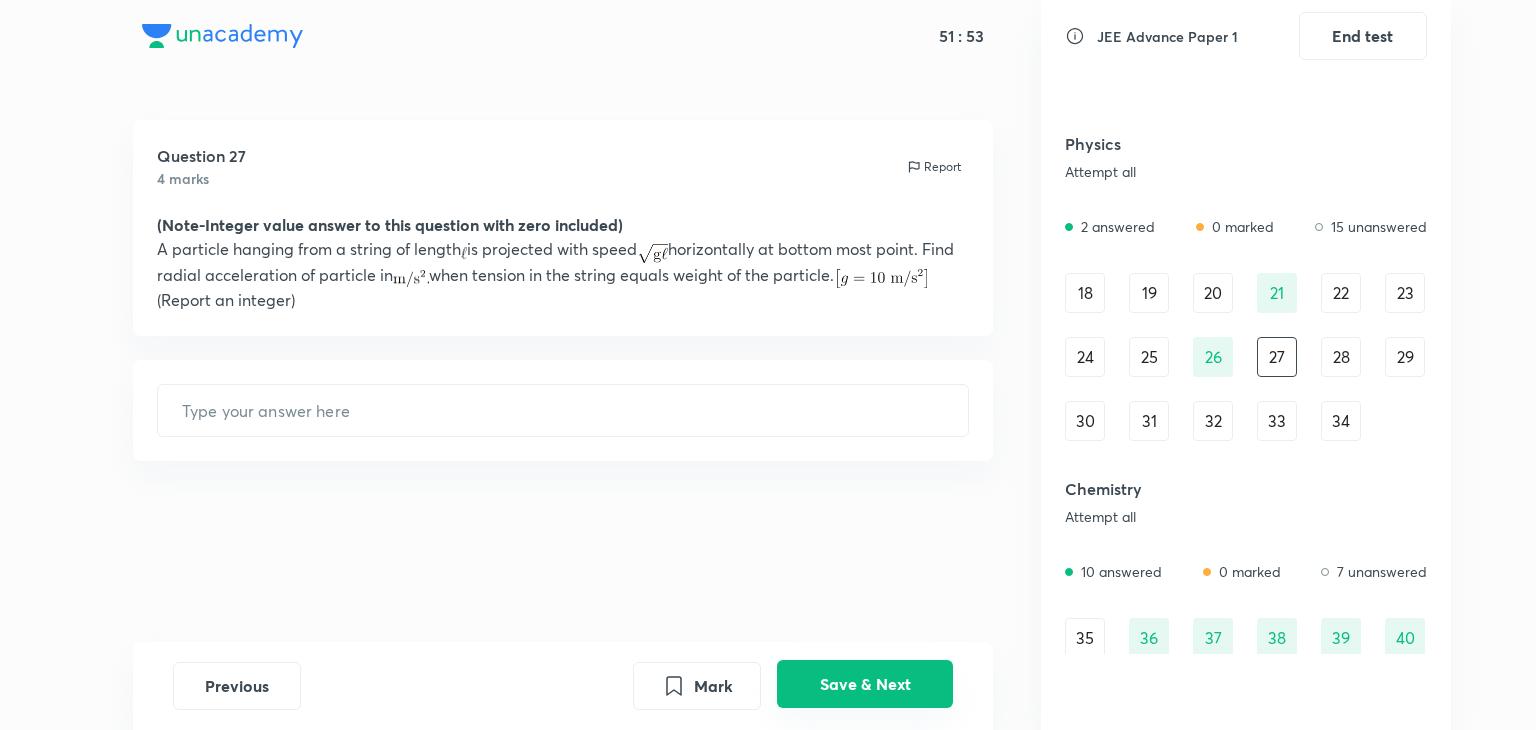 click on "Save & Next" at bounding box center (865, 684) 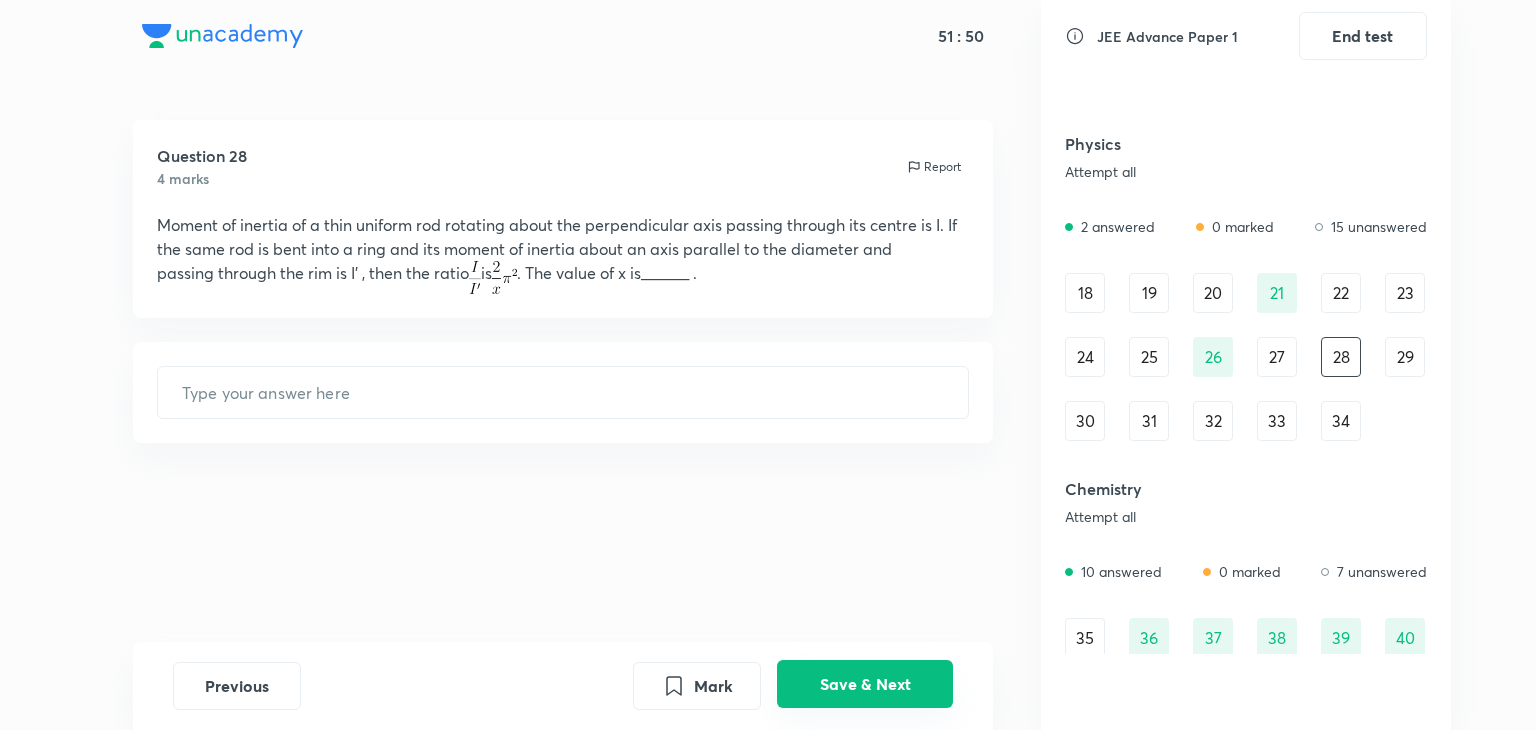 click on "Save & Next" at bounding box center (865, 684) 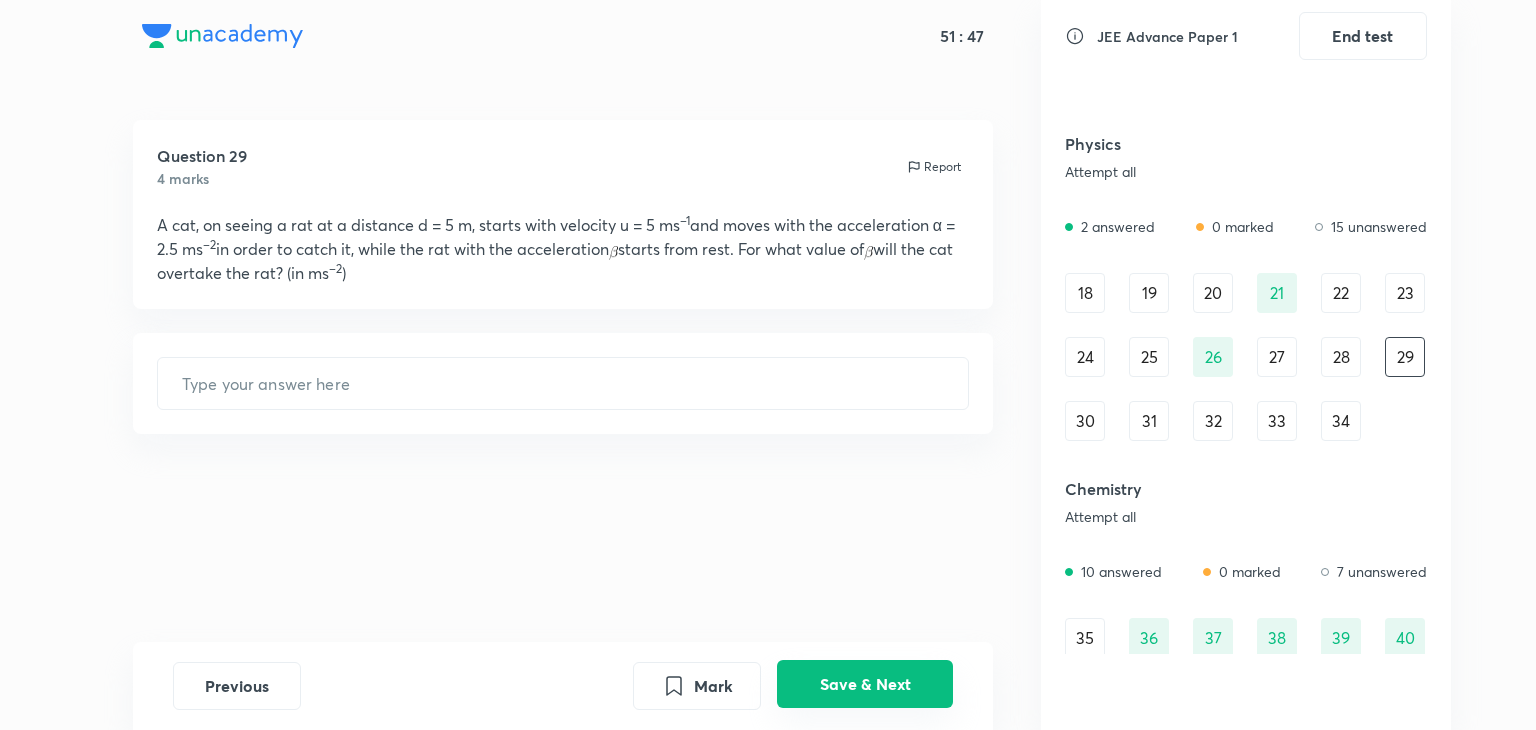 click on "Save & Next" at bounding box center [865, 684] 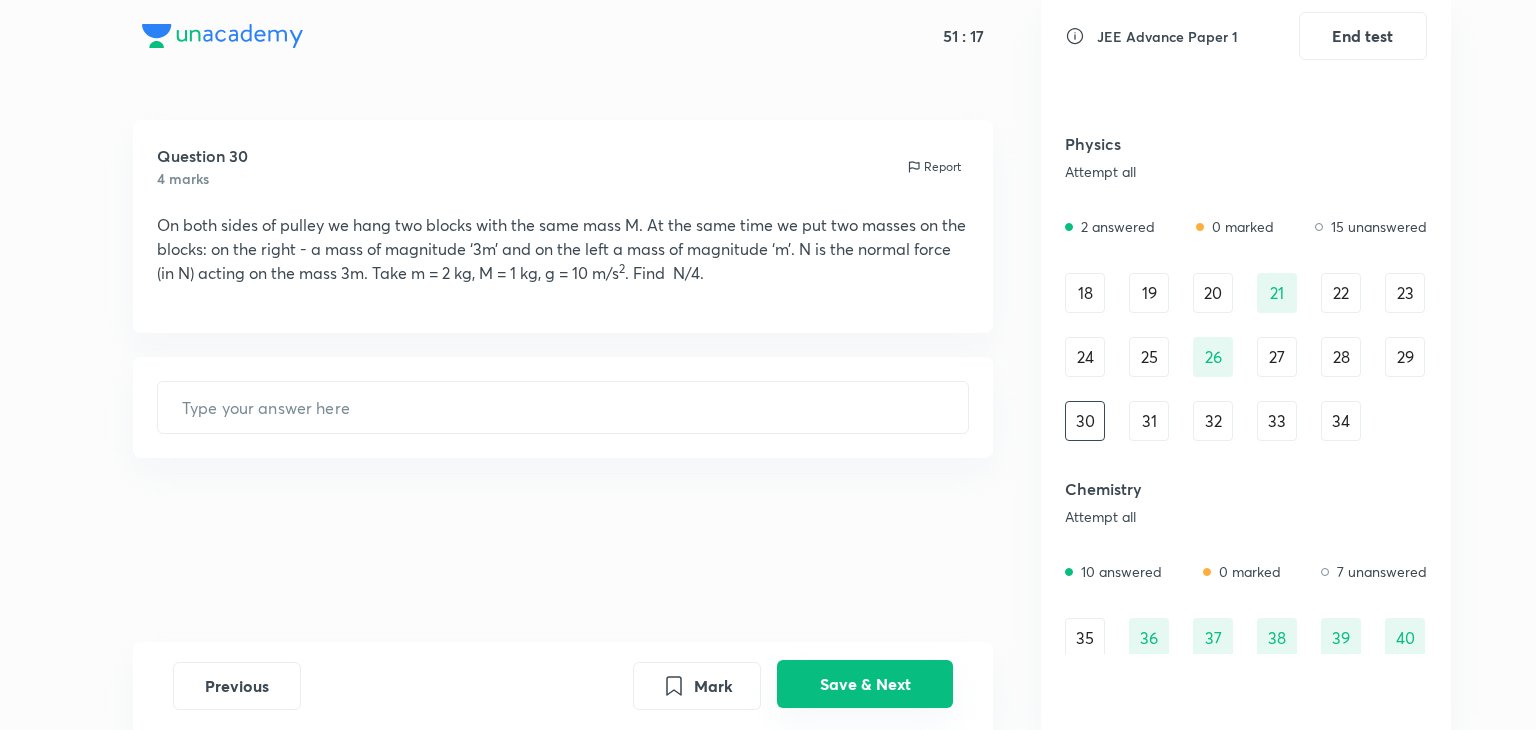 click on "Save & Next" at bounding box center (865, 684) 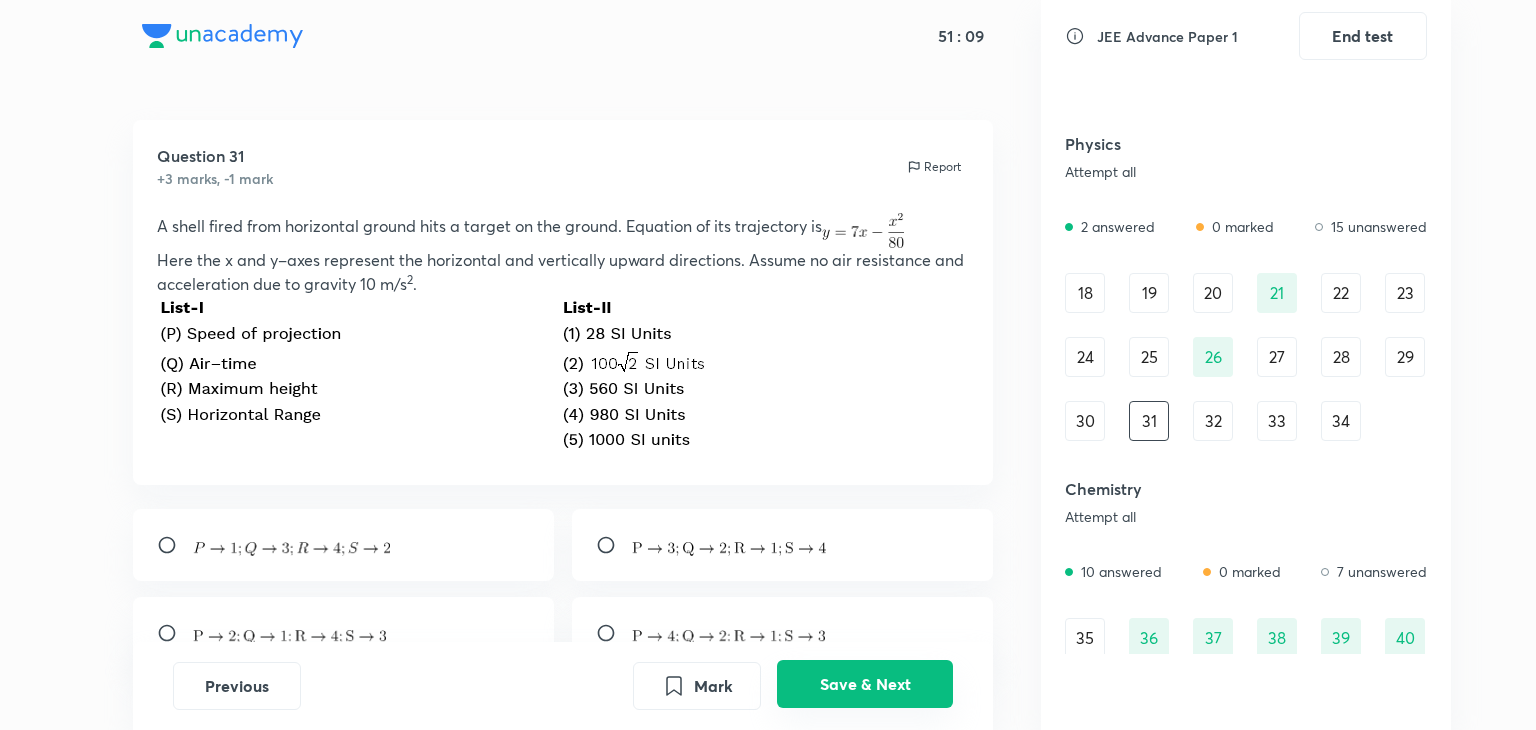 click on "Save & Next" at bounding box center [865, 684] 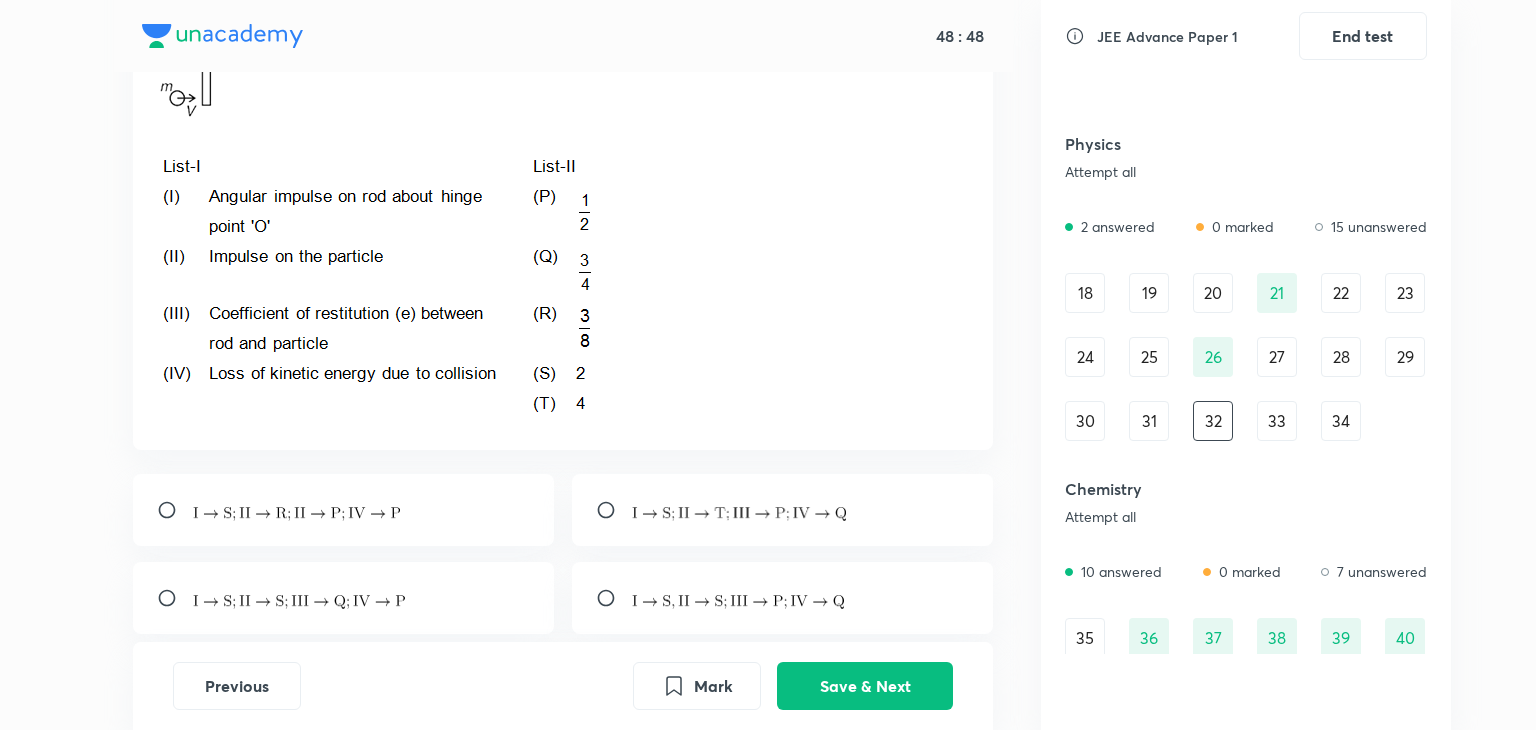 scroll, scrollTop: 374, scrollLeft: 0, axis: vertical 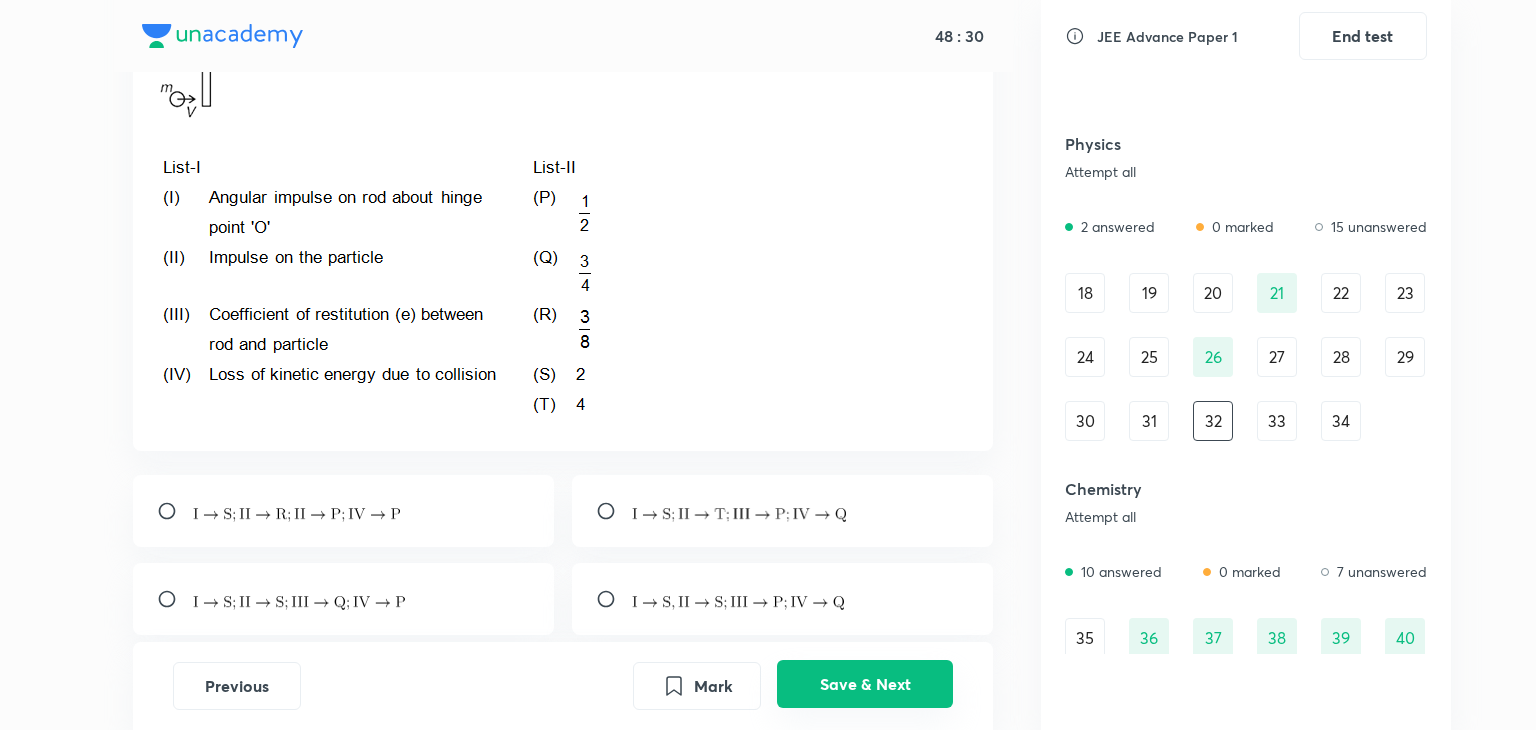 click on "Save & Next" at bounding box center (865, 684) 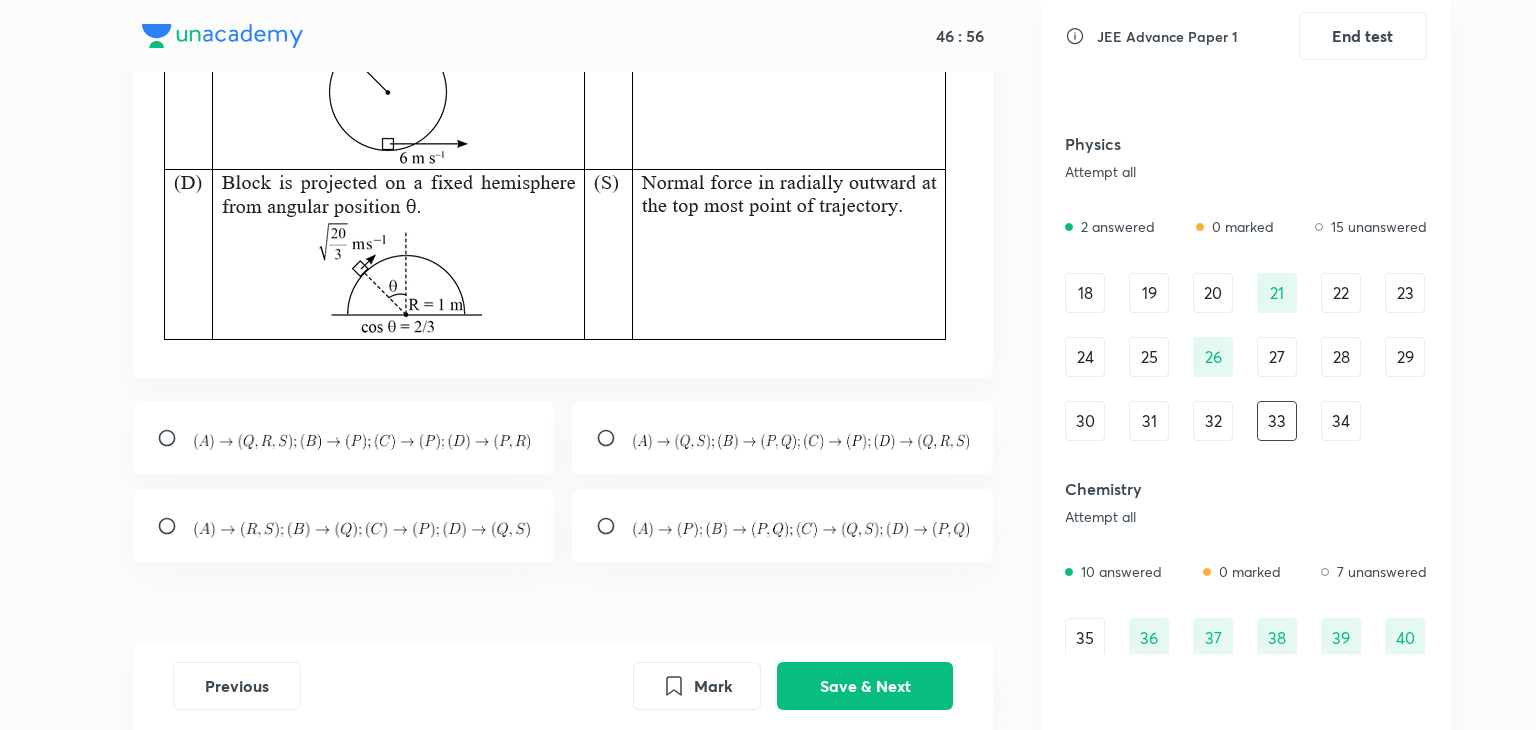 scroll, scrollTop: 671, scrollLeft: 0, axis: vertical 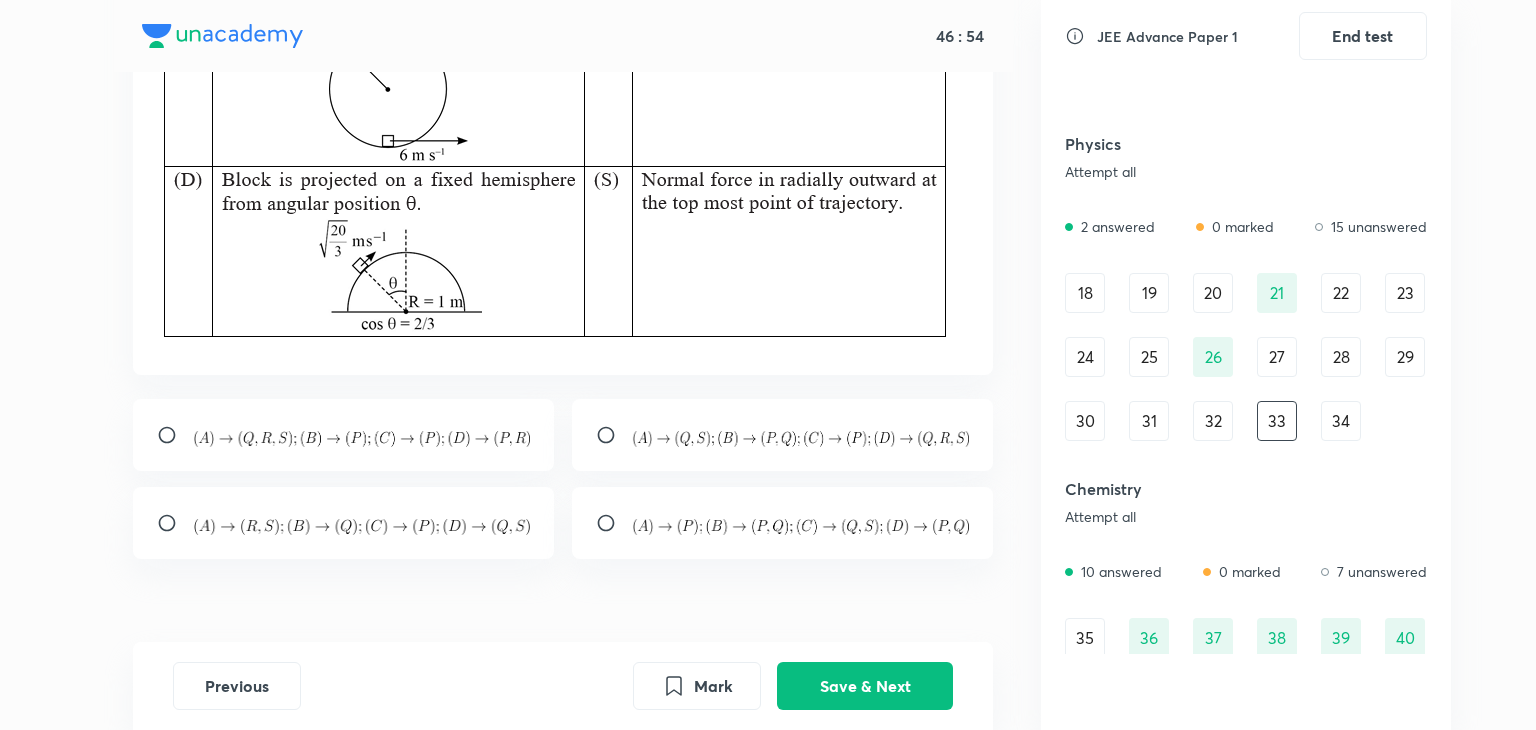 click at bounding box center [614, 523] 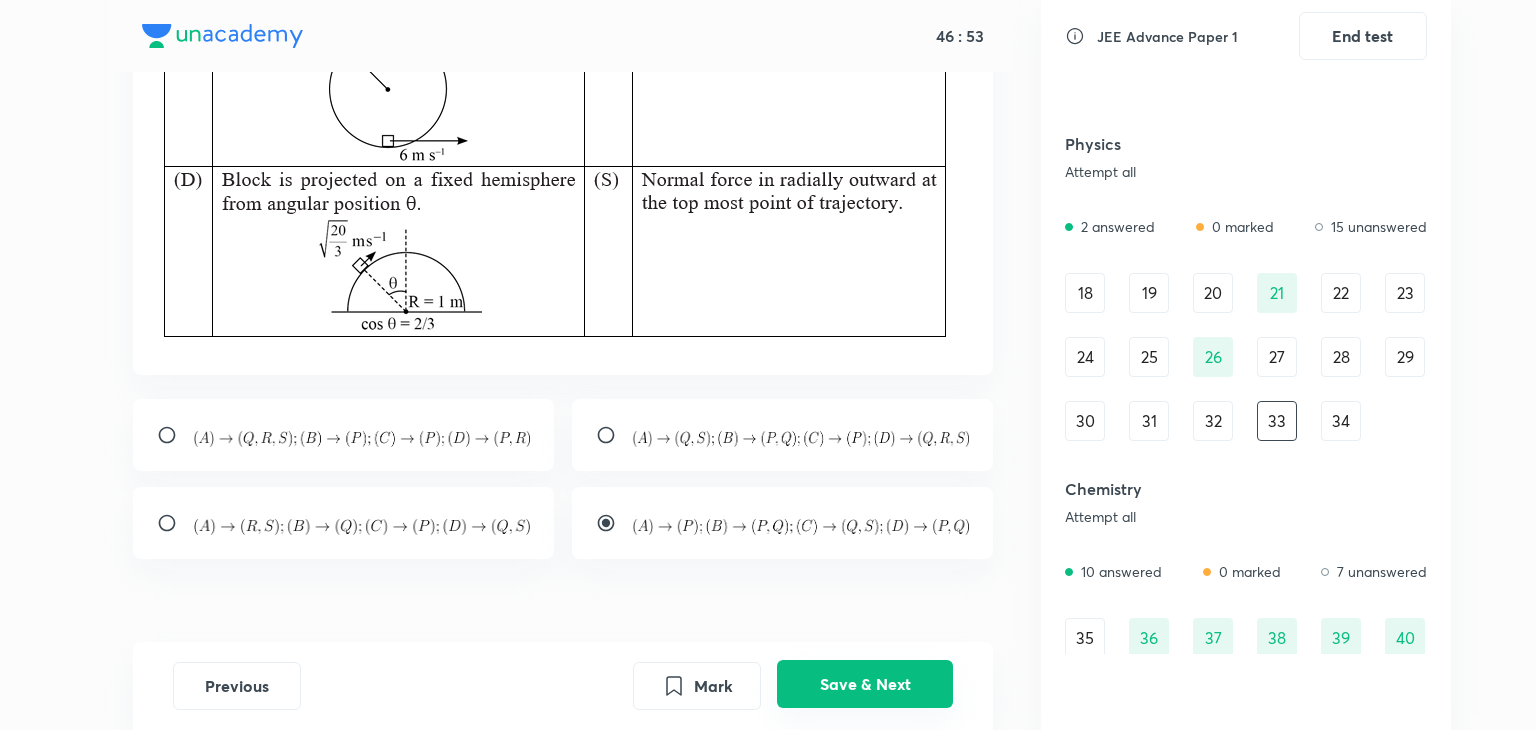 click on "Save & Next" at bounding box center [865, 684] 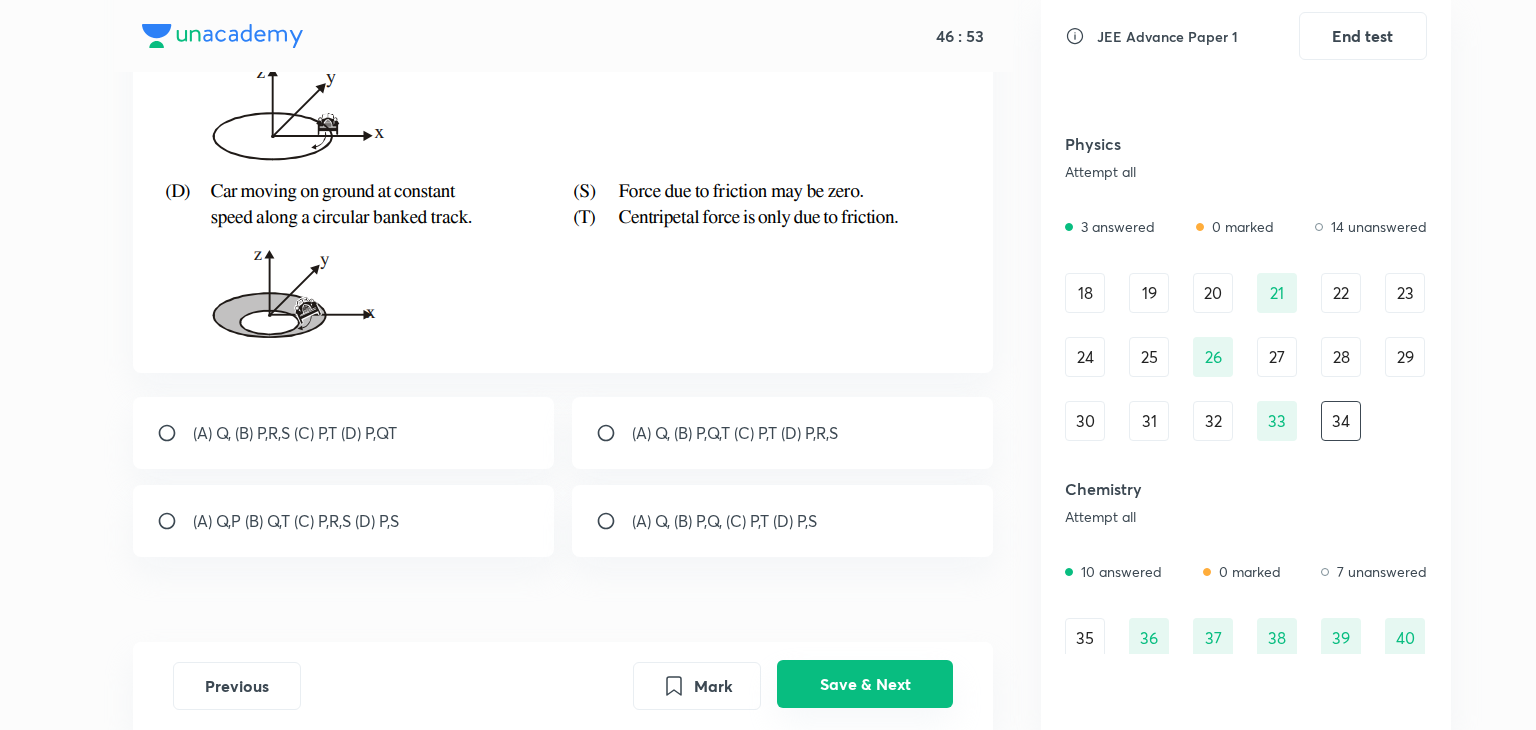 scroll, scrollTop: 0, scrollLeft: 0, axis: both 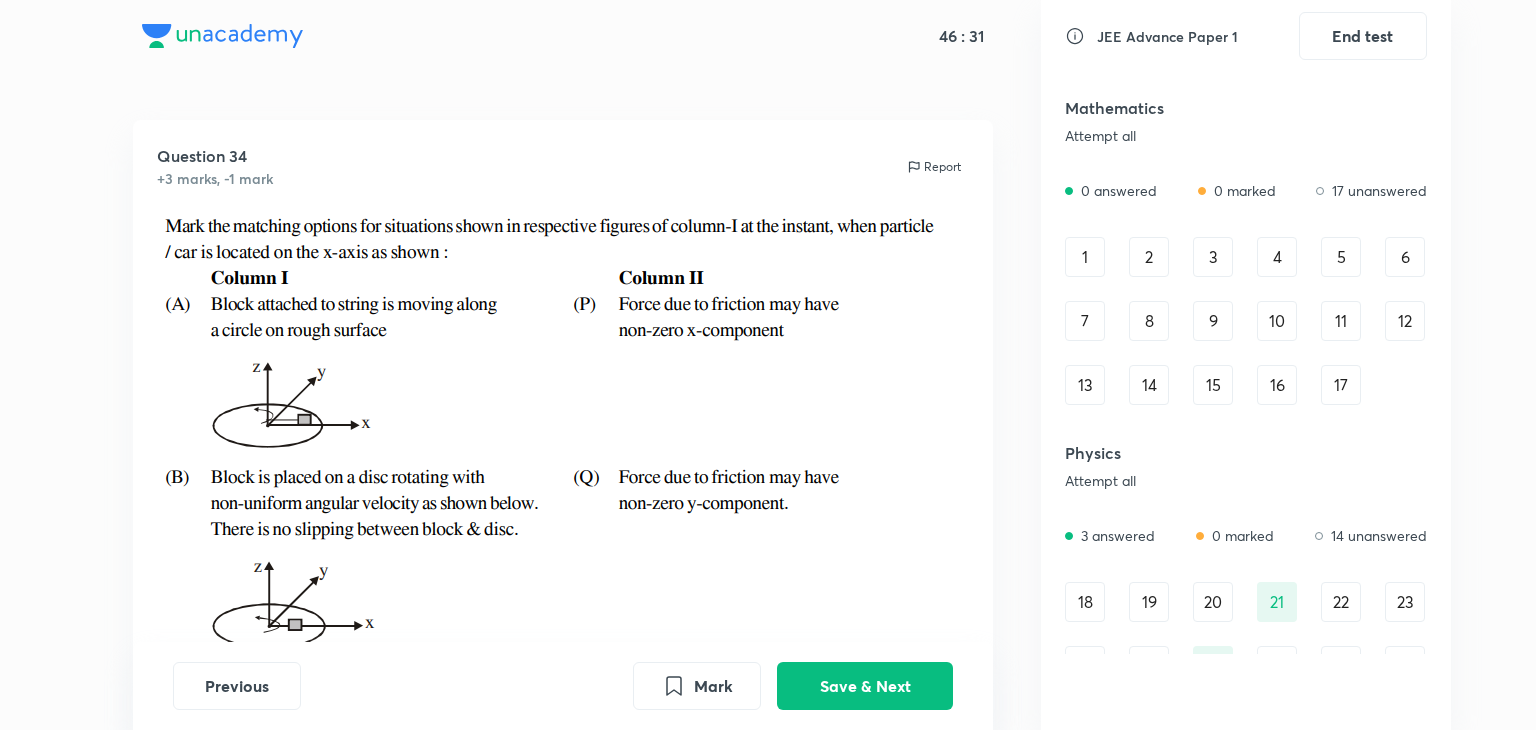 click on "1" at bounding box center (1085, 257) 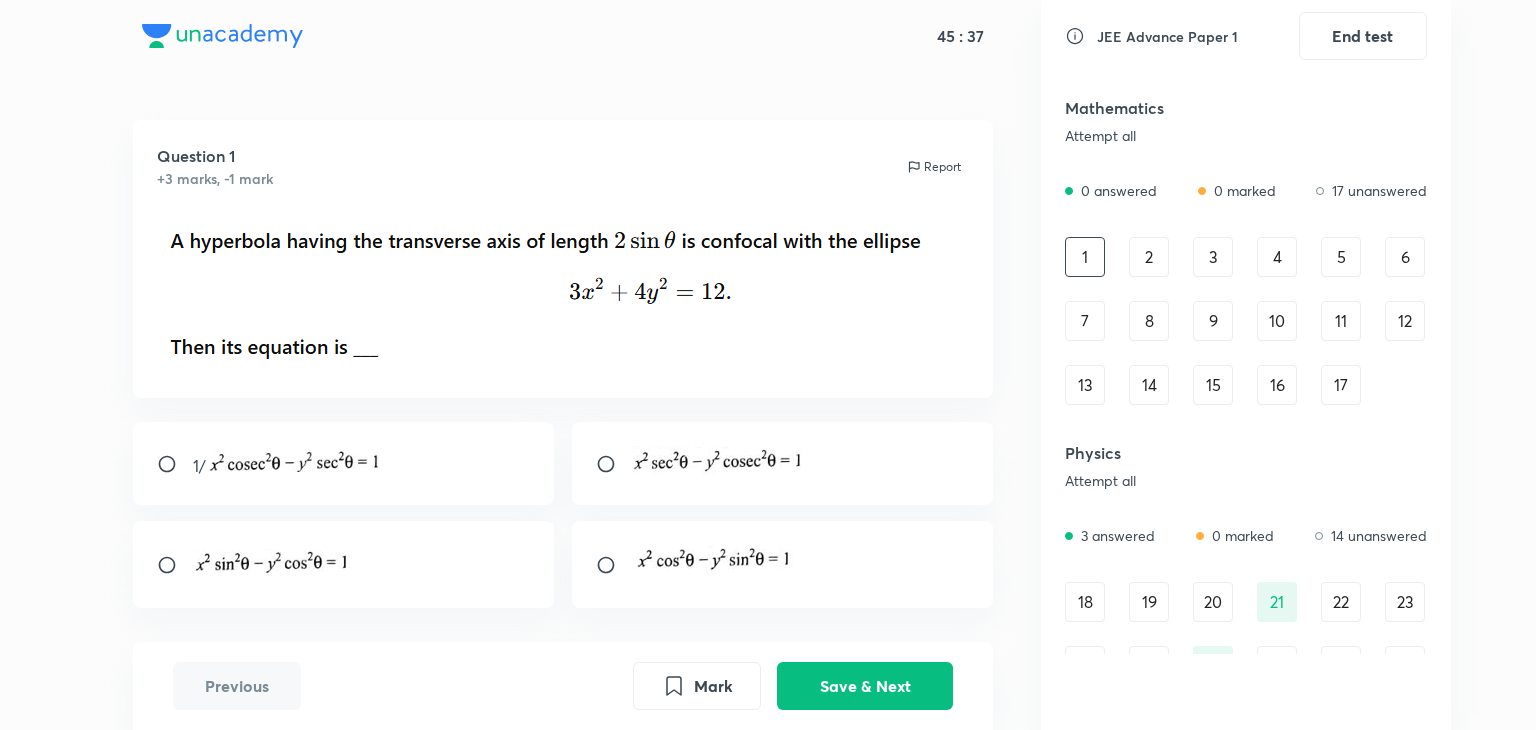 click at bounding box center (175, 464) 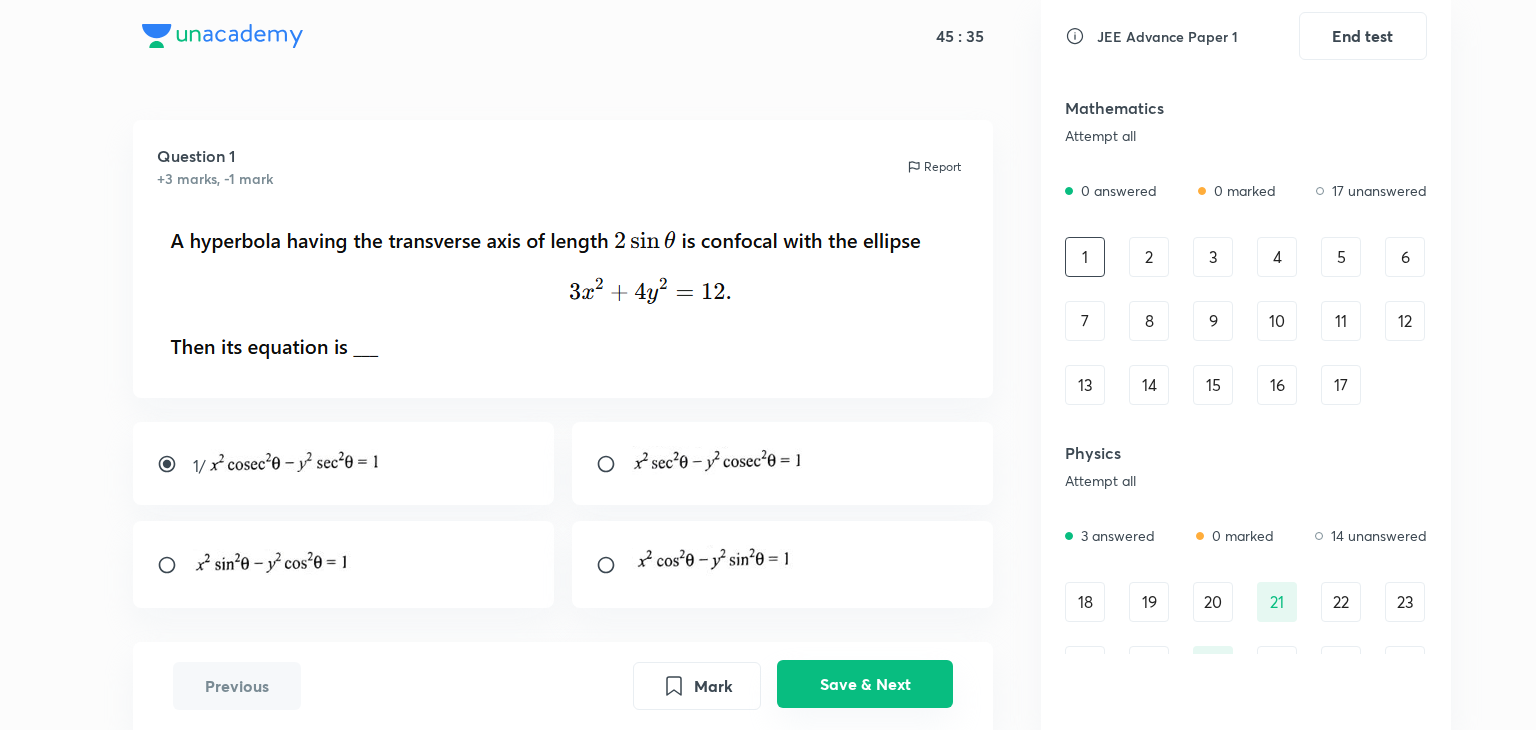 click on "Save & Next" at bounding box center [865, 684] 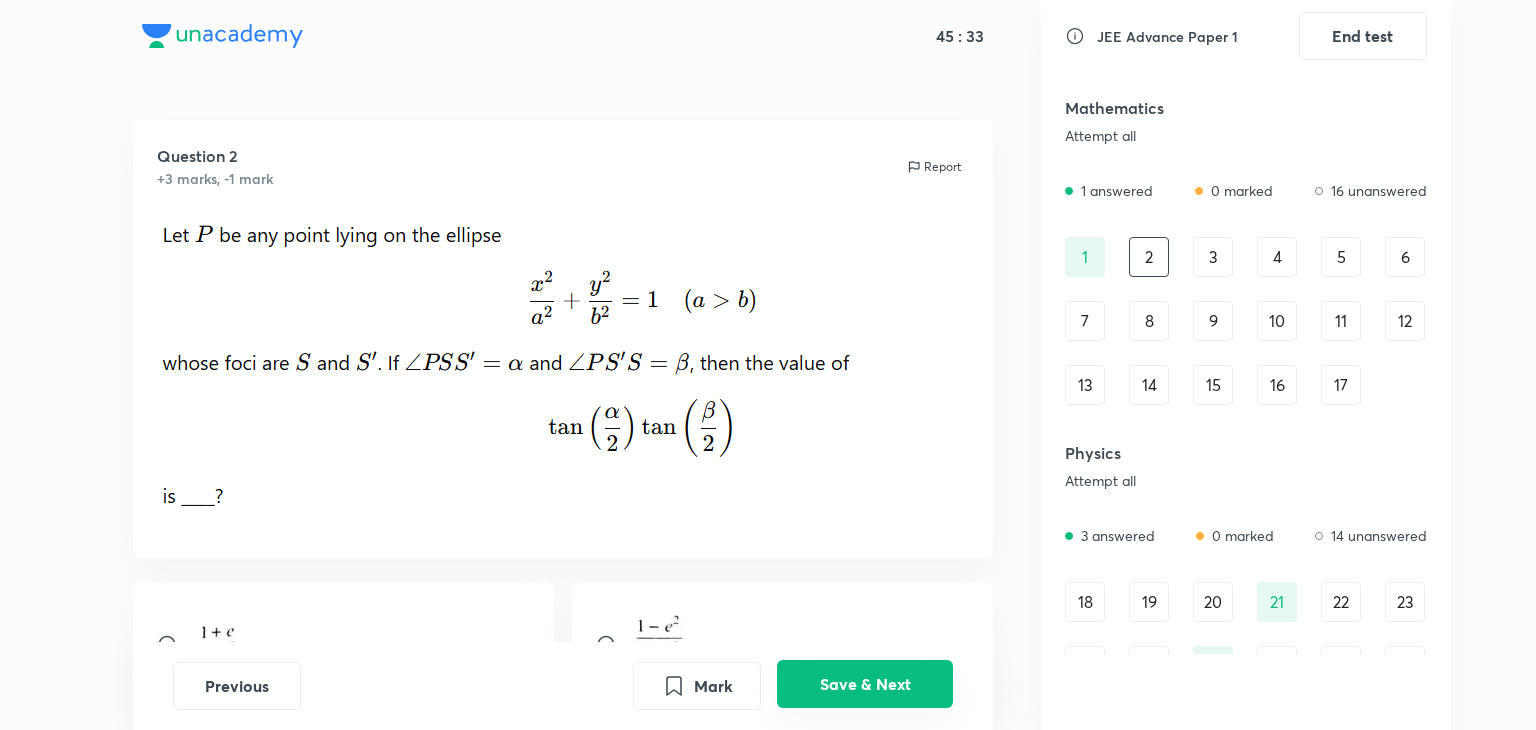 click on "Save & Next" at bounding box center [865, 684] 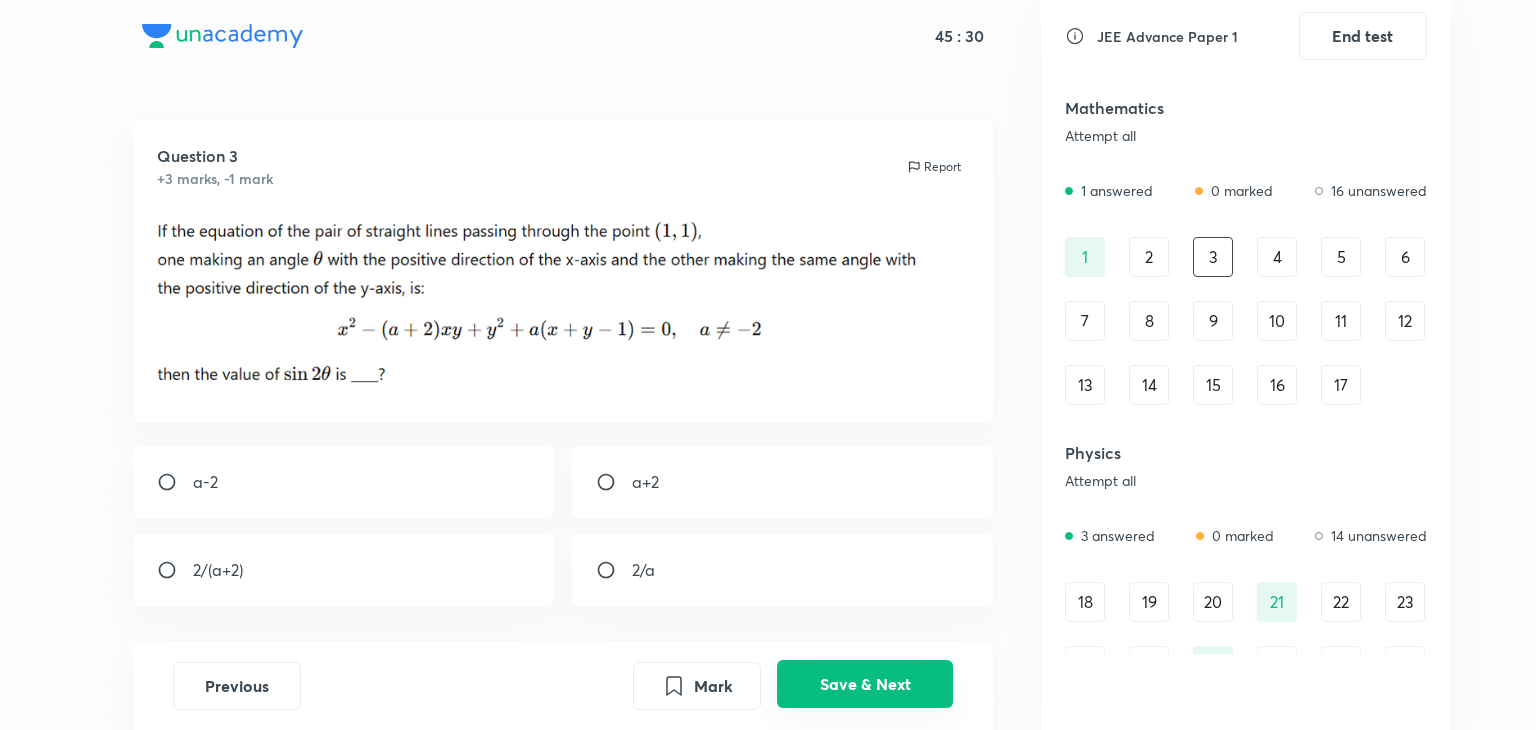 click on "Save & Next" at bounding box center [865, 684] 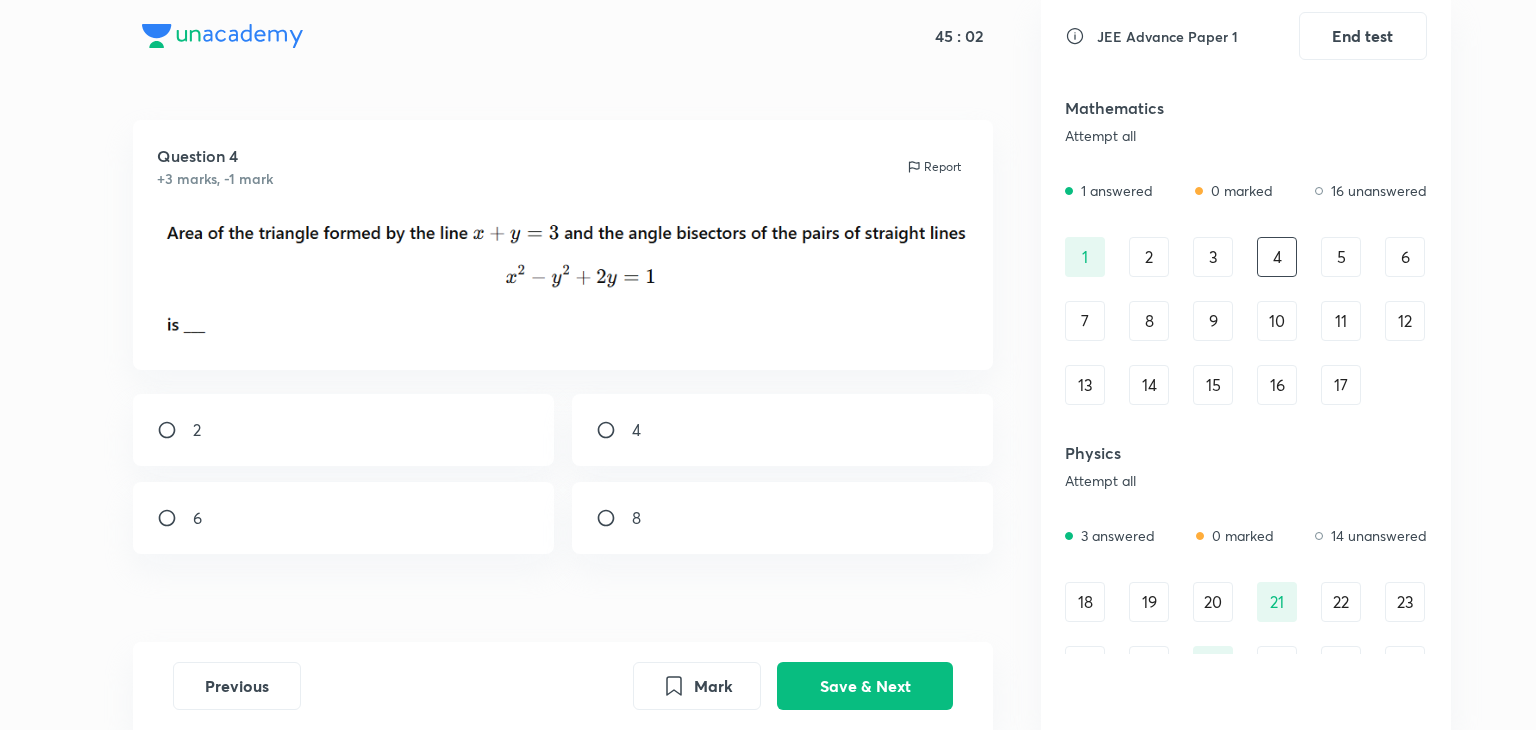 click on "2" at bounding box center [344, 430] 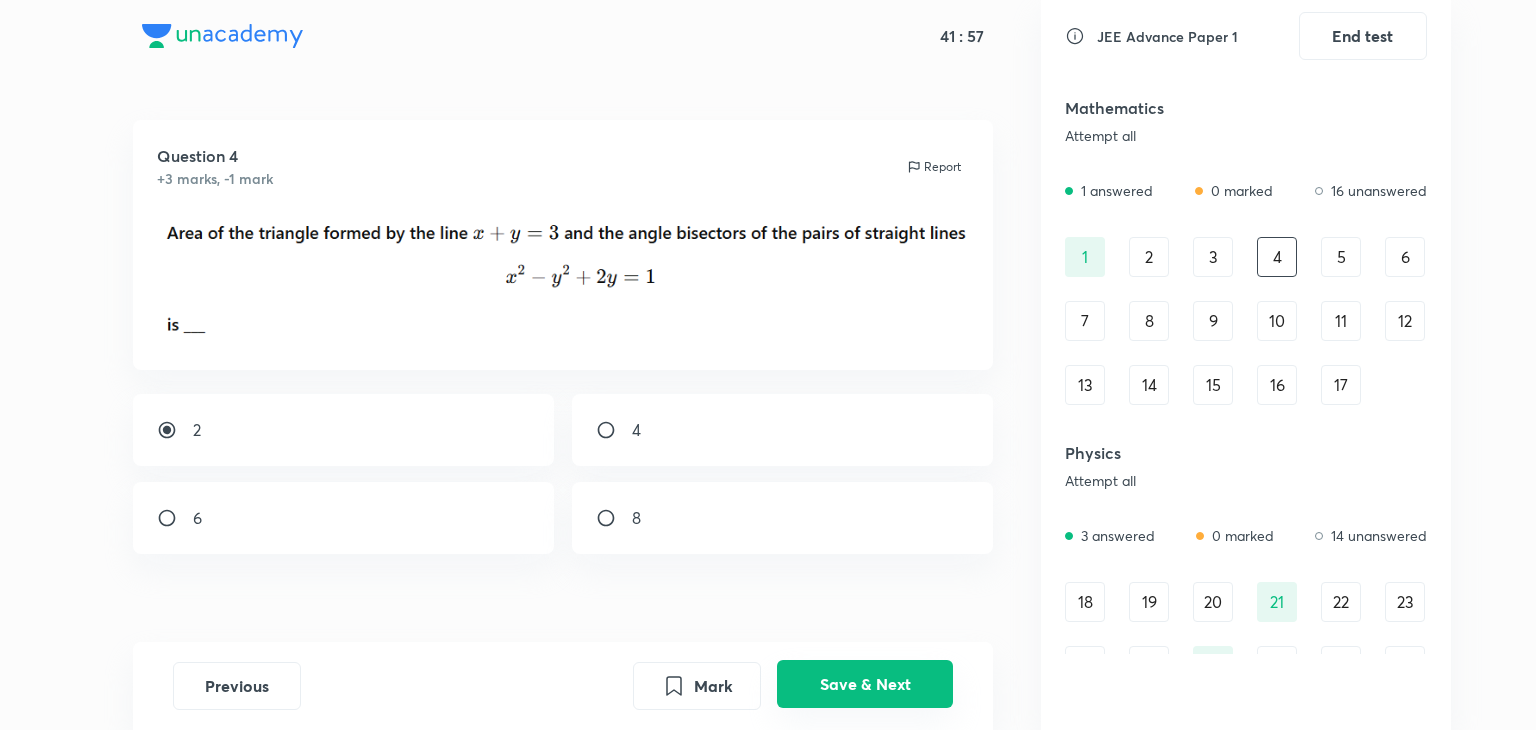 click on "Save & Next" at bounding box center (865, 684) 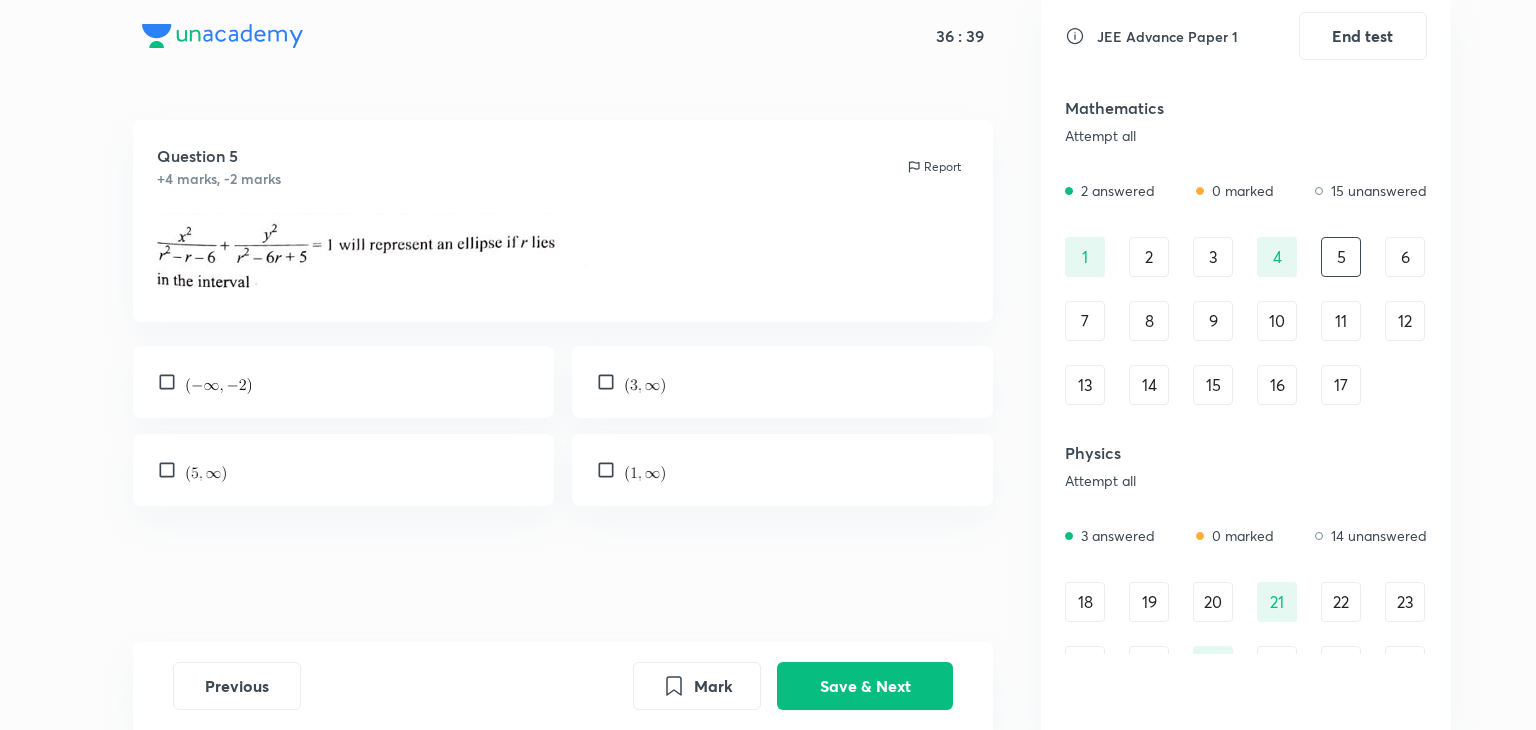 click on "Previous Mark Save & Next" at bounding box center (563, 686) 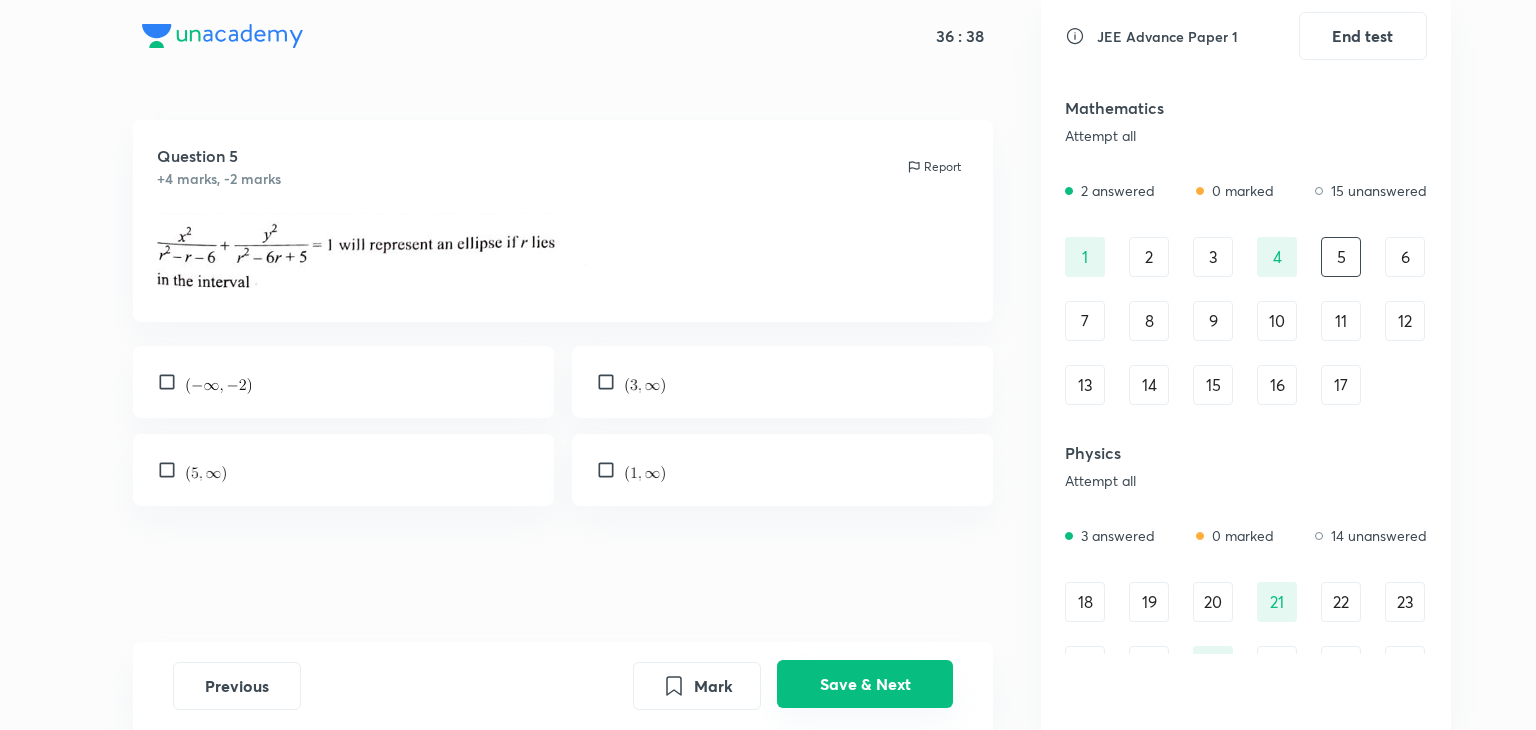 click on "Save & Next" at bounding box center (865, 684) 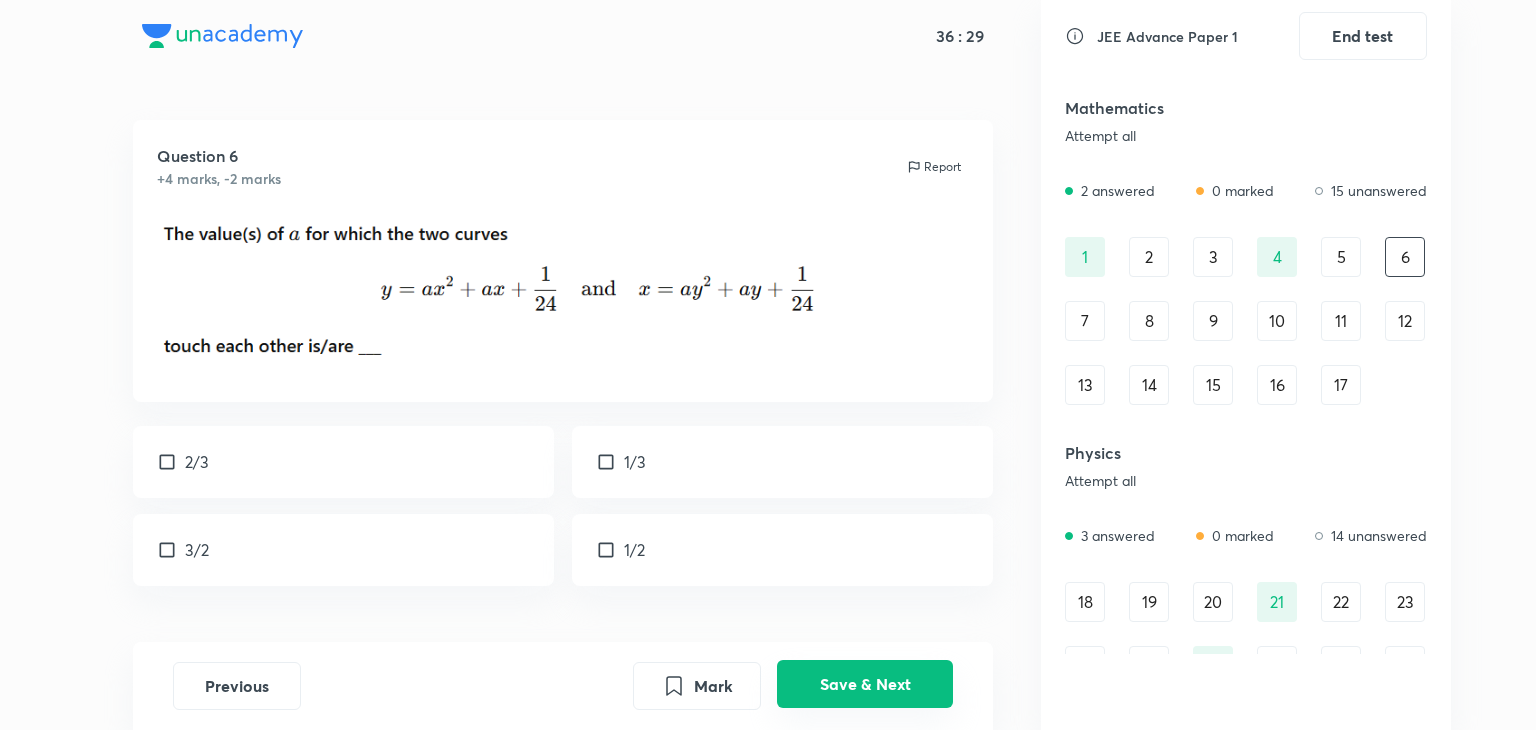 click on "Save & Next" at bounding box center (865, 684) 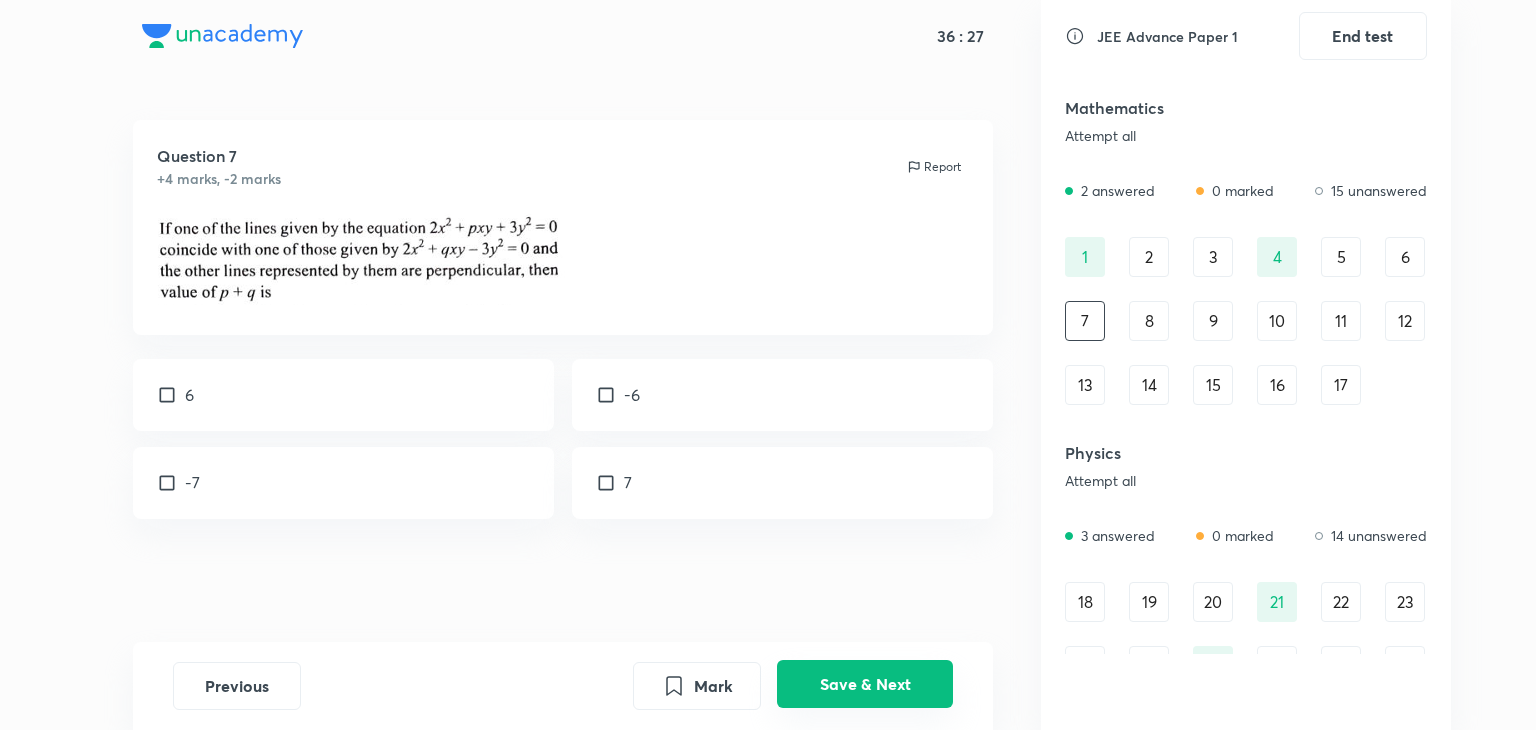 click on "Save & Next" at bounding box center (865, 684) 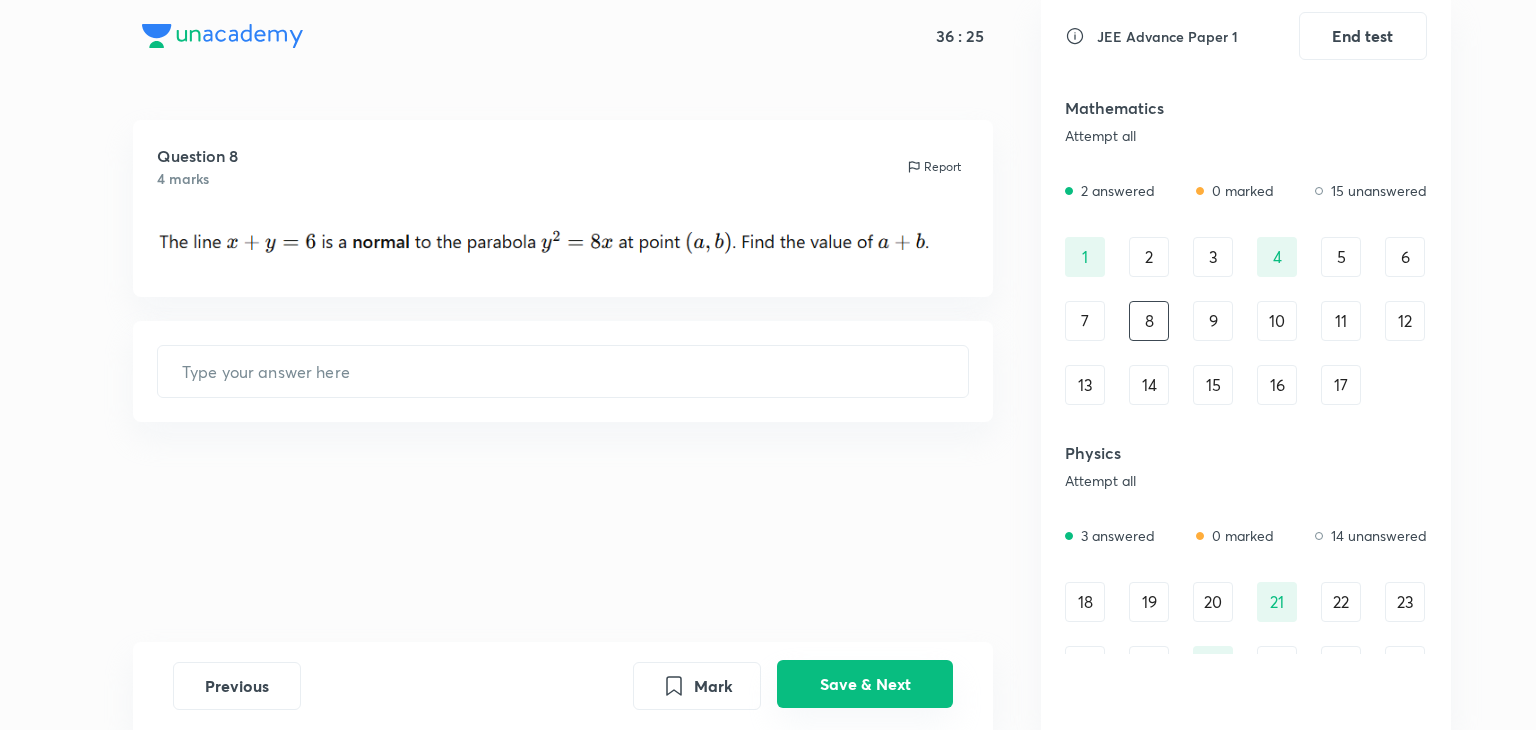 click on "Save & Next" at bounding box center [865, 684] 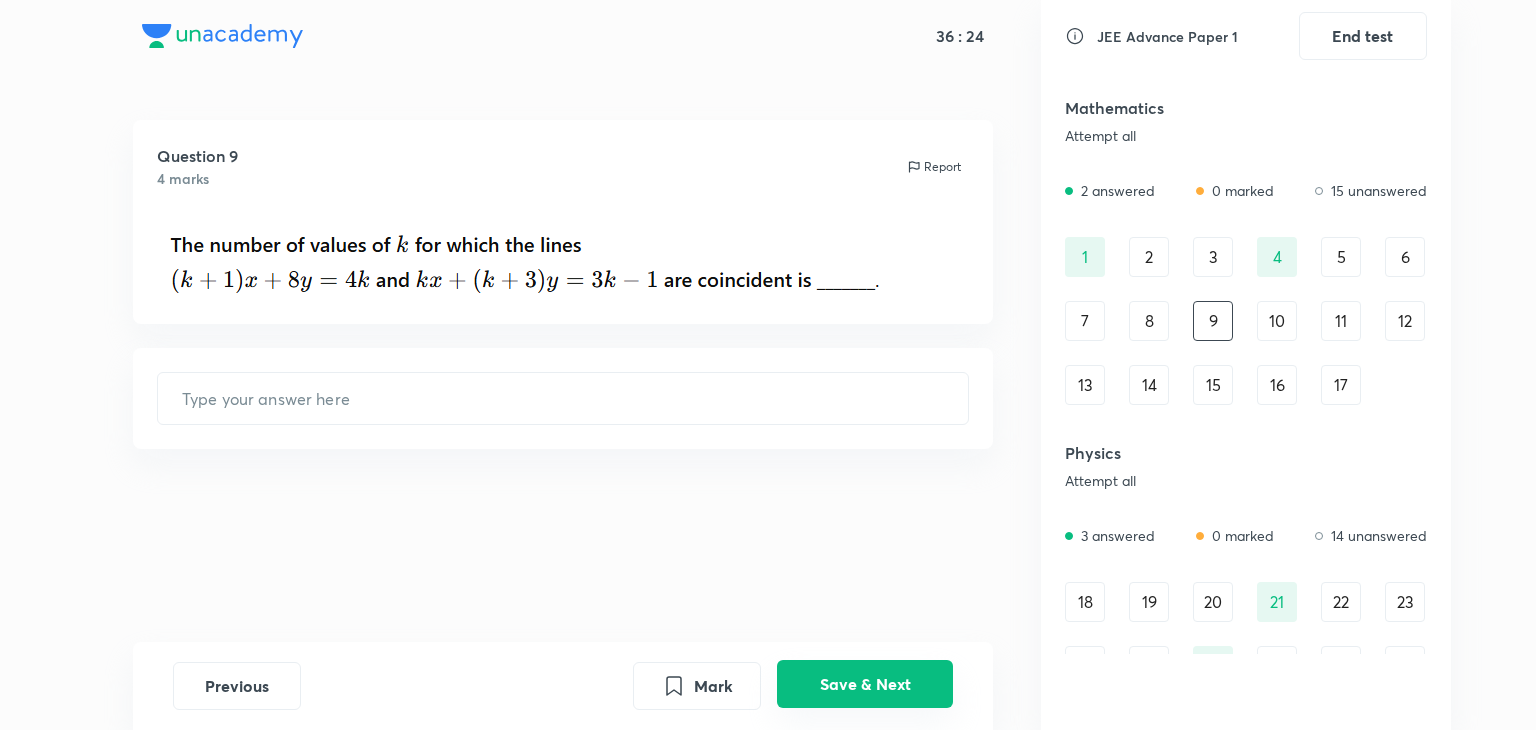 click on "Save & Next" at bounding box center (865, 684) 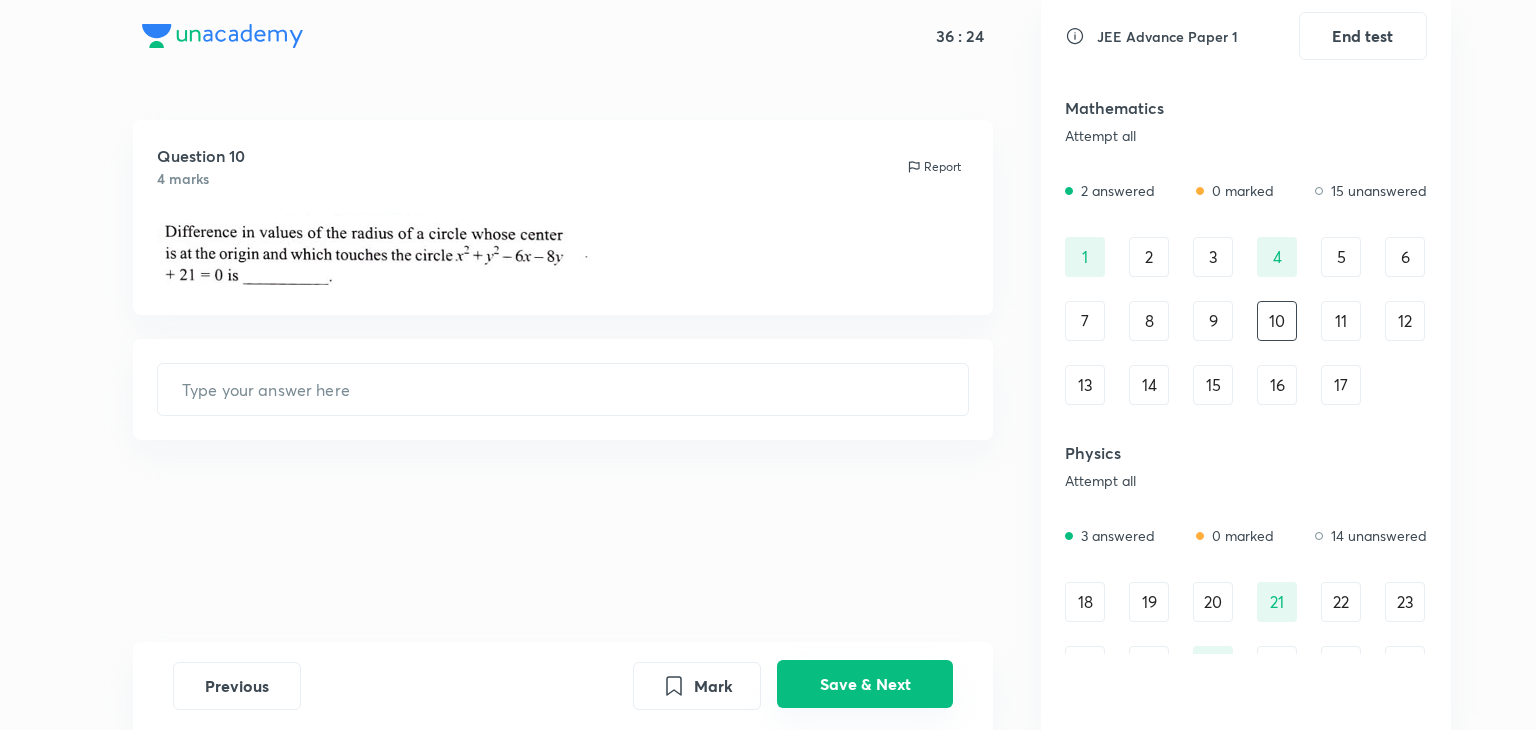 click on "Save & Next" at bounding box center [865, 684] 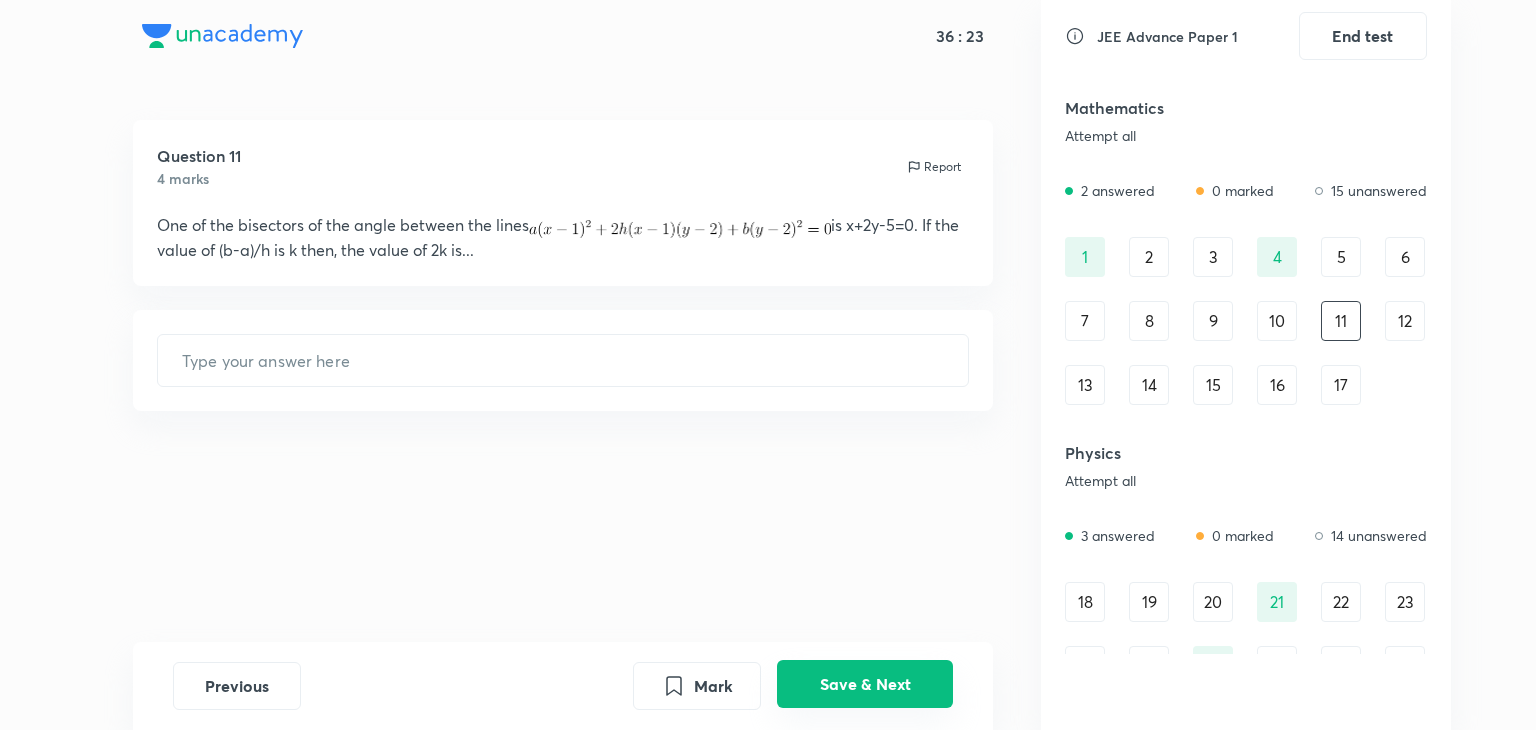 click on "Save & Next" at bounding box center [865, 684] 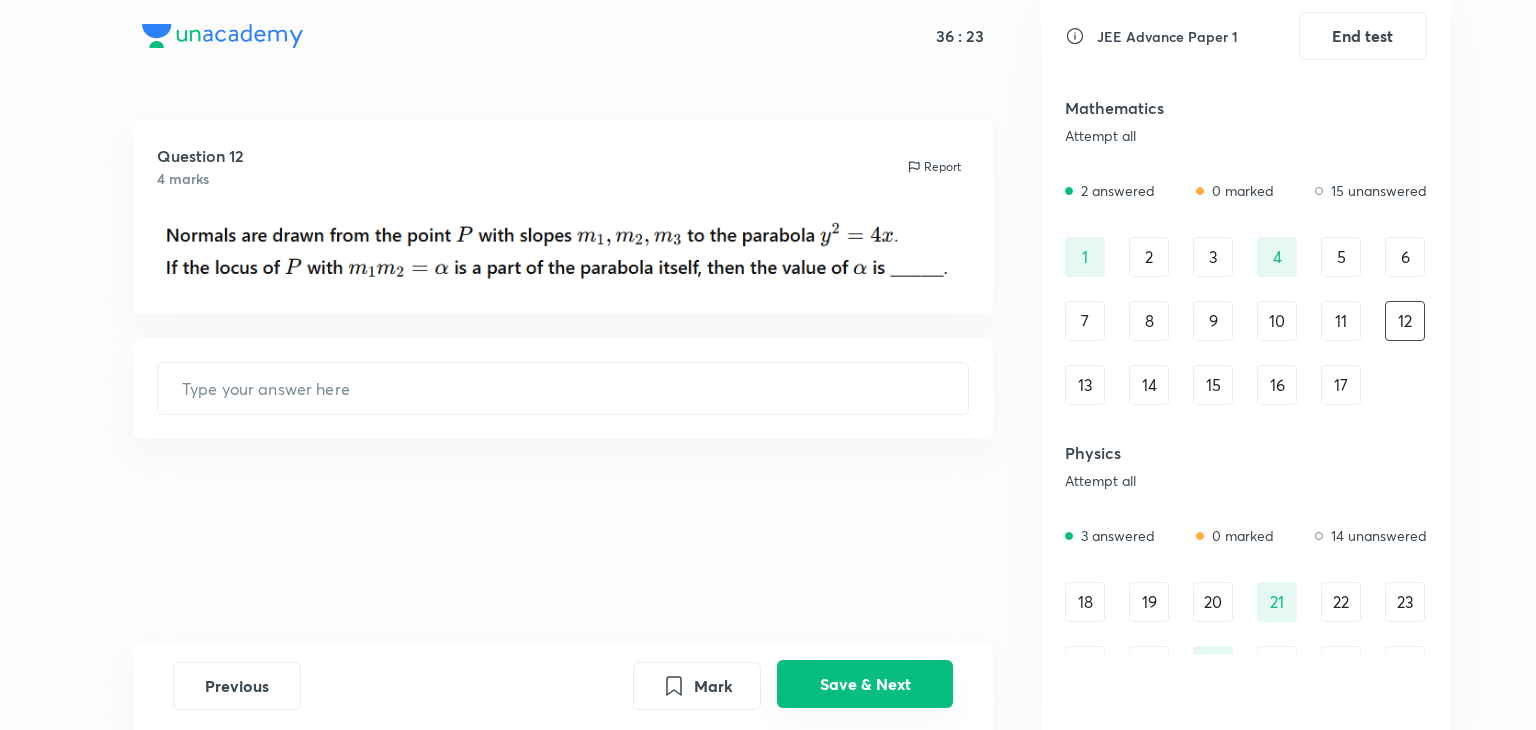 click on "Save & Next" at bounding box center (865, 684) 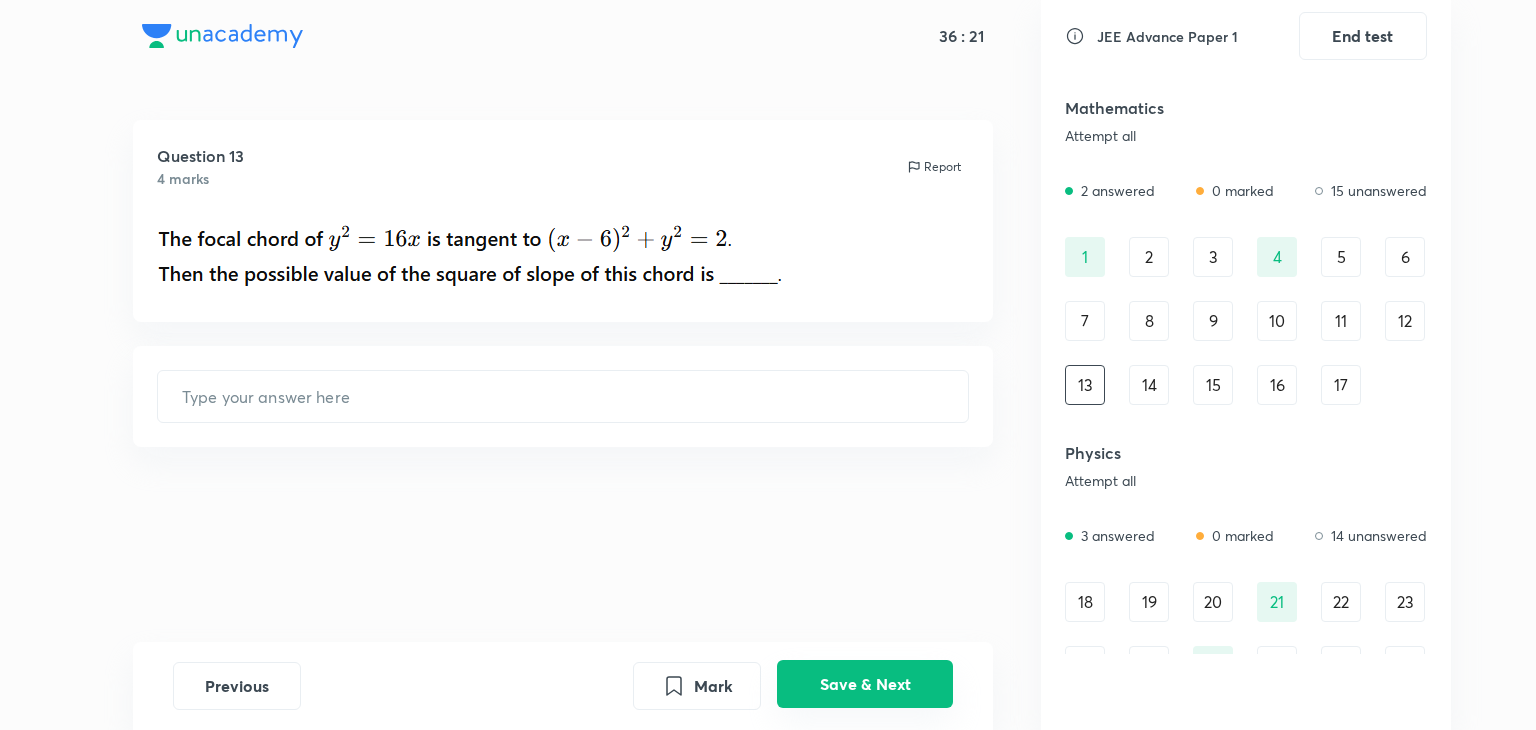 click on "Save & Next" at bounding box center [865, 684] 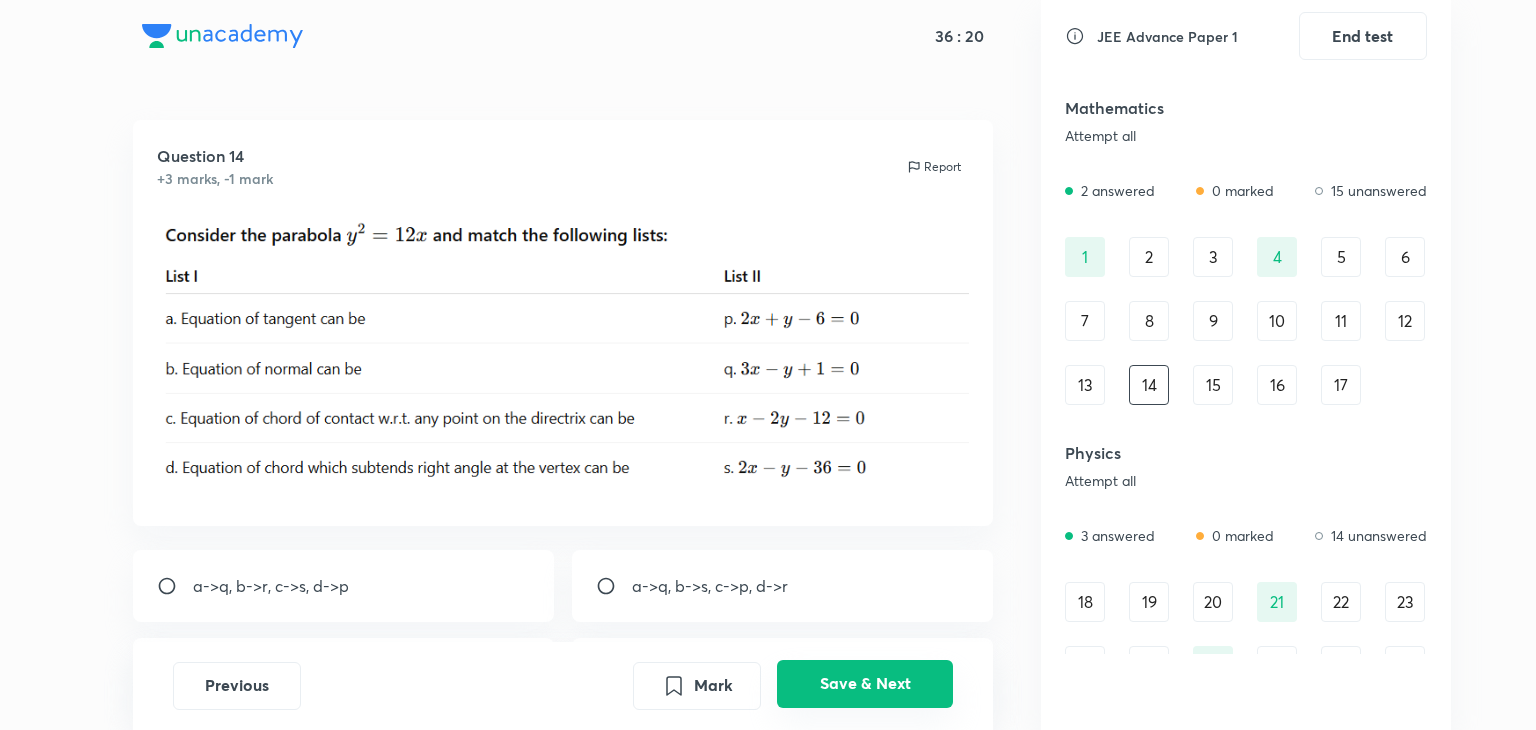 click on "Save & Next" at bounding box center (865, 684) 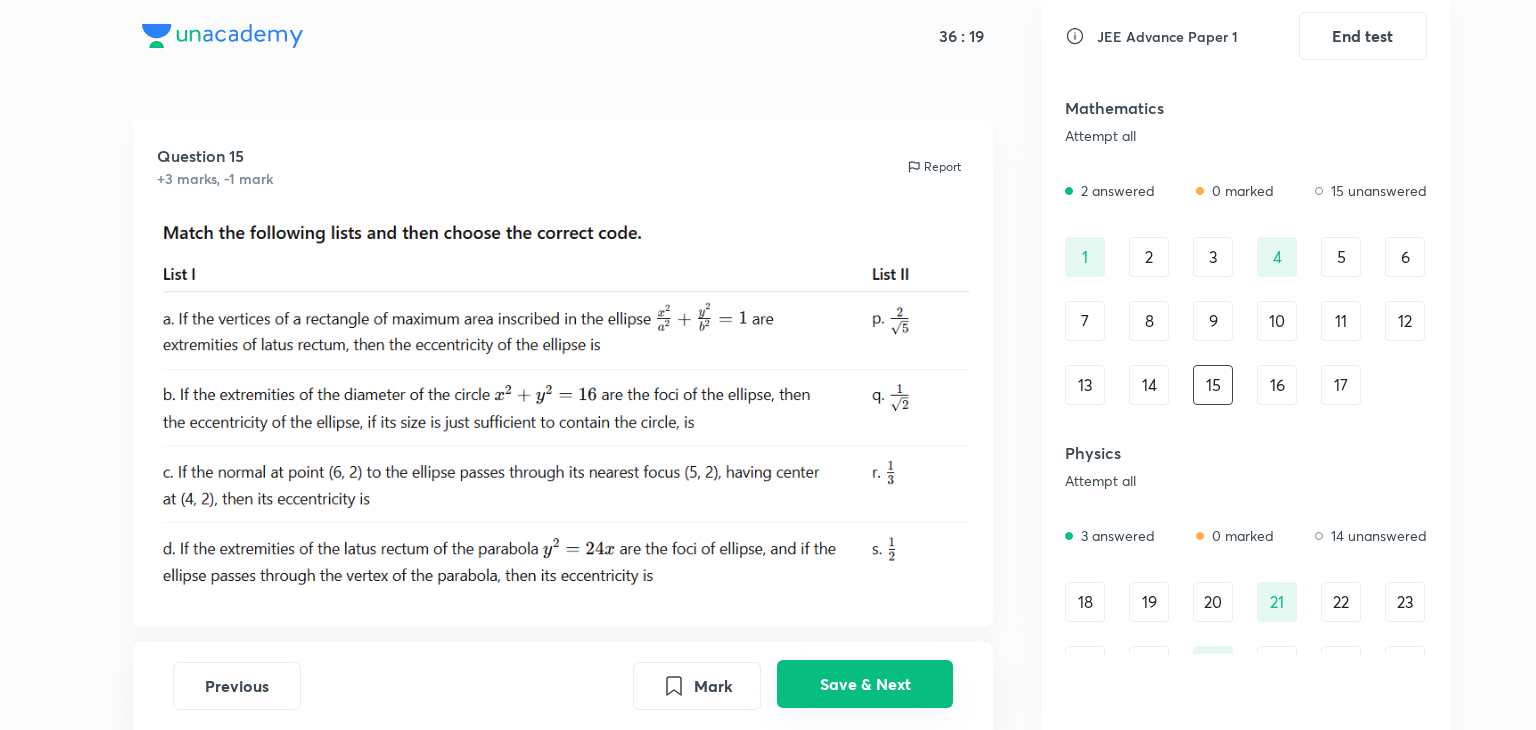 click on "Save & Next" at bounding box center (865, 684) 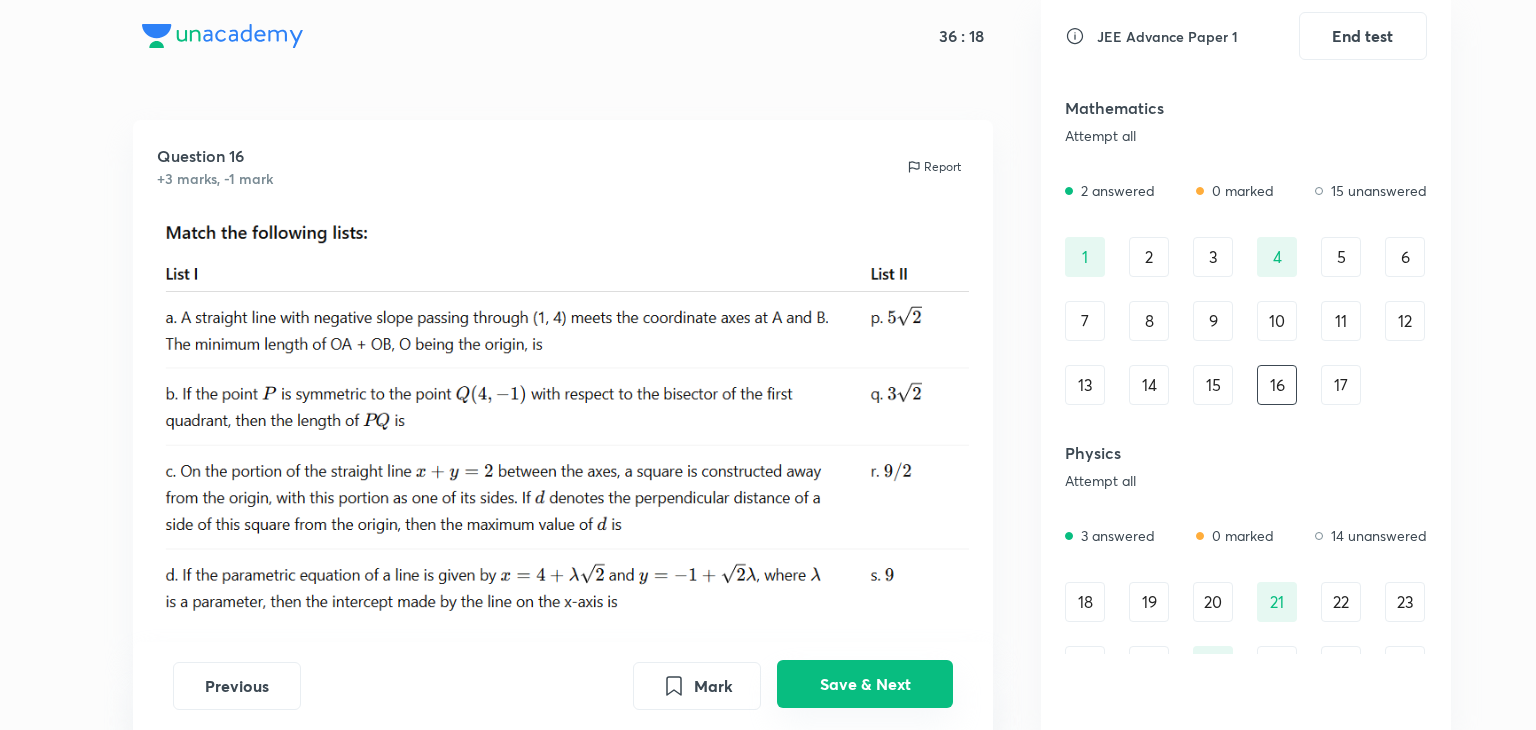 click on "Save & Next" at bounding box center (865, 684) 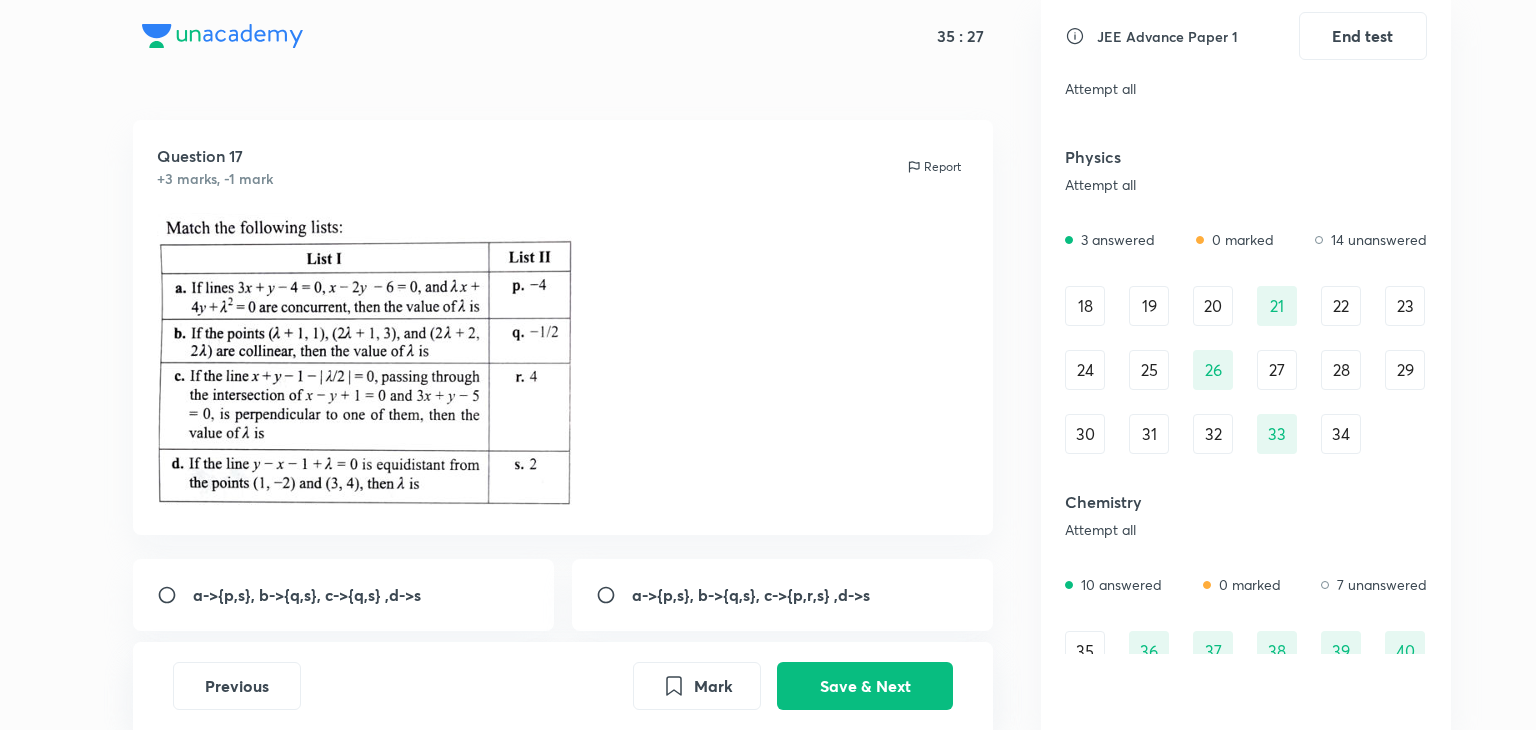 scroll, scrollTop: 307, scrollLeft: 0, axis: vertical 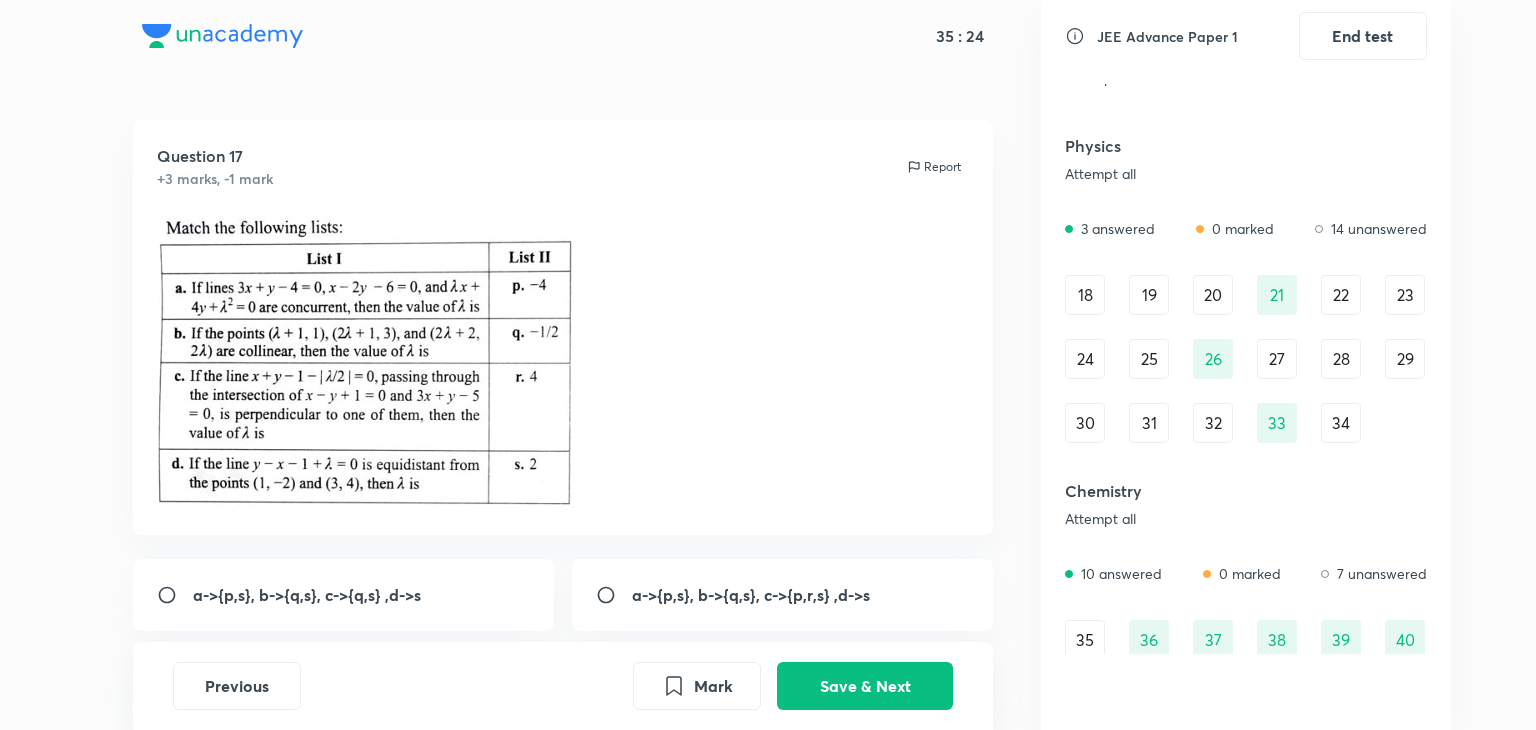 click on "22" at bounding box center (1341, 295) 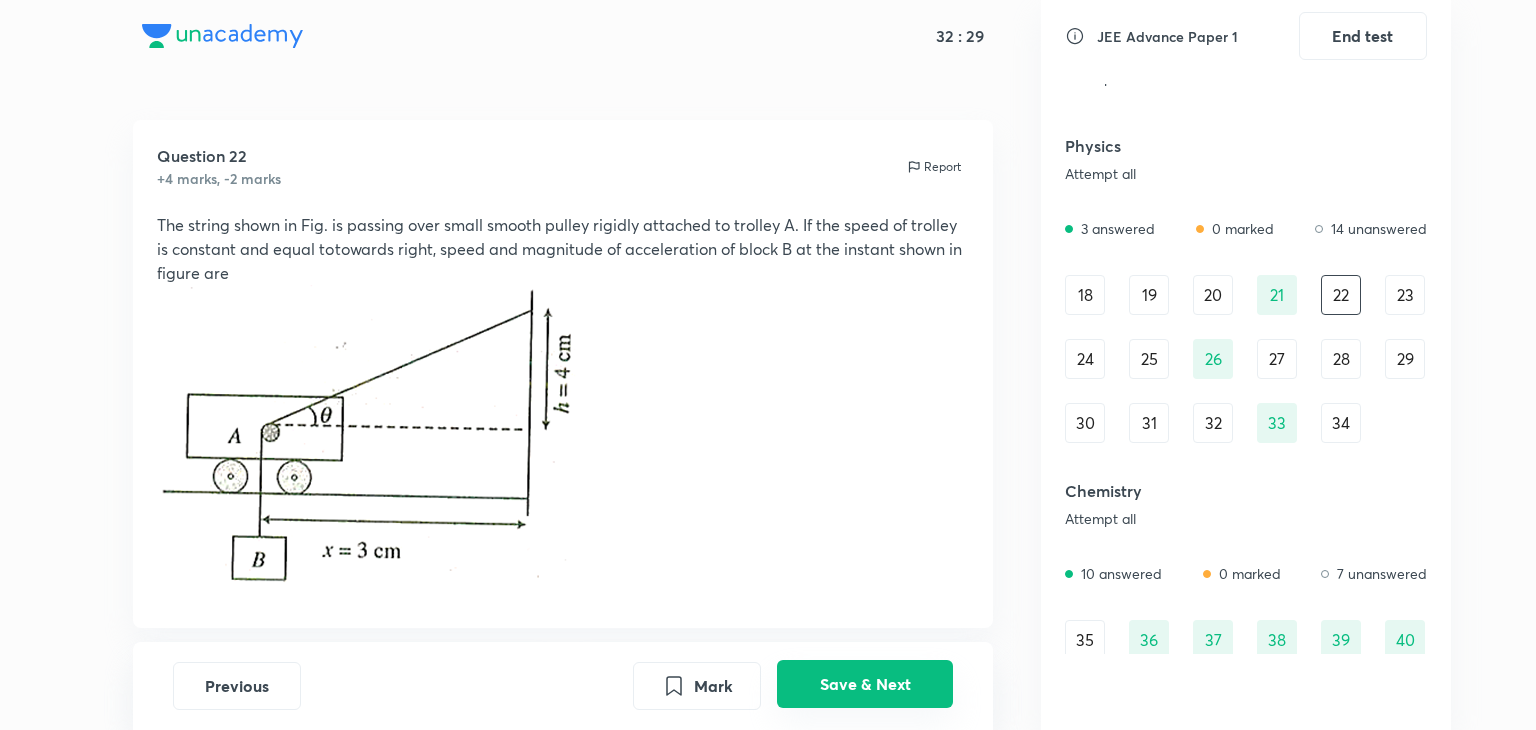 click on "Save & Next" at bounding box center (865, 684) 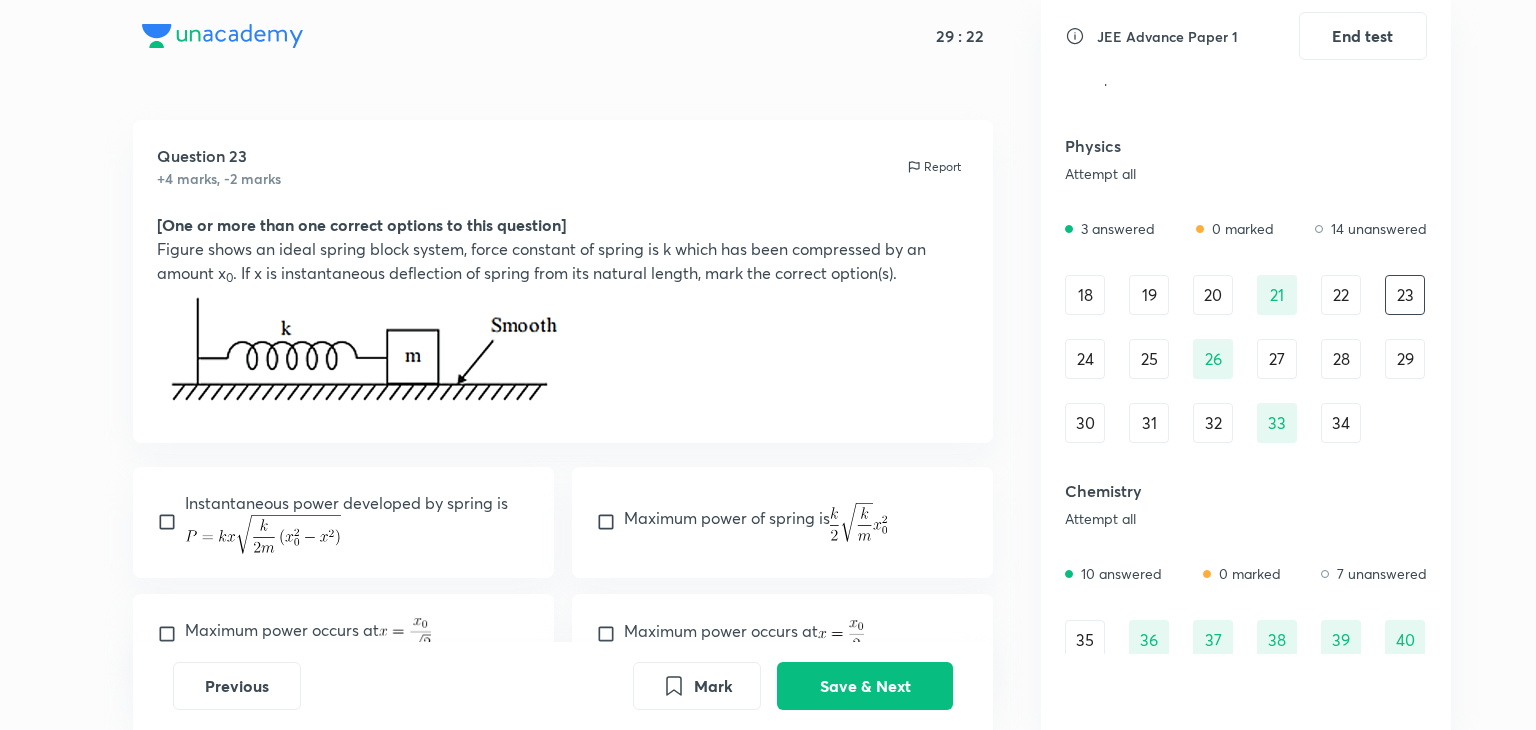 click on "21" at bounding box center [1277, 295] 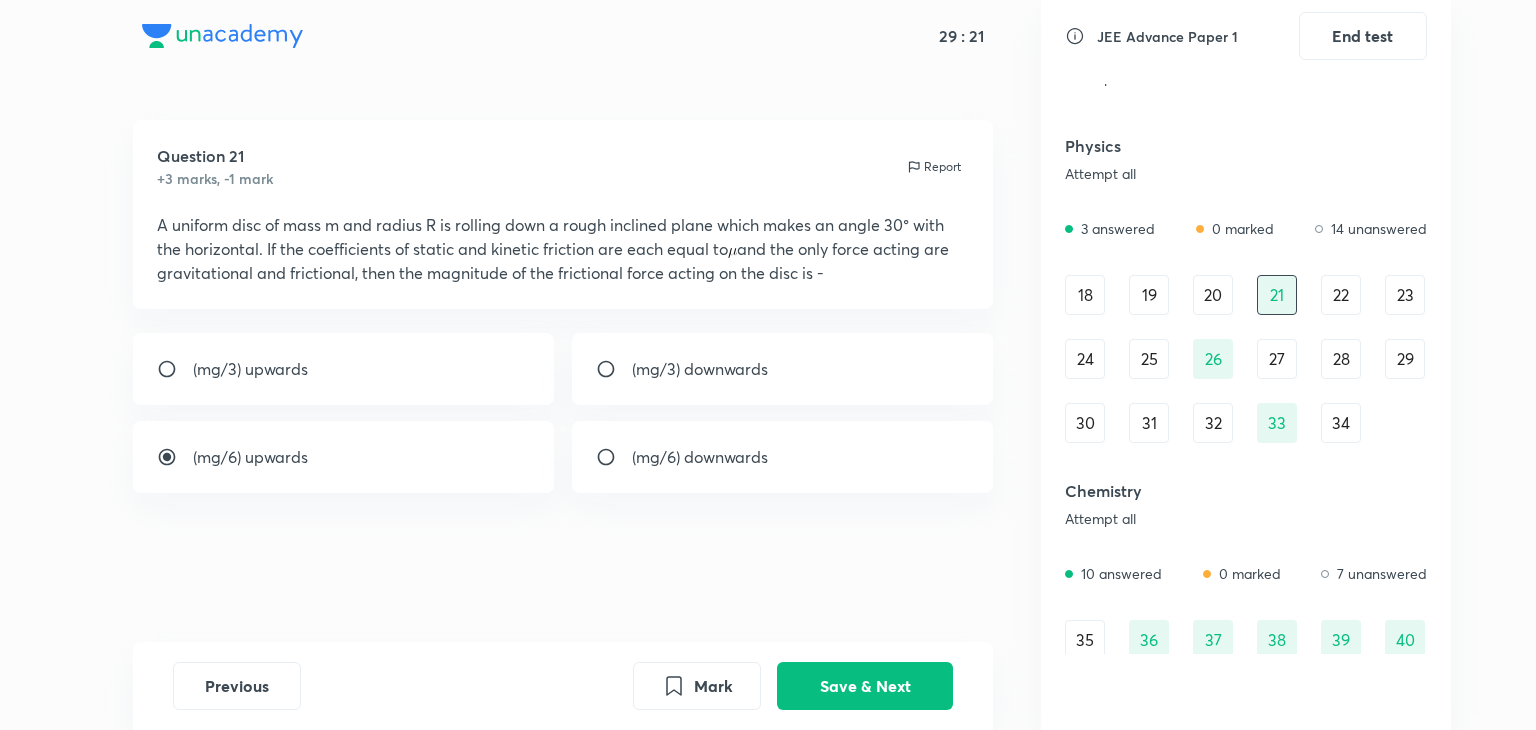 click on "26" at bounding box center [1213, 359] 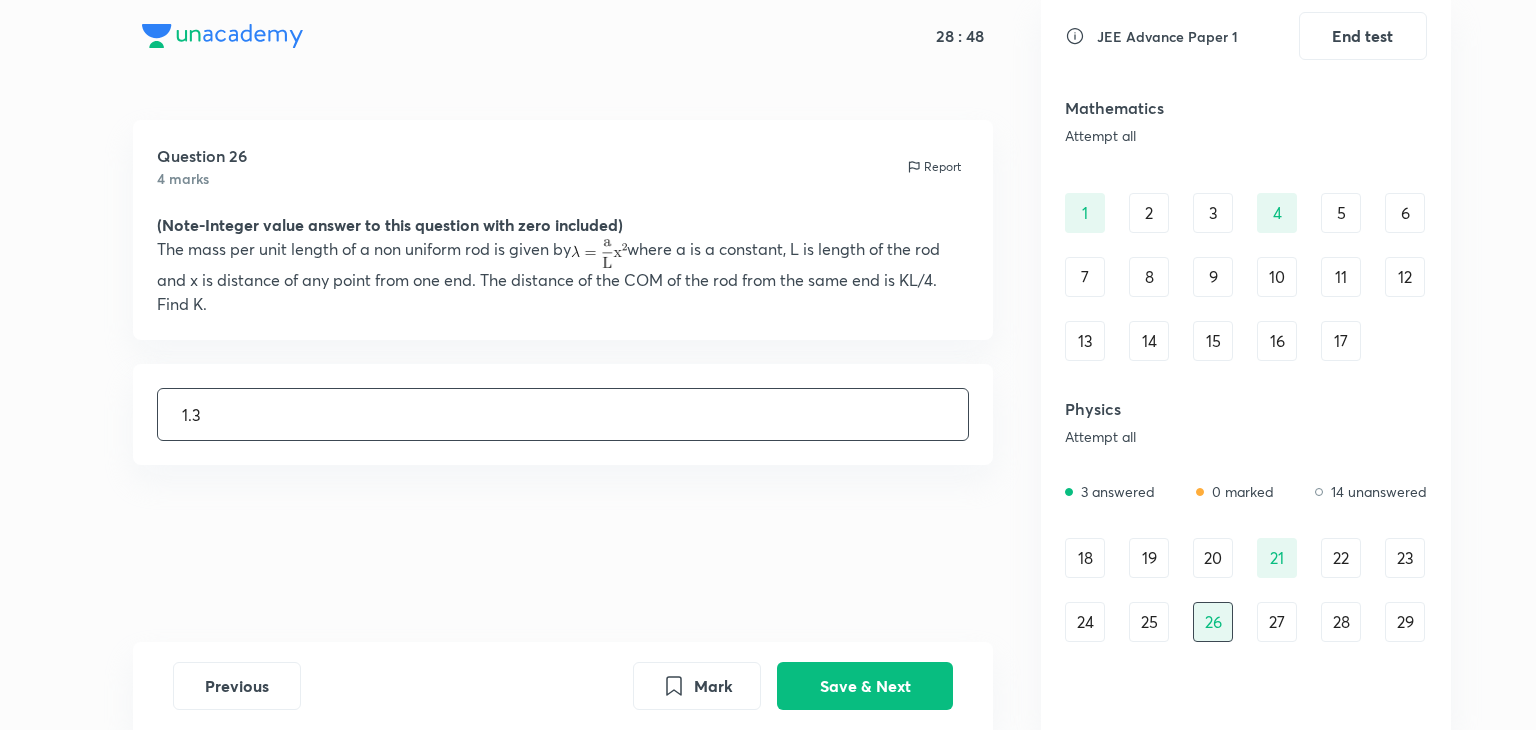 scroll, scrollTop: 0, scrollLeft: 0, axis: both 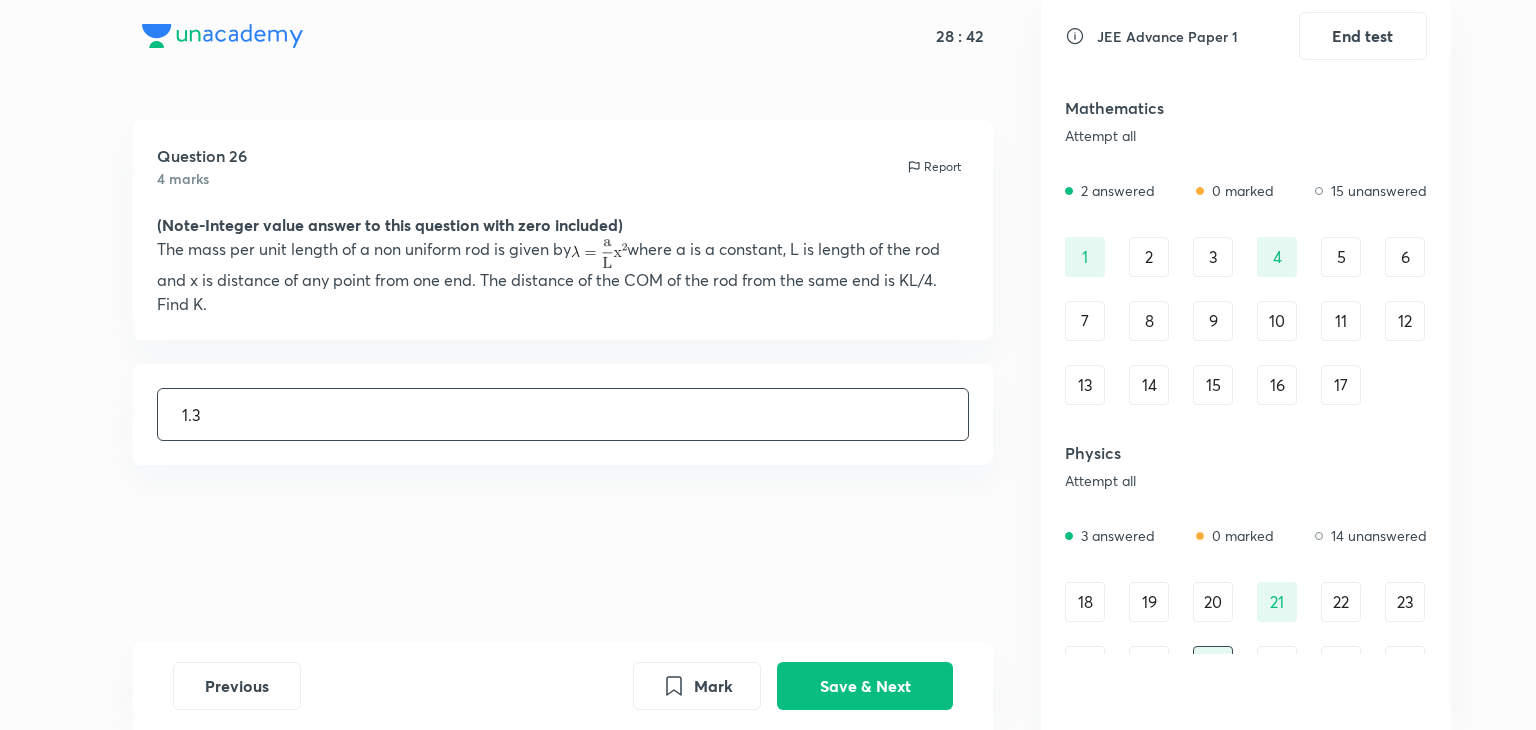 click on "2" at bounding box center [1149, 257] 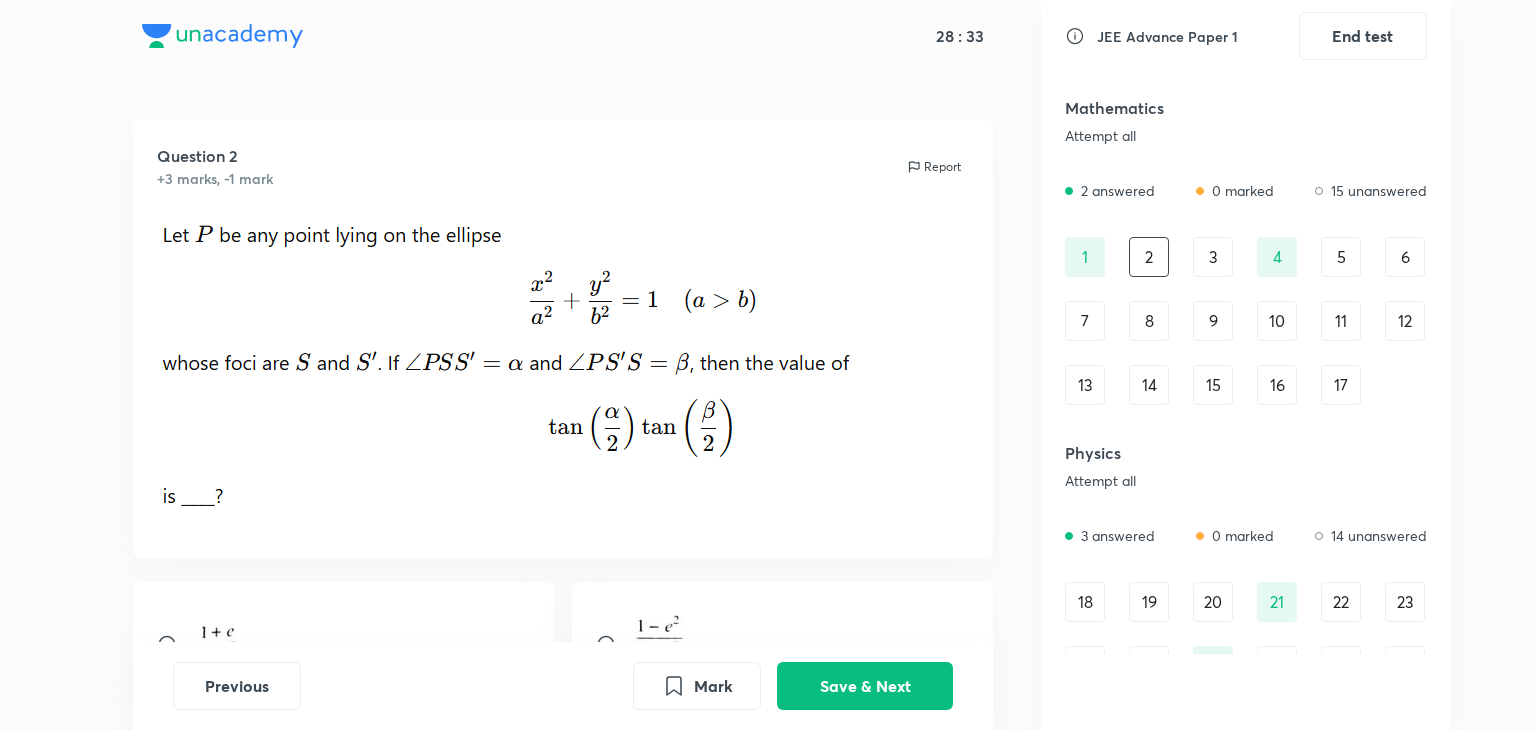 click on "3" at bounding box center [1213, 257] 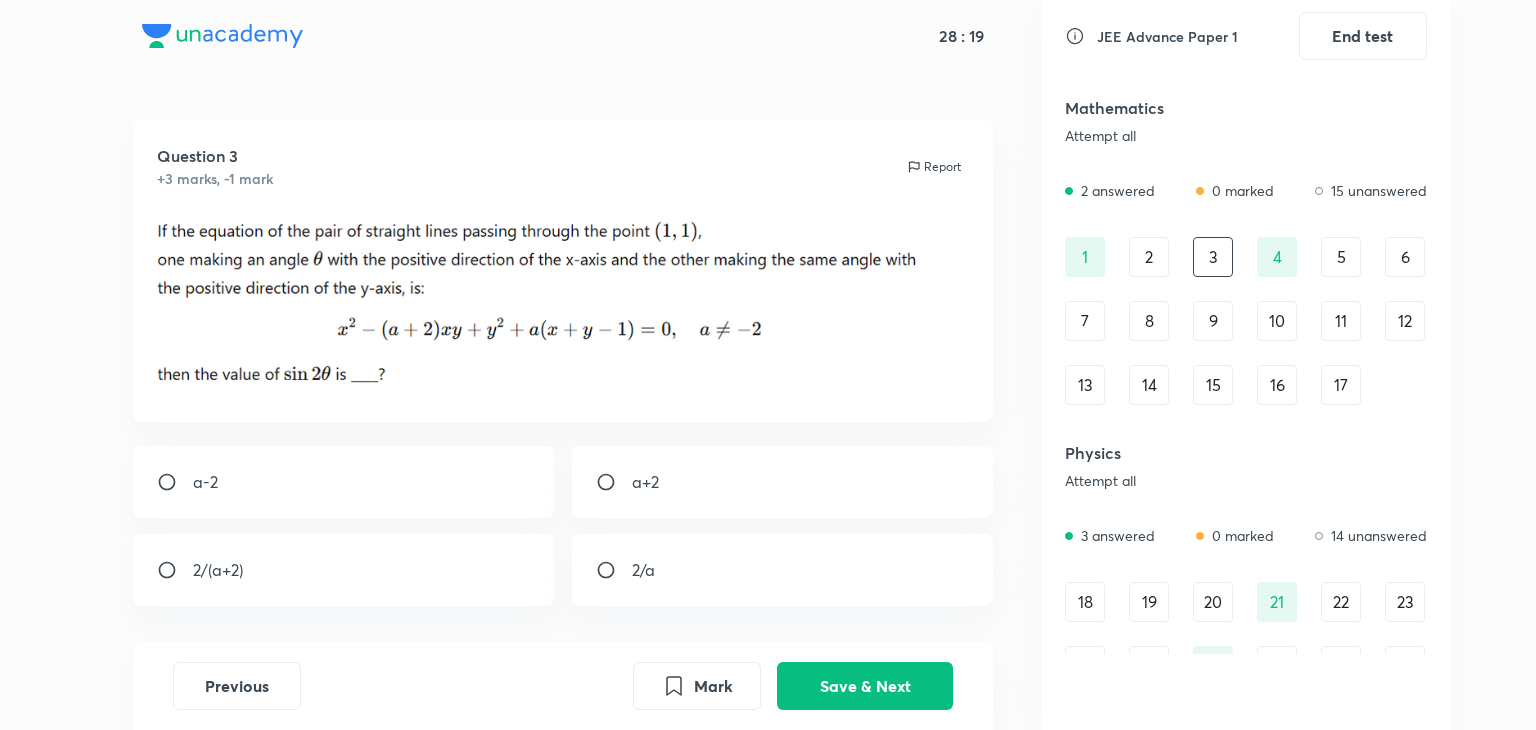 click on "5" at bounding box center (1341, 257) 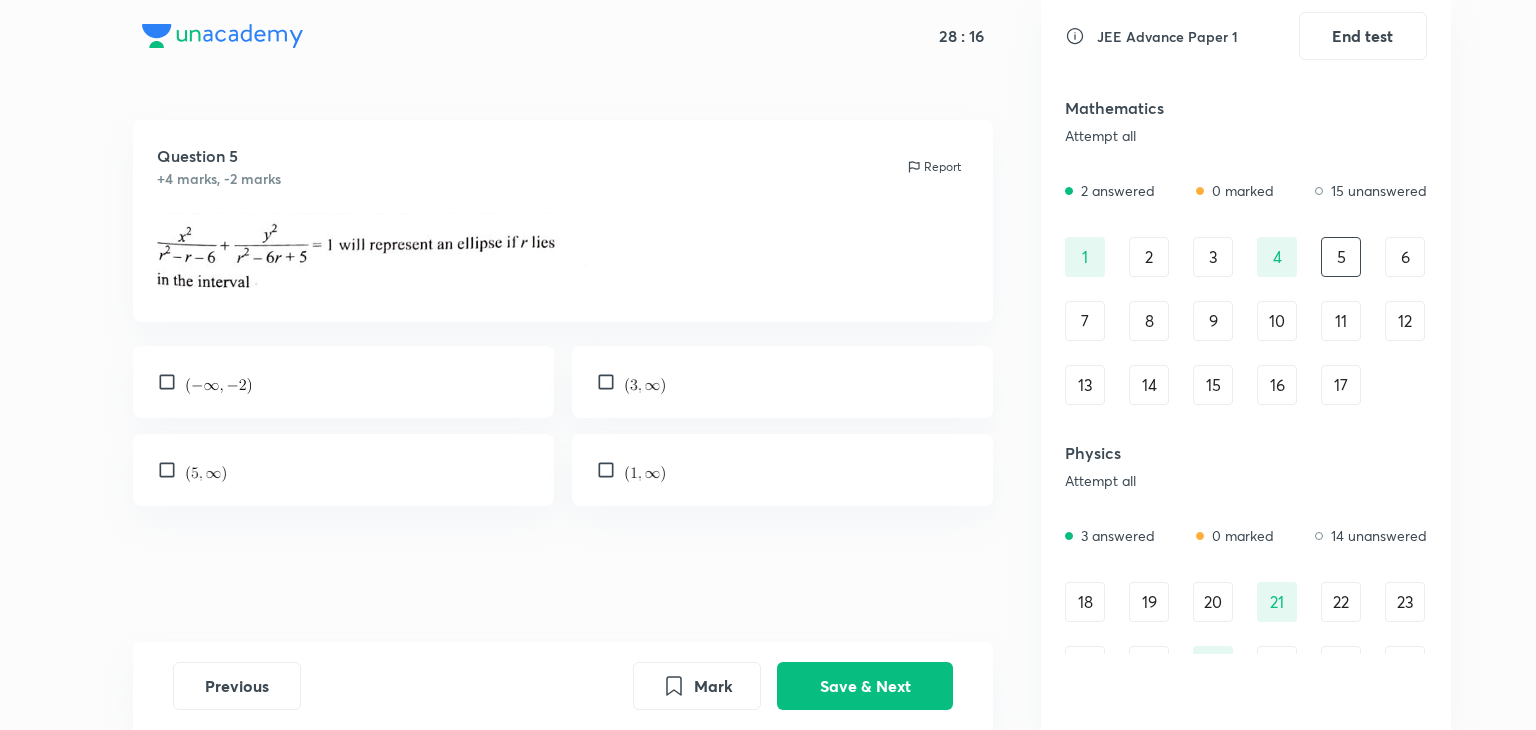 click on "7" at bounding box center (1085, 321) 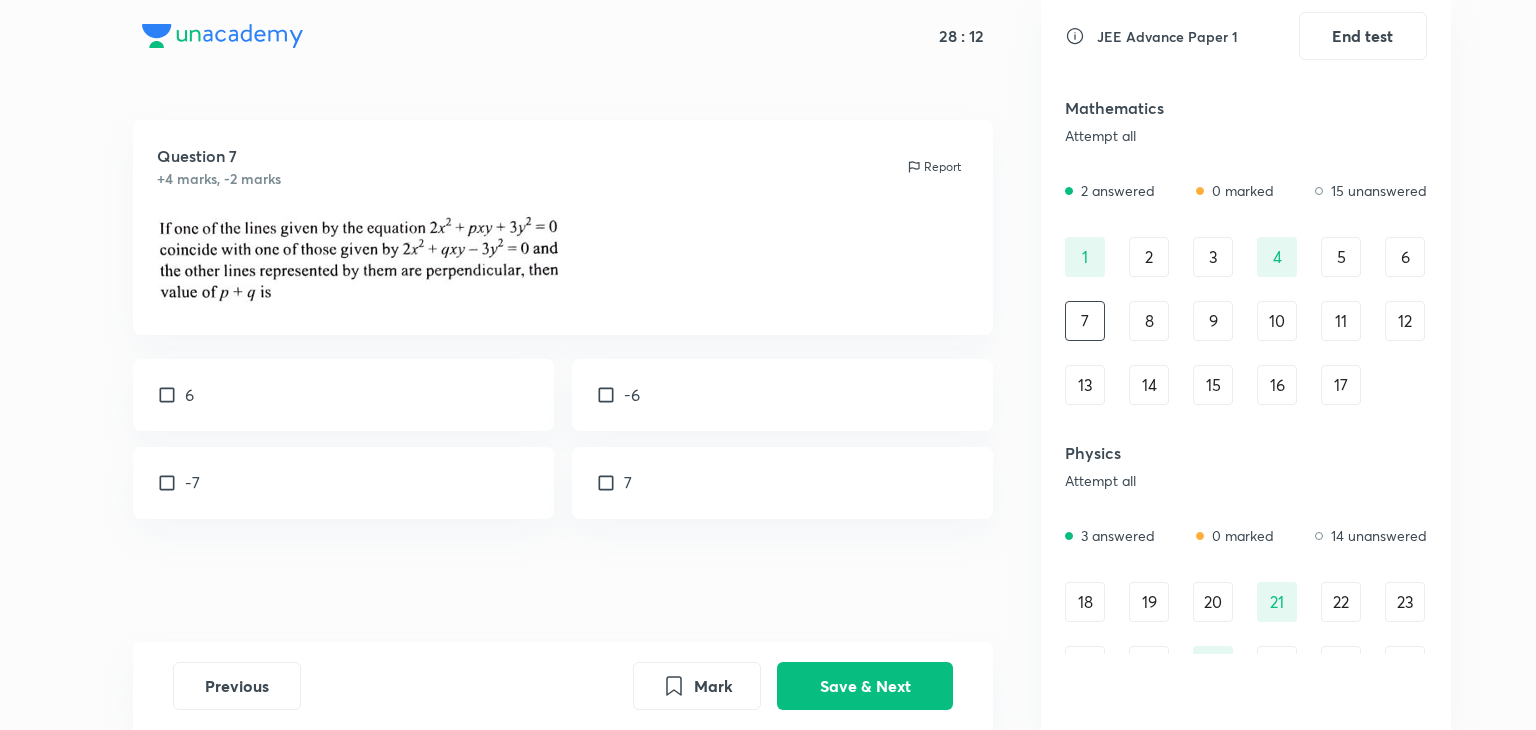 click on "6" at bounding box center (1405, 257) 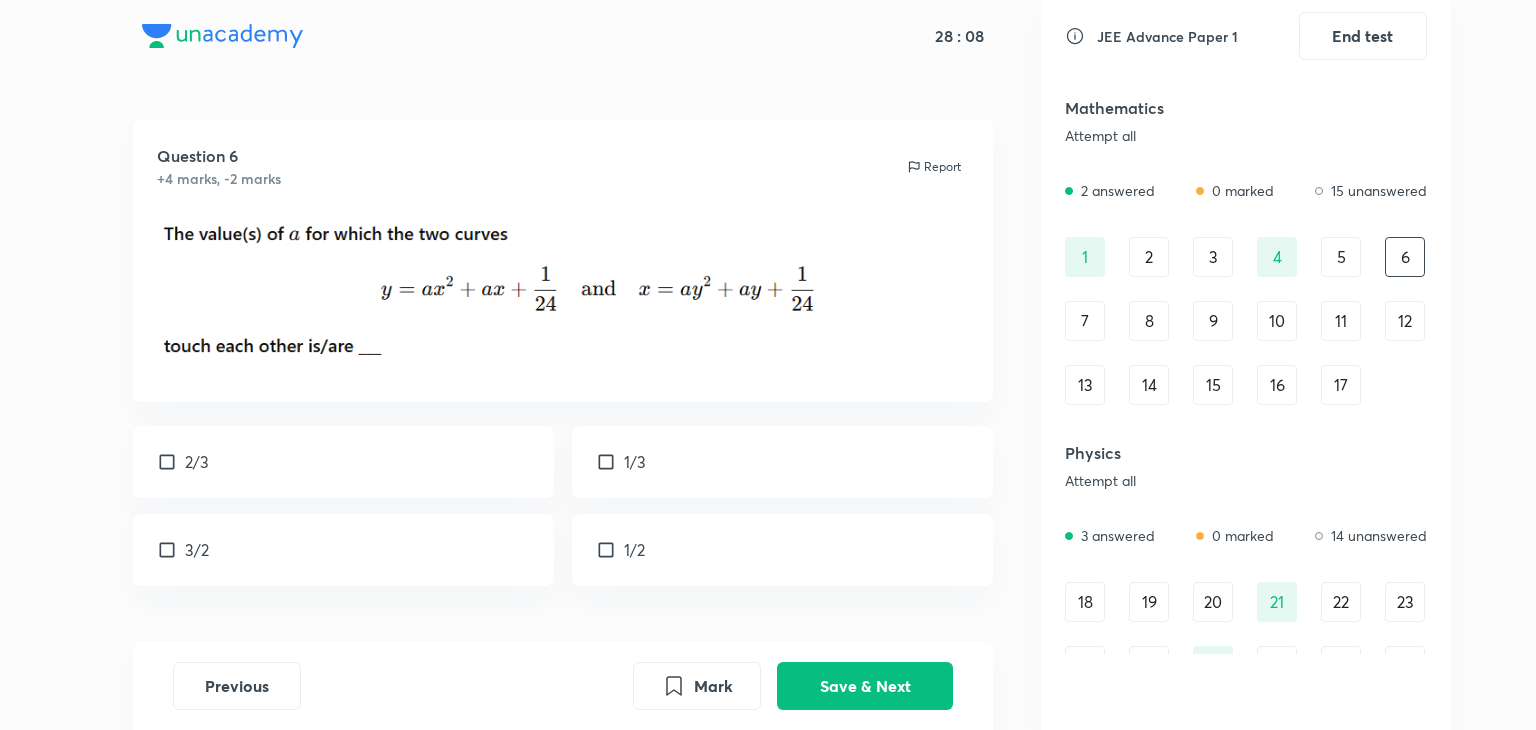 click on "5" at bounding box center (1341, 257) 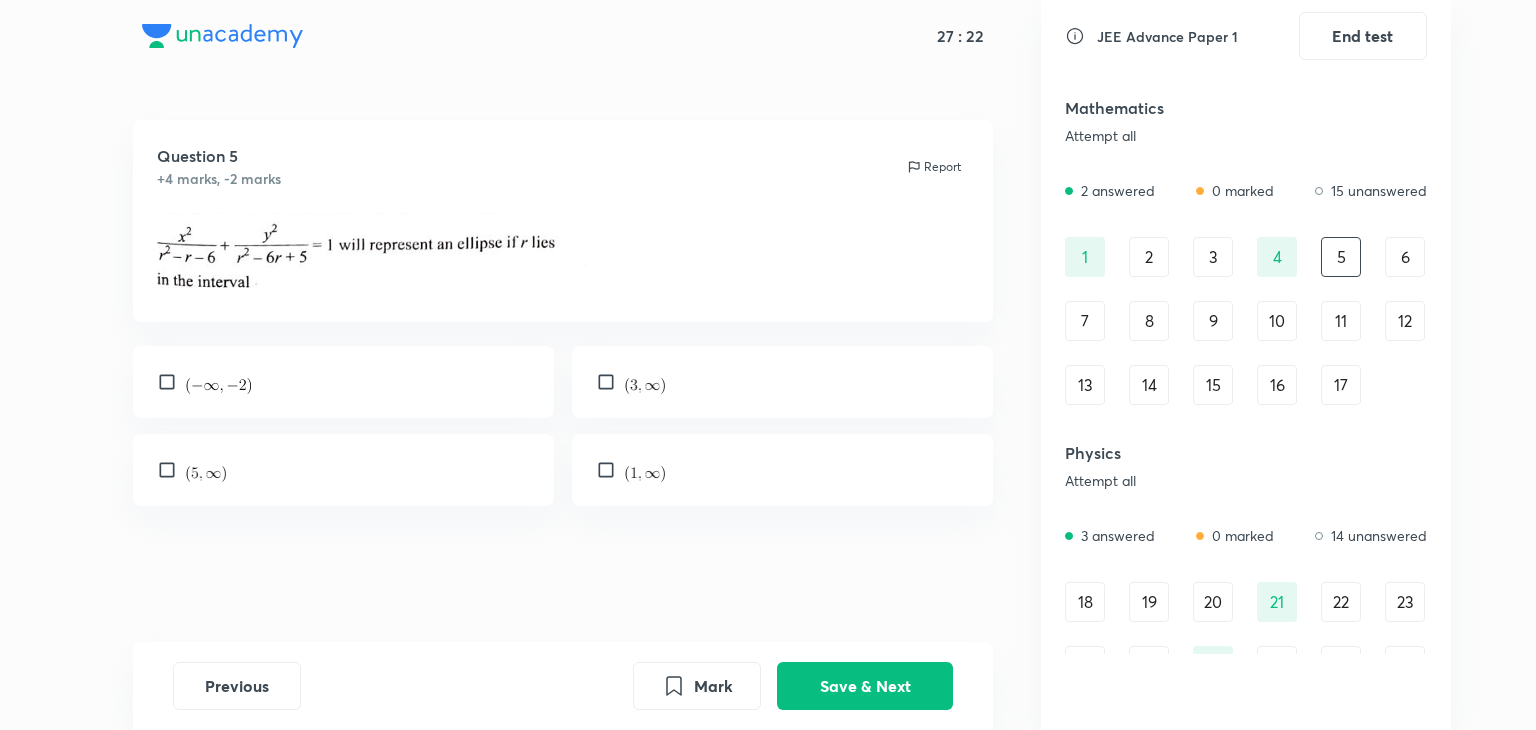 scroll, scrollTop: 465, scrollLeft: 0, axis: vertical 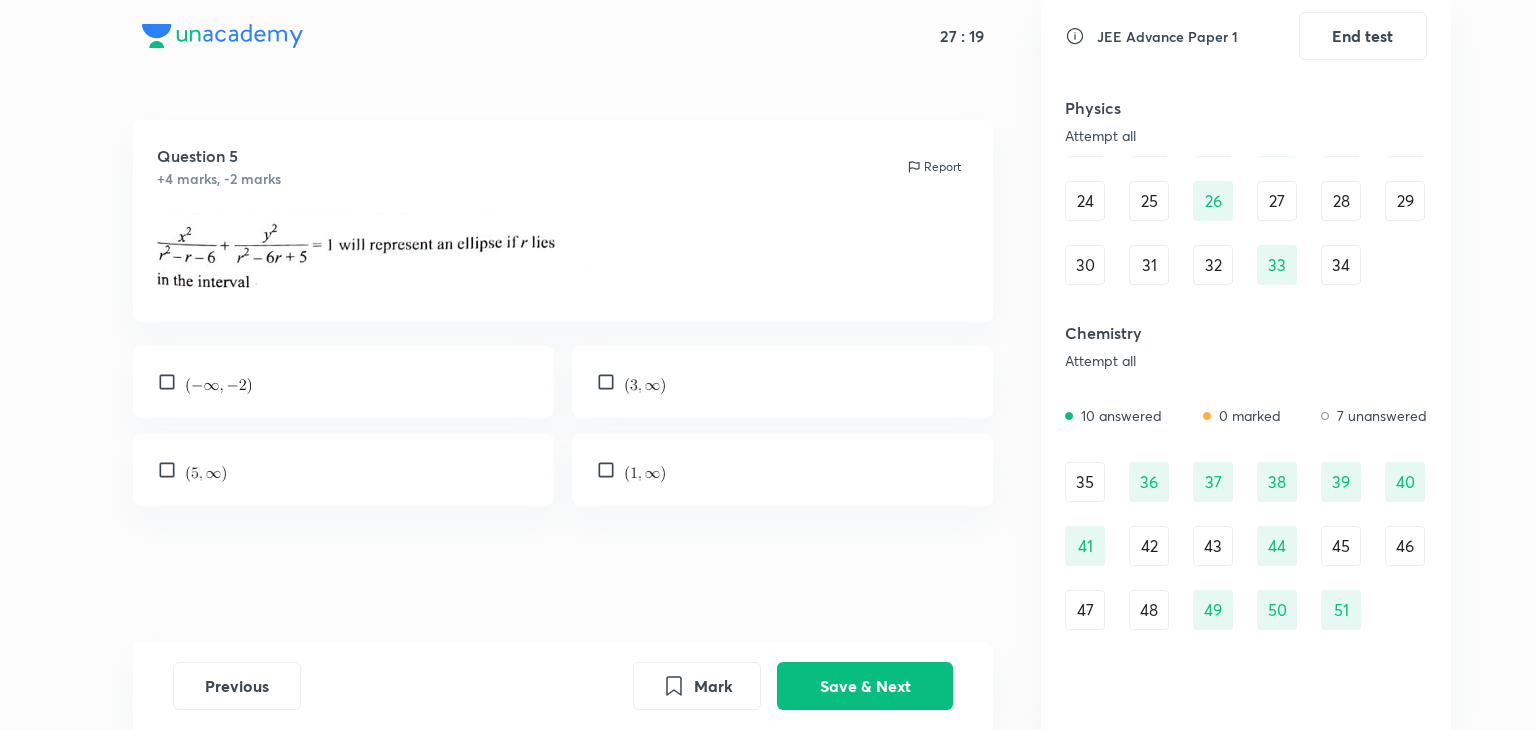 click on "35" at bounding box center (1085, 482) 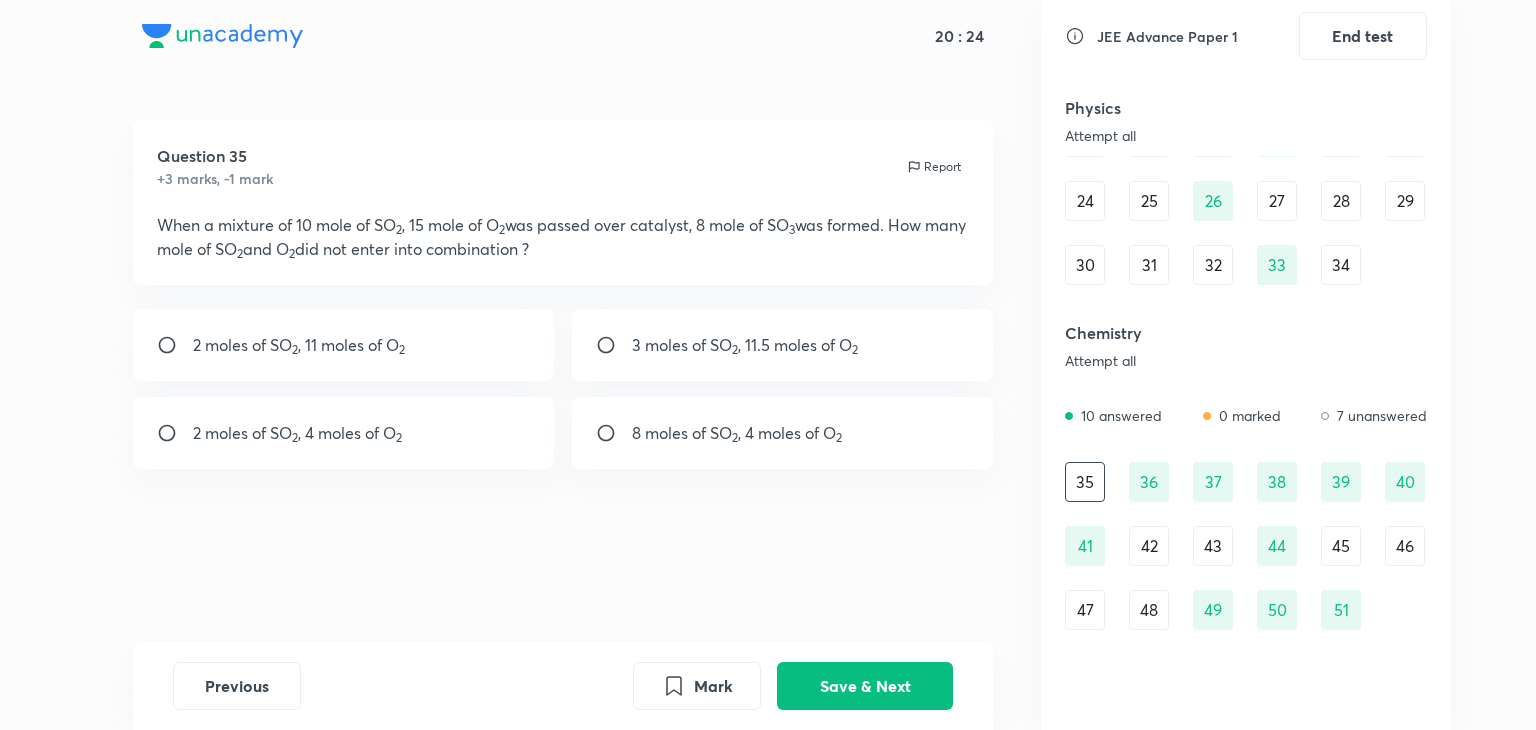 click on "36" at bounding box center [1149, 482] 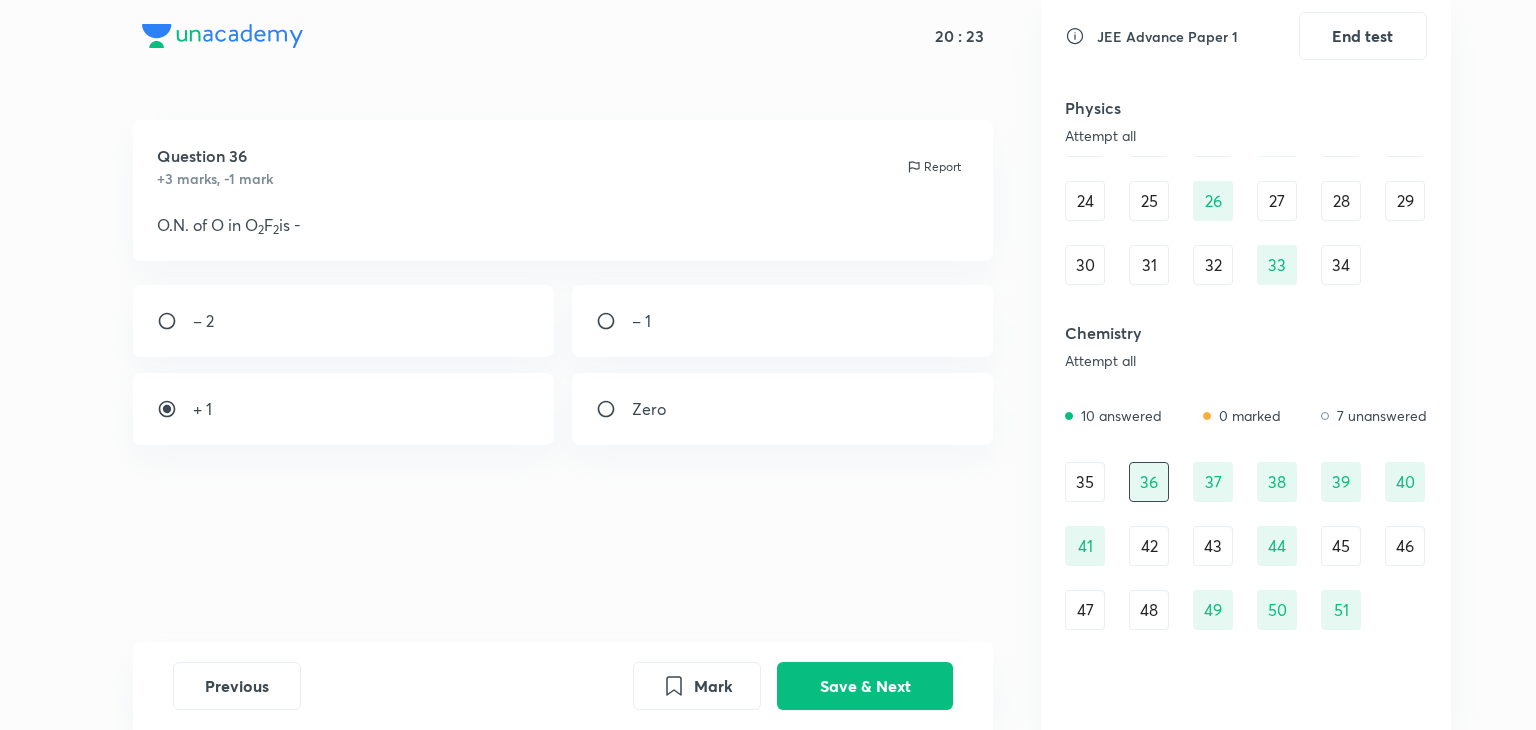 click on "37" at bounding box center [1213, 482] 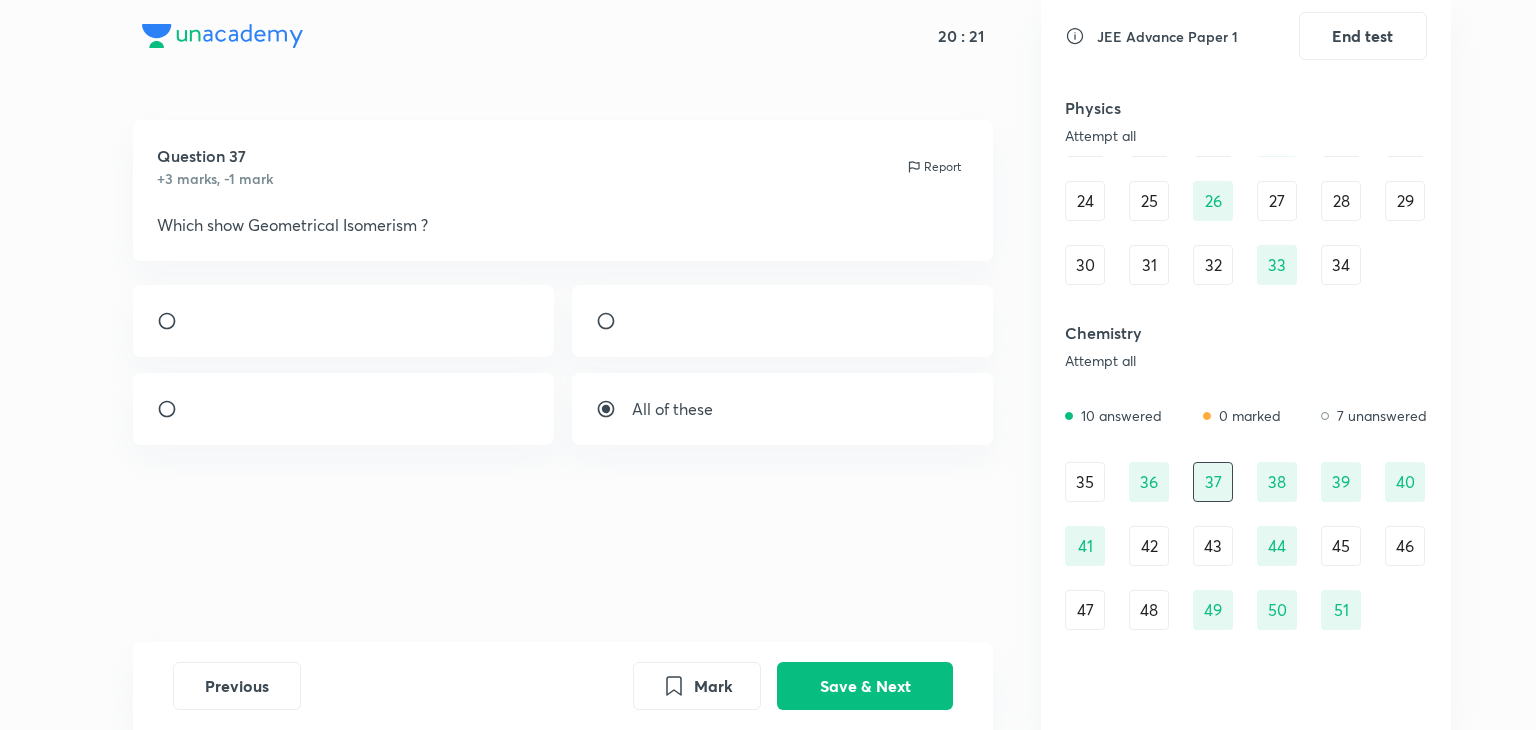 click on "38" at bounding box center (1277, 482) 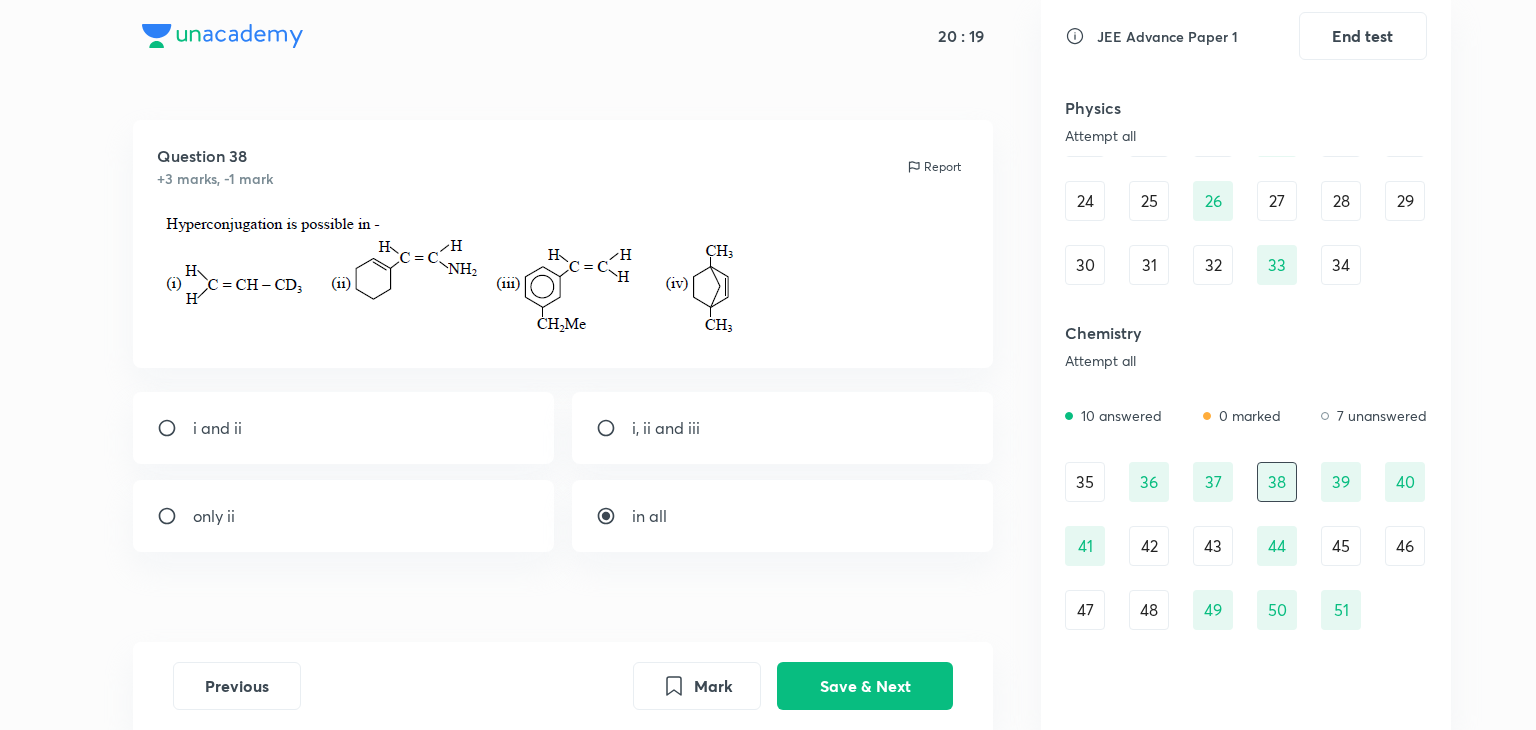 click on "37" at bounding box center [1213, 482] 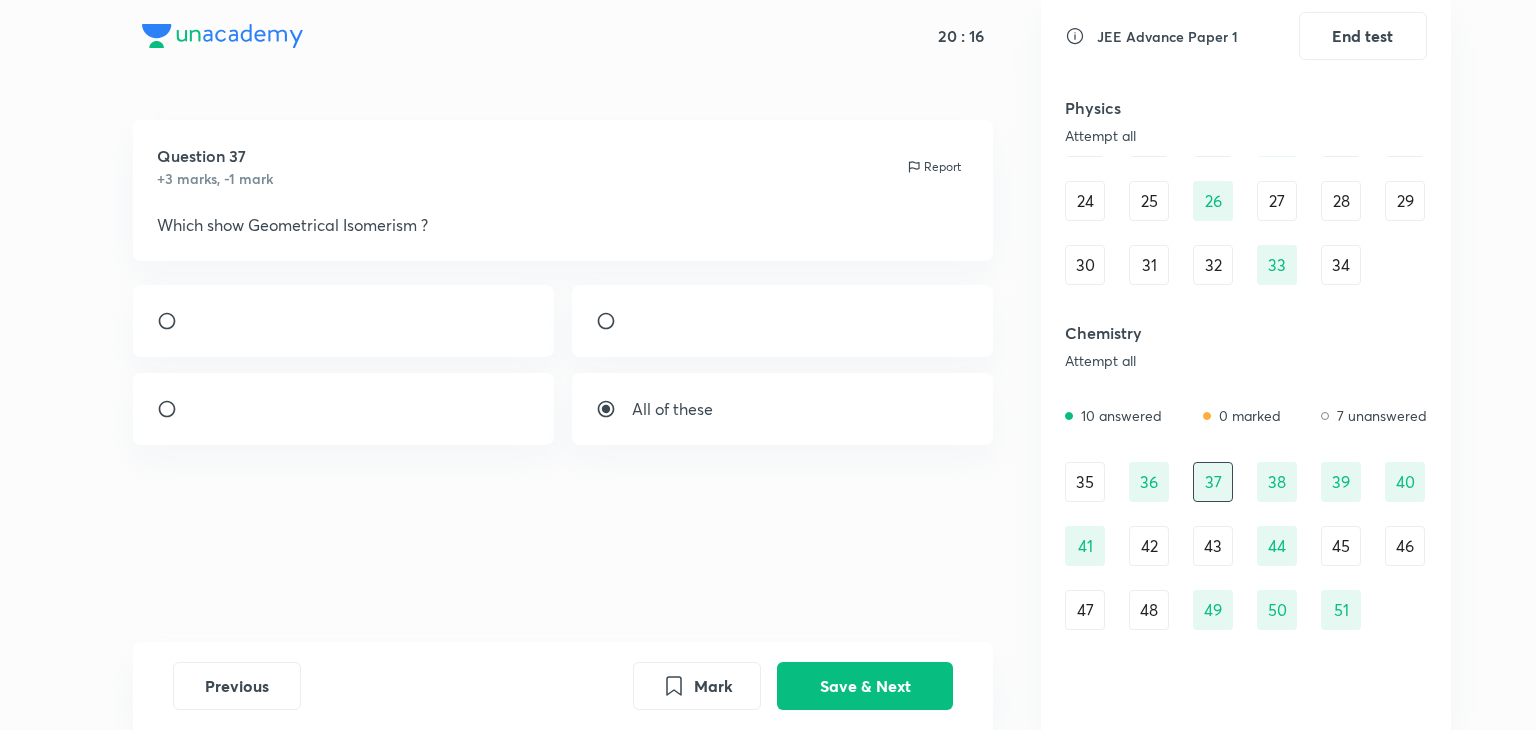 click on "38" at bounding box center (1277, 482) 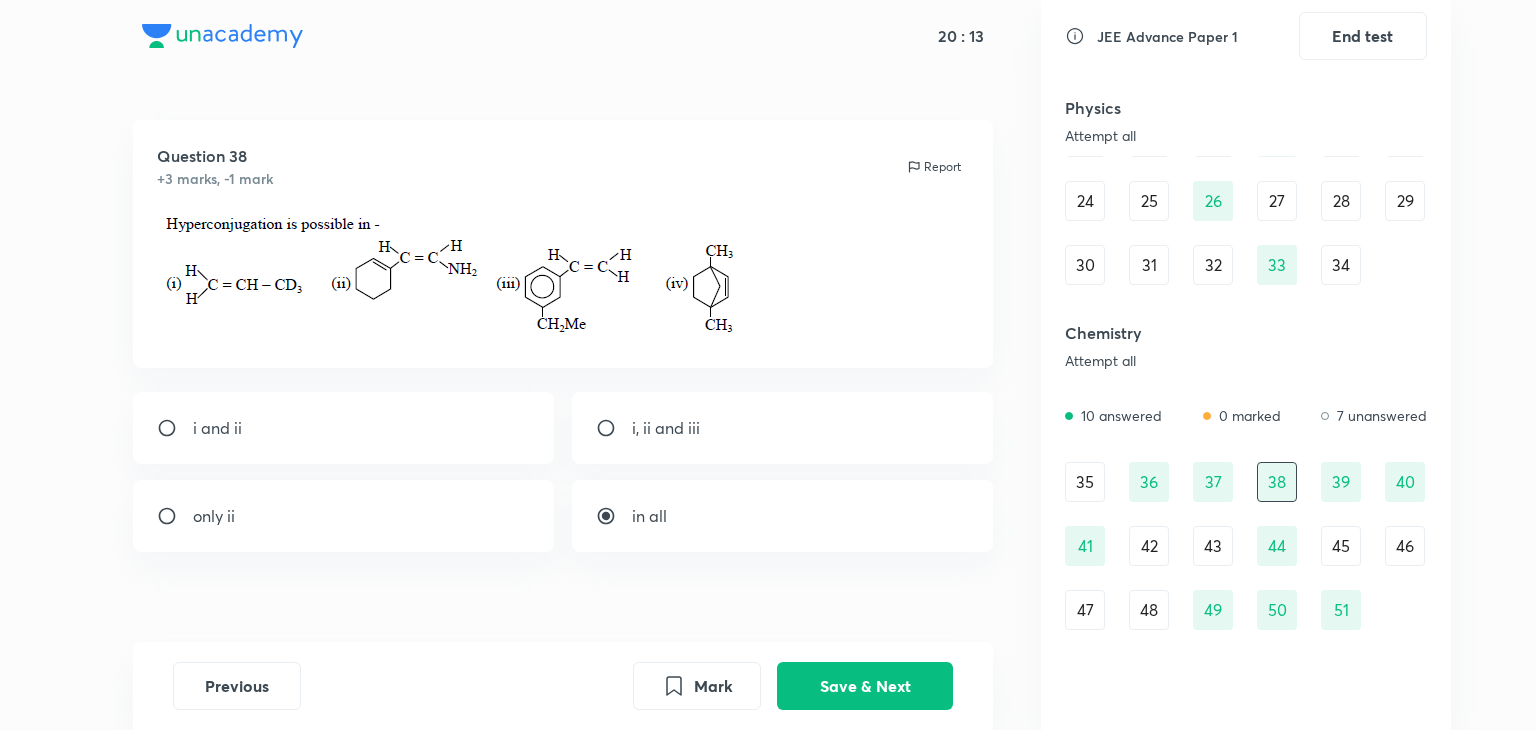 click on "39" at bounding box center (1341, 482) 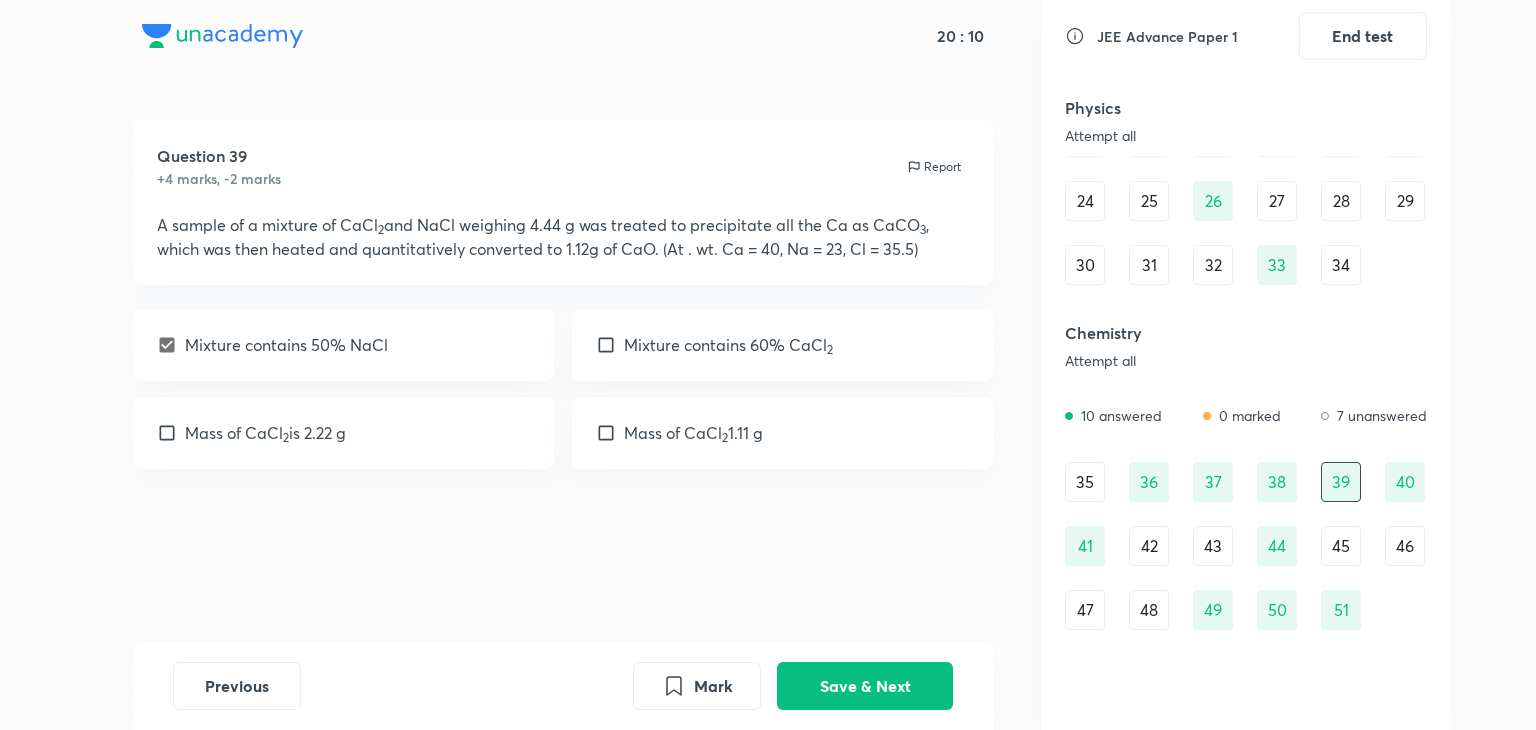 click on "40" at bounding box center (1405, 482) 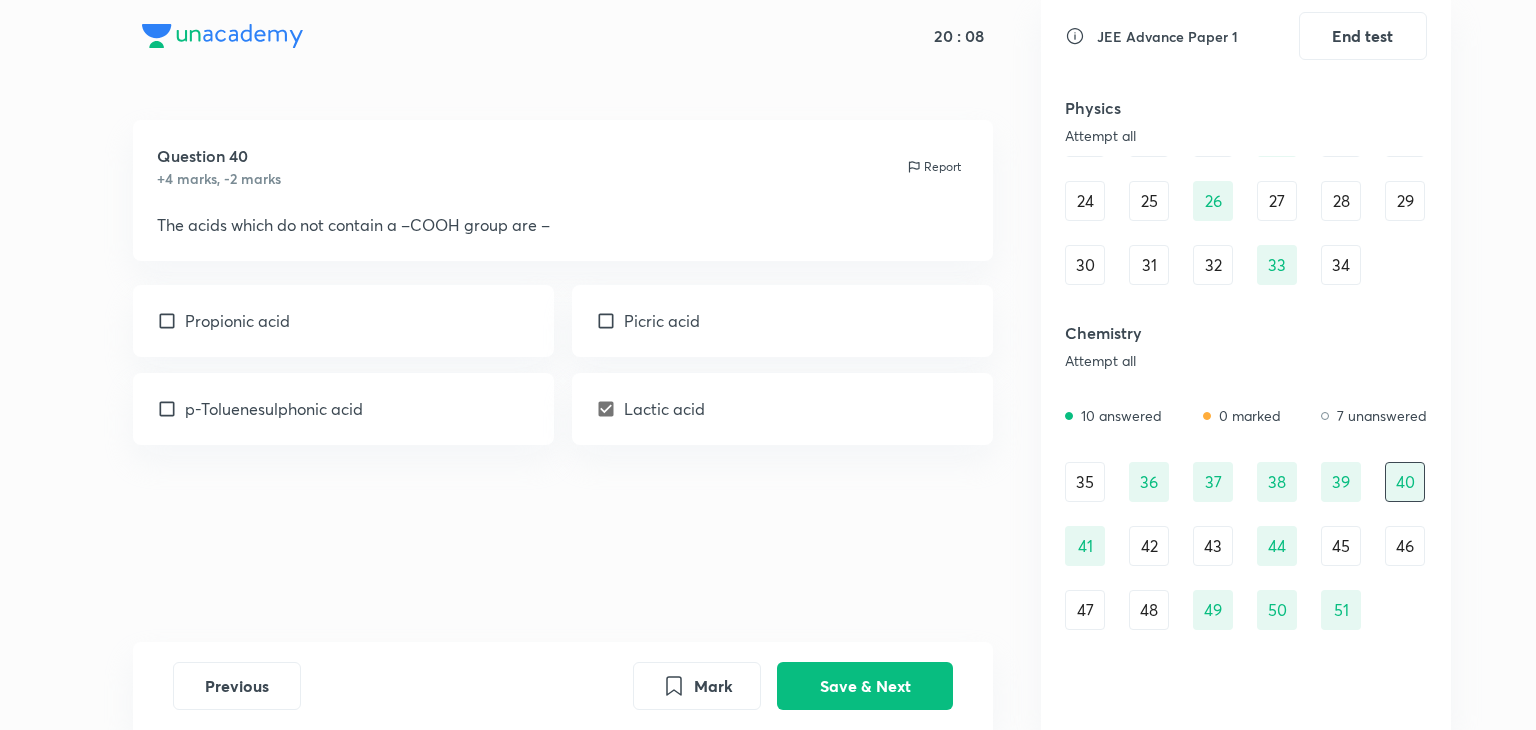 click on "41" at bounding box center [1085, 546] 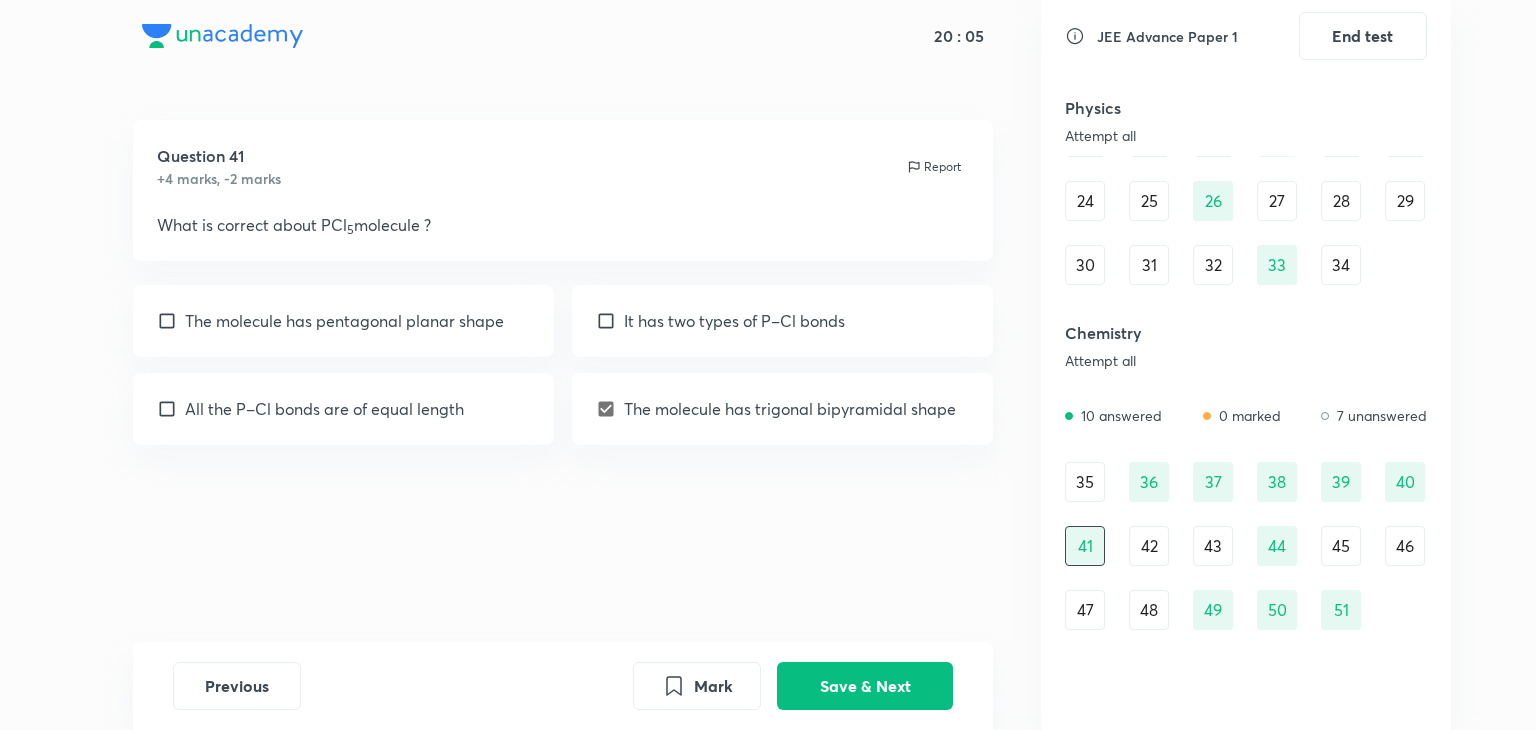 click on "44" at bounding box center [1277, 546] 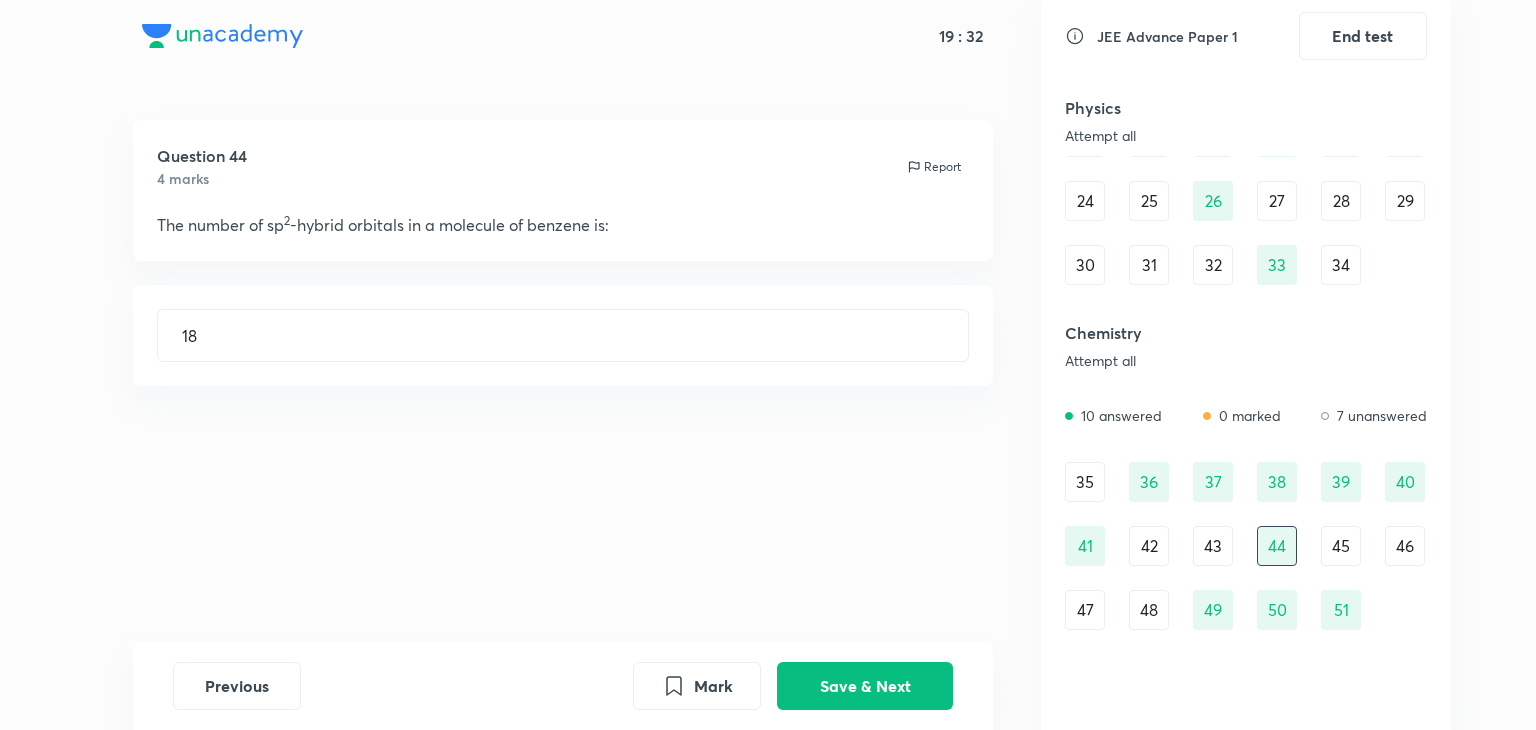 click on "45" at bounding box center [1341, 546] 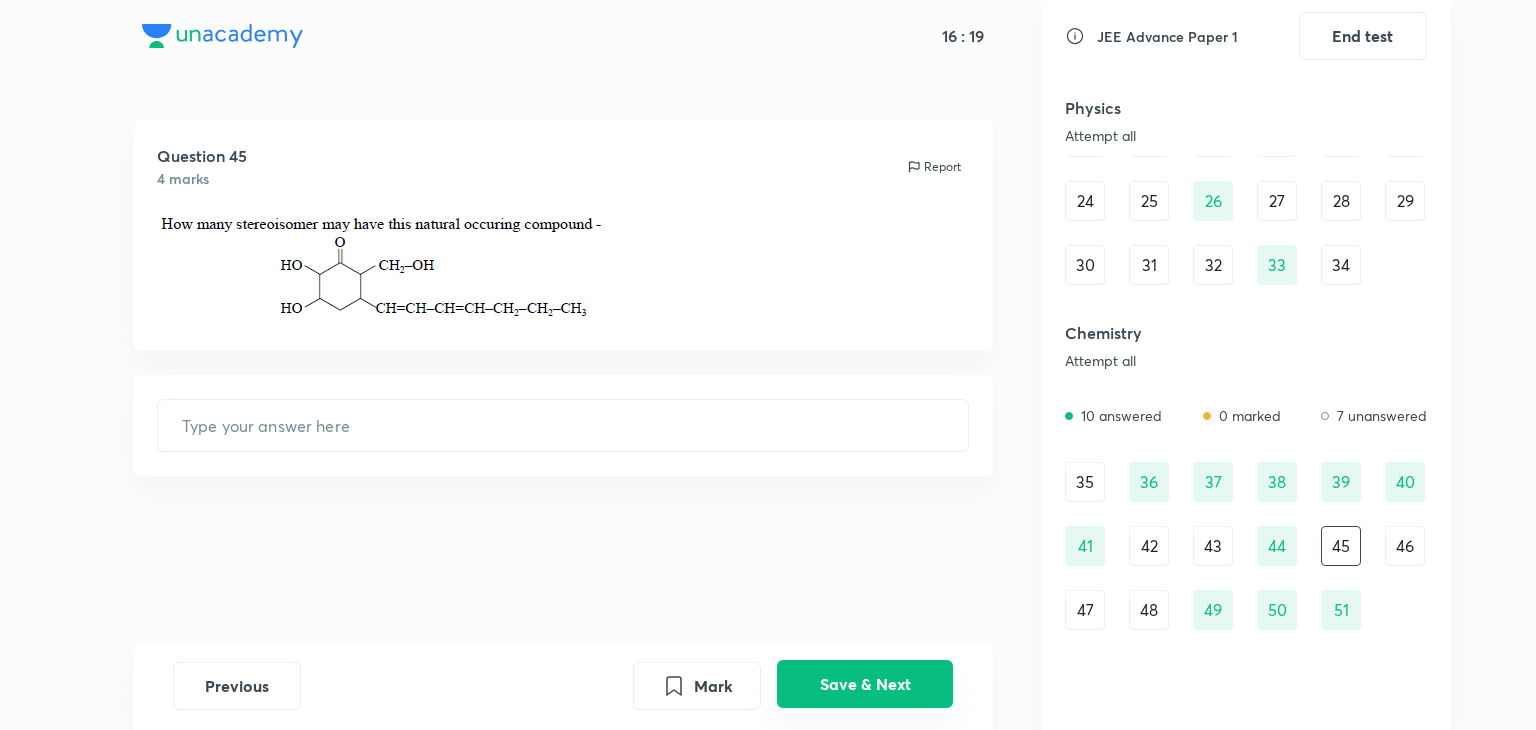 click on "Save & Next" at bounding box center [865, 684] 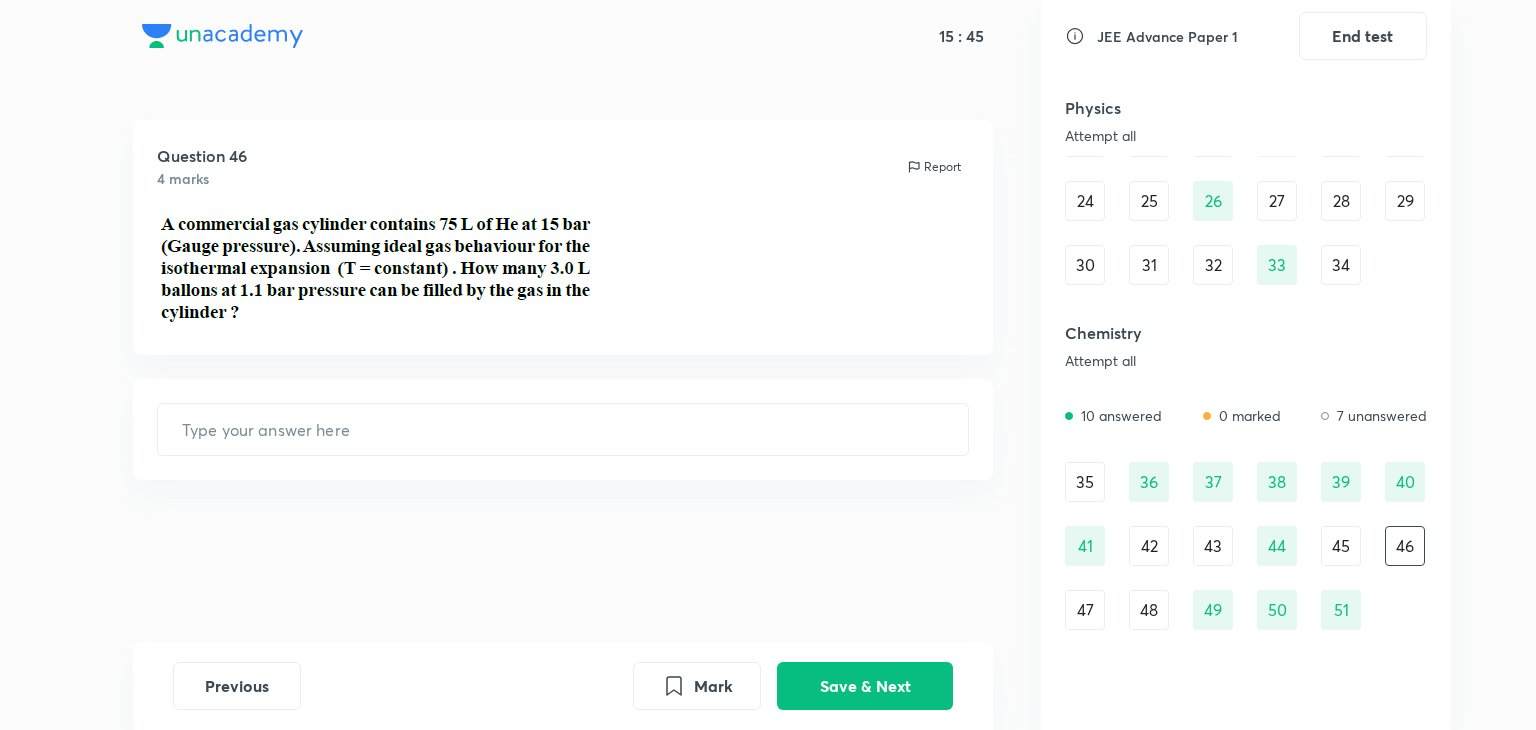 click on "47" at bounding box center (1085, 610) 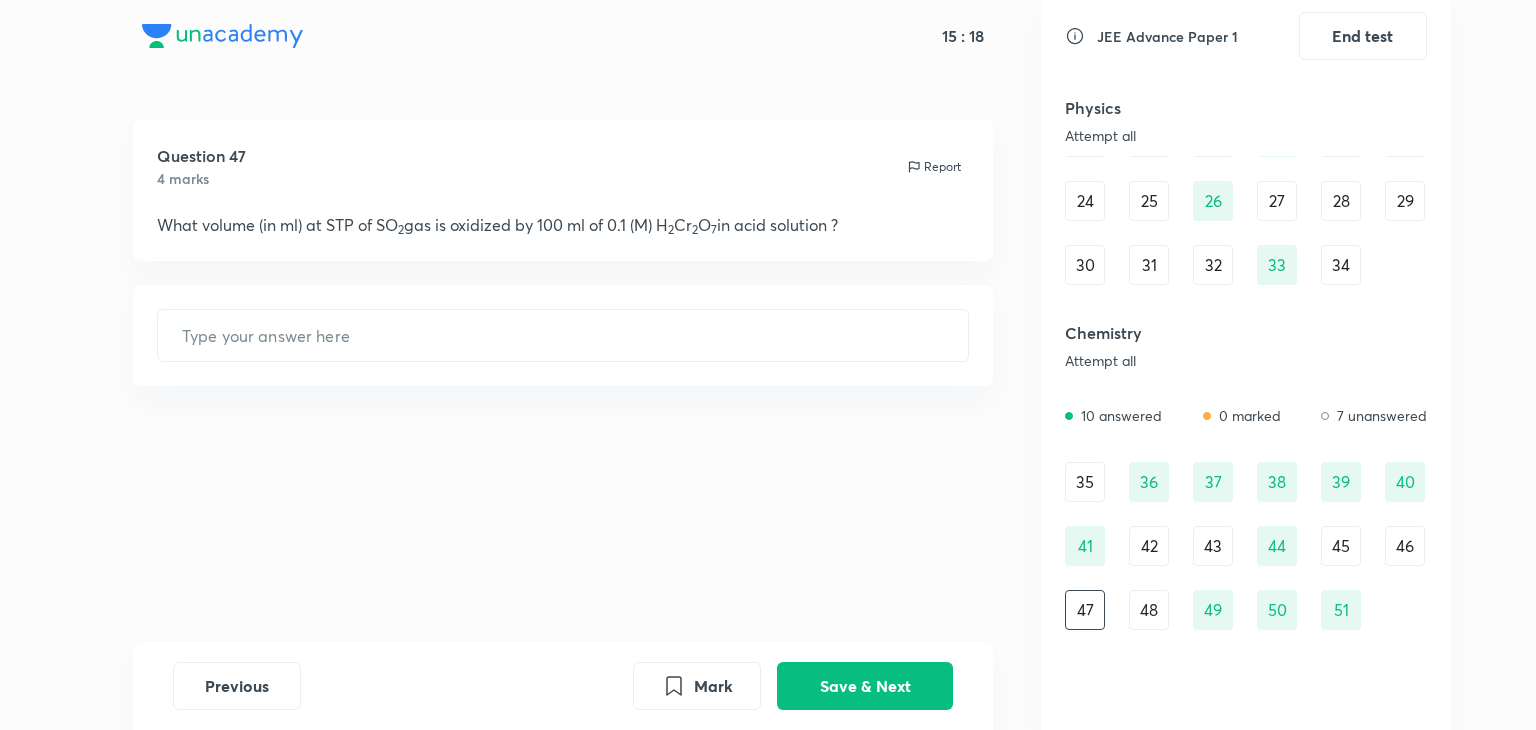 click on "48" at bounding box center [1149, 610] 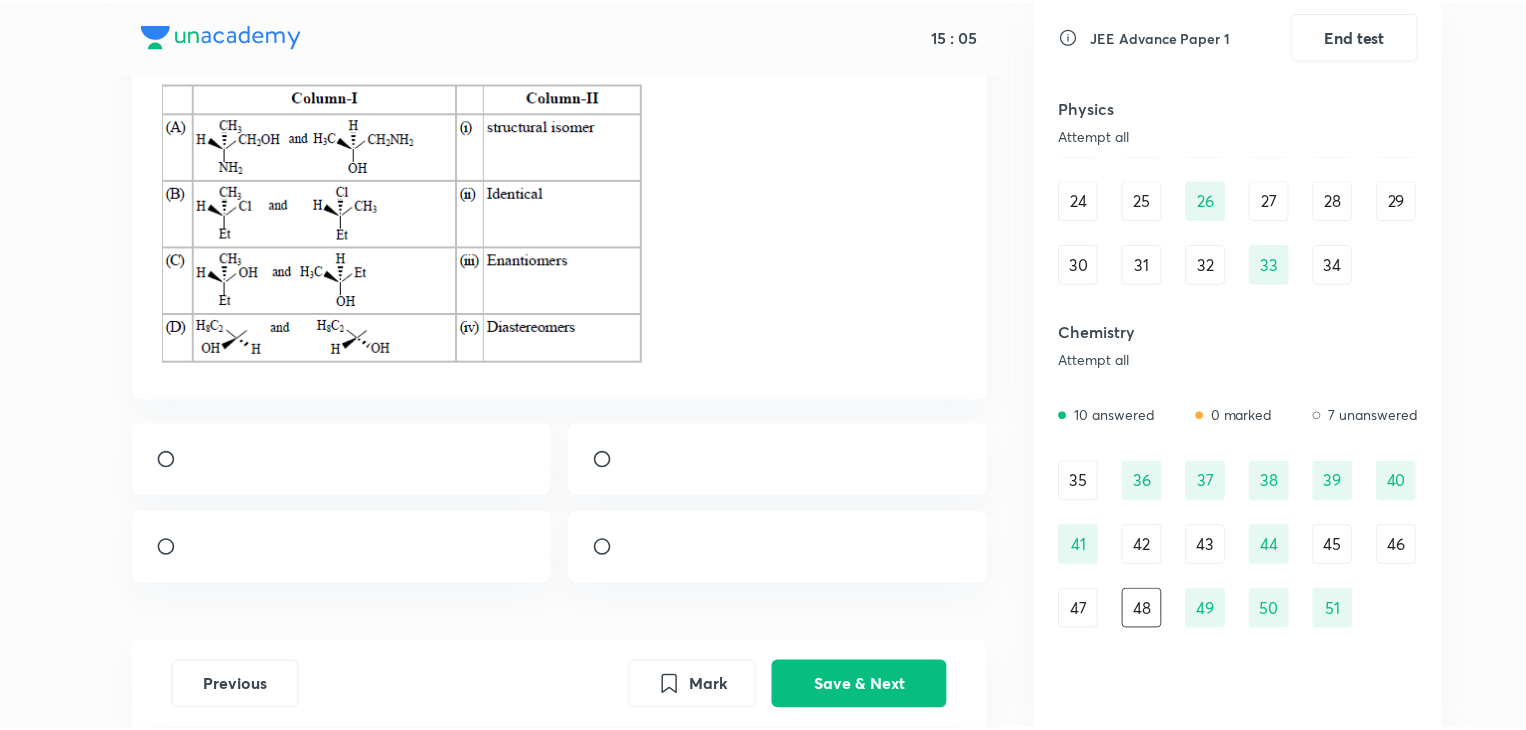 scroll, scrollTop: 207, scrollLeft: 0, axis: vertical 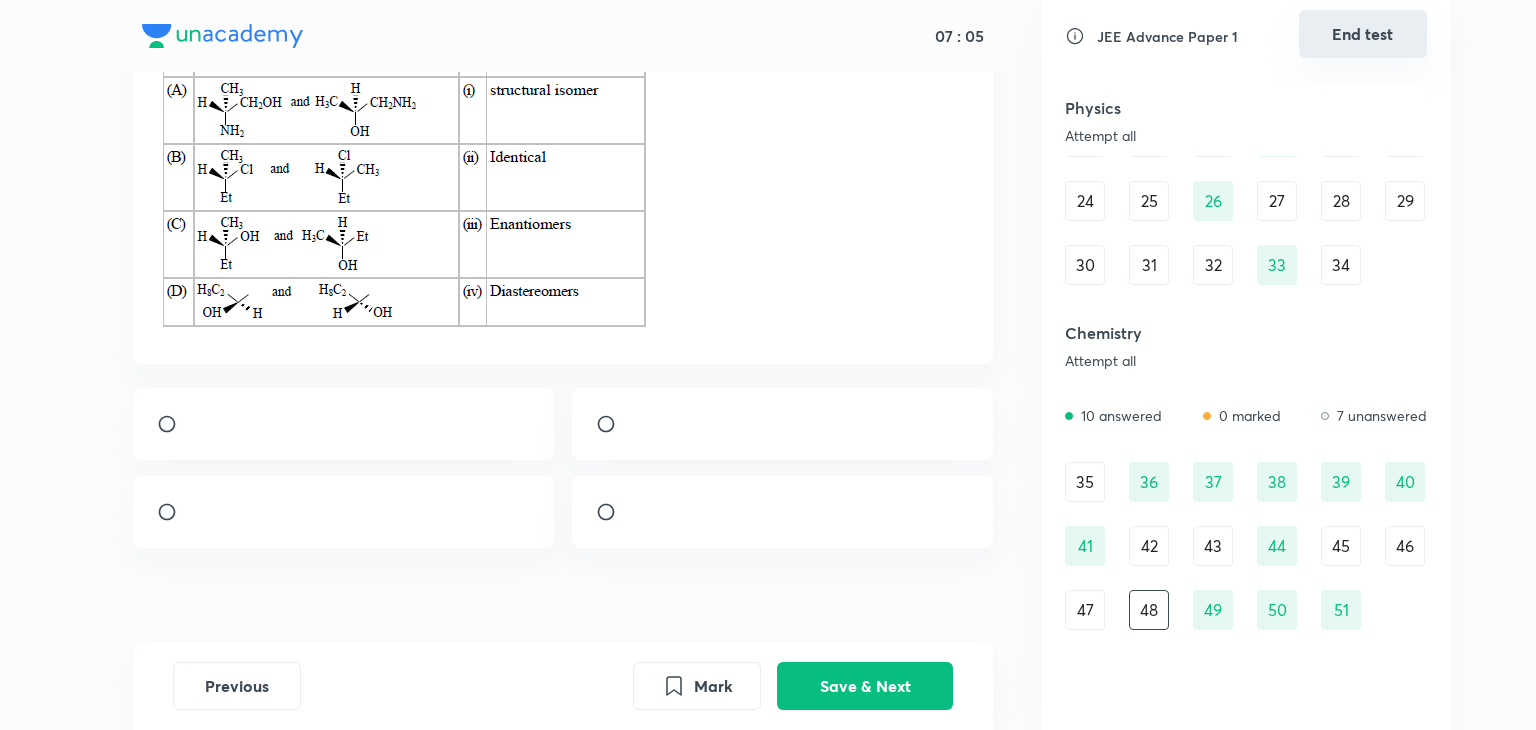 click on "End test" at bounding box center [1363, 34] 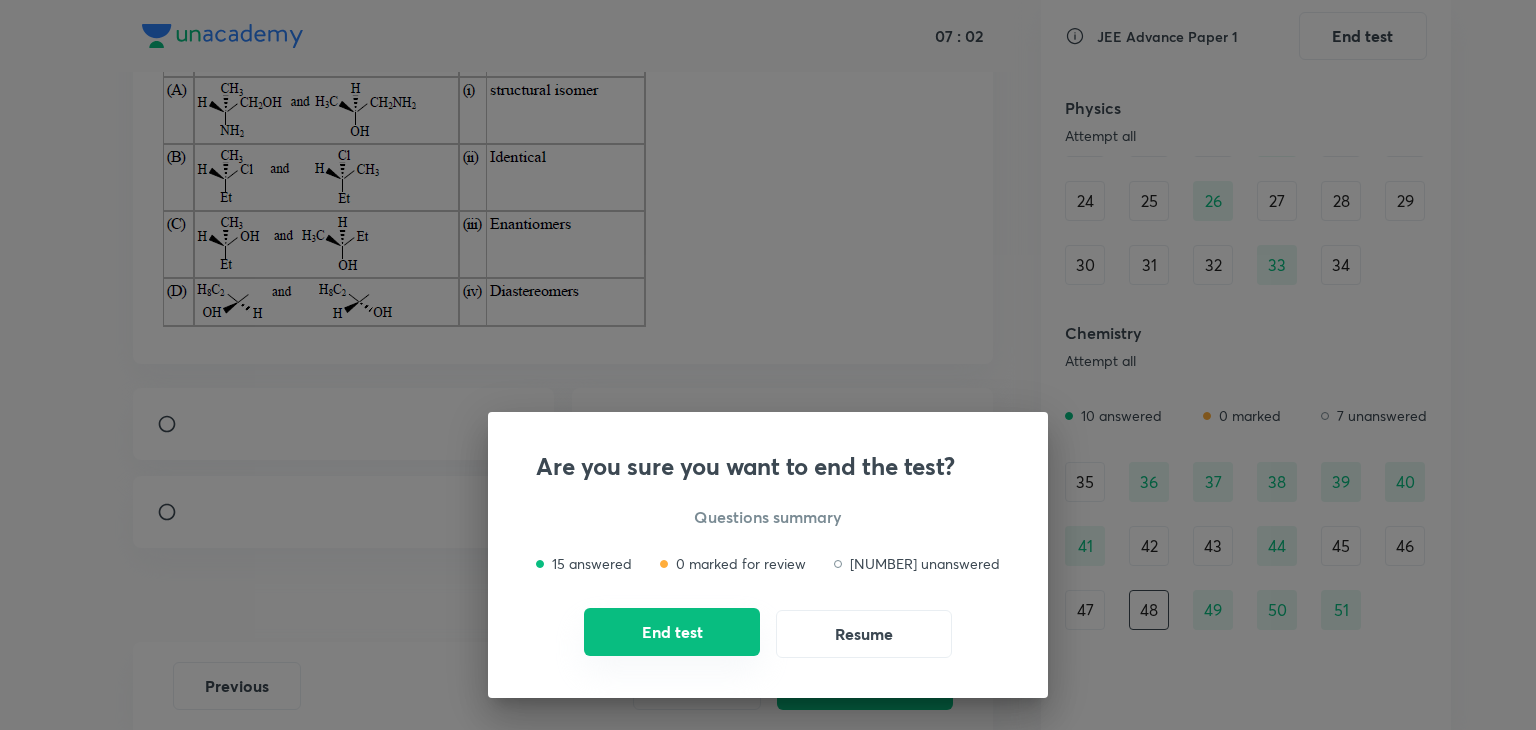 click on "End test" at bounding box center [672, 632] 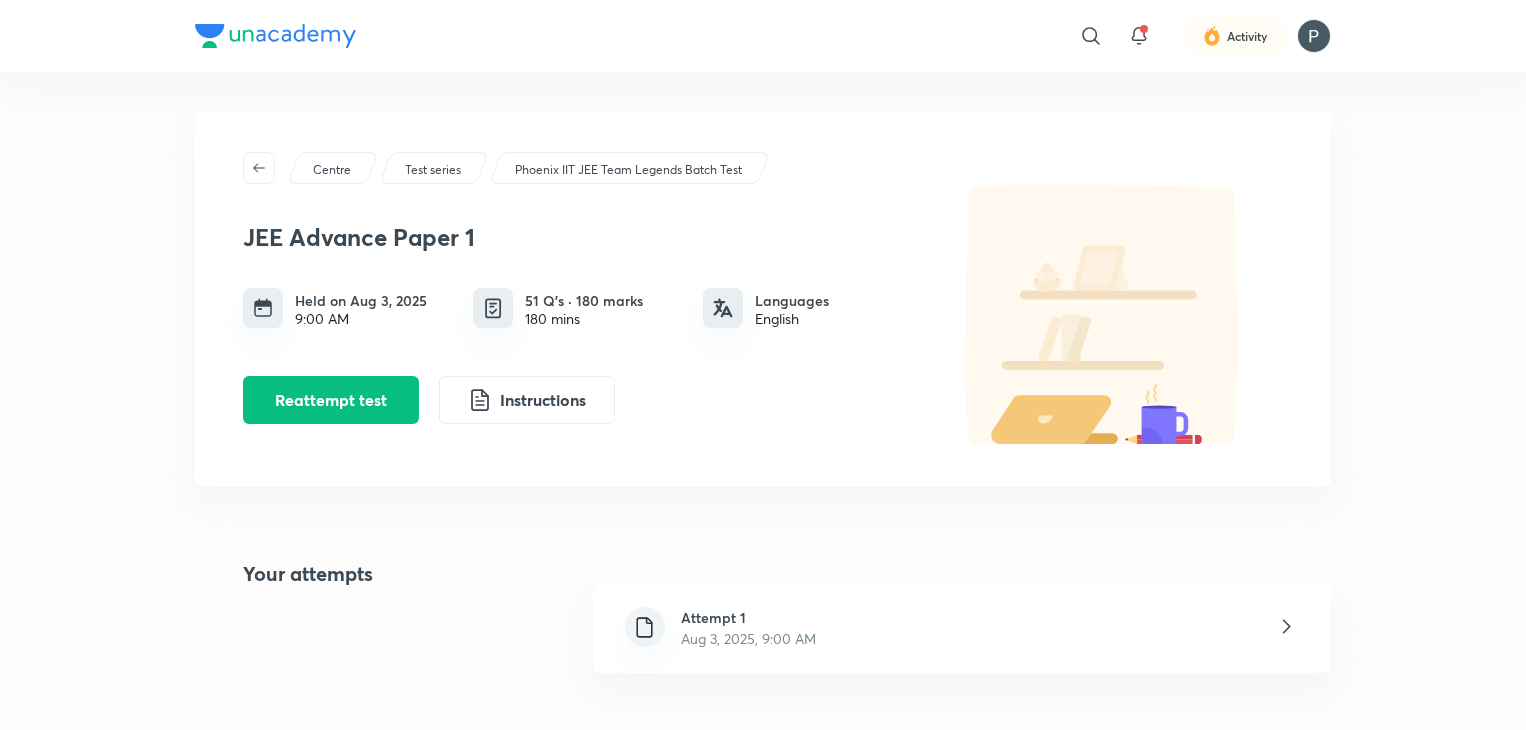 scroll, scrollTop: 0, scrollLeft: 0, axis: both 